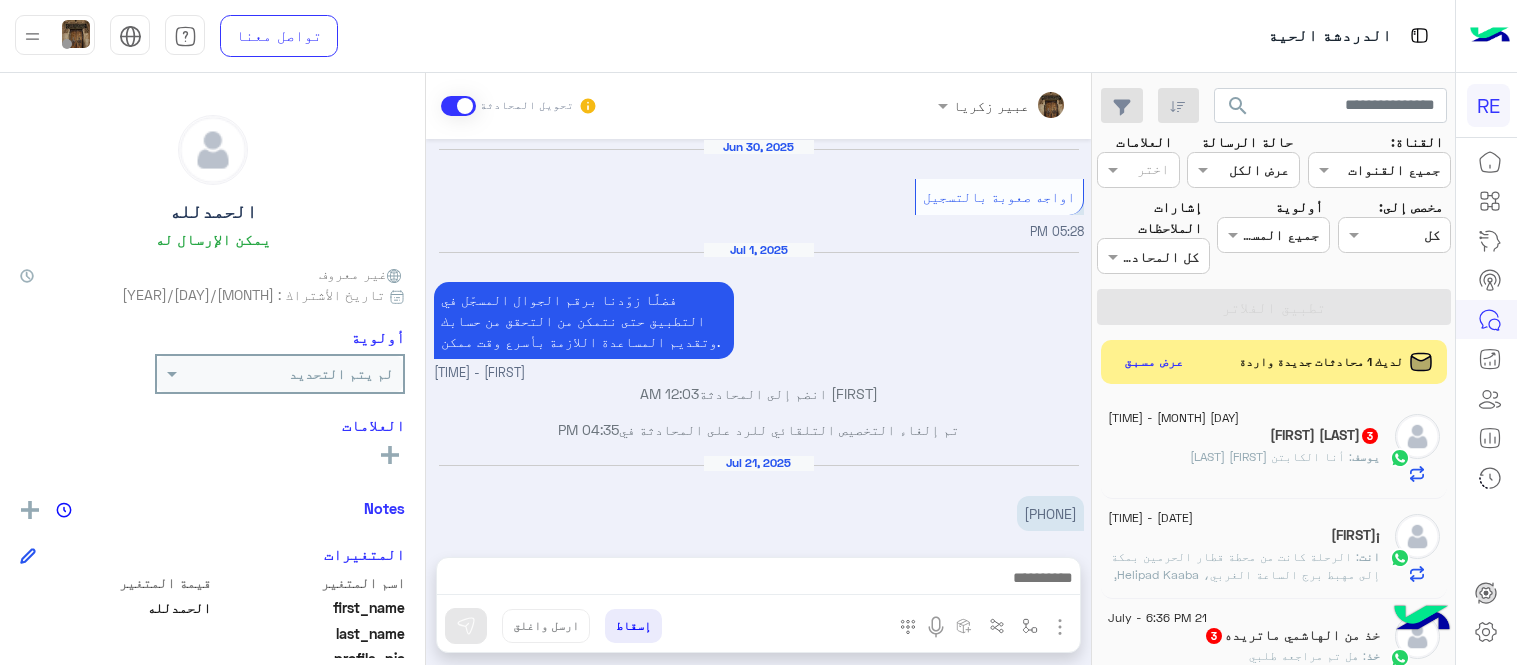 scroll, scrollTop: 0, scrollLeft: 0, axis: both 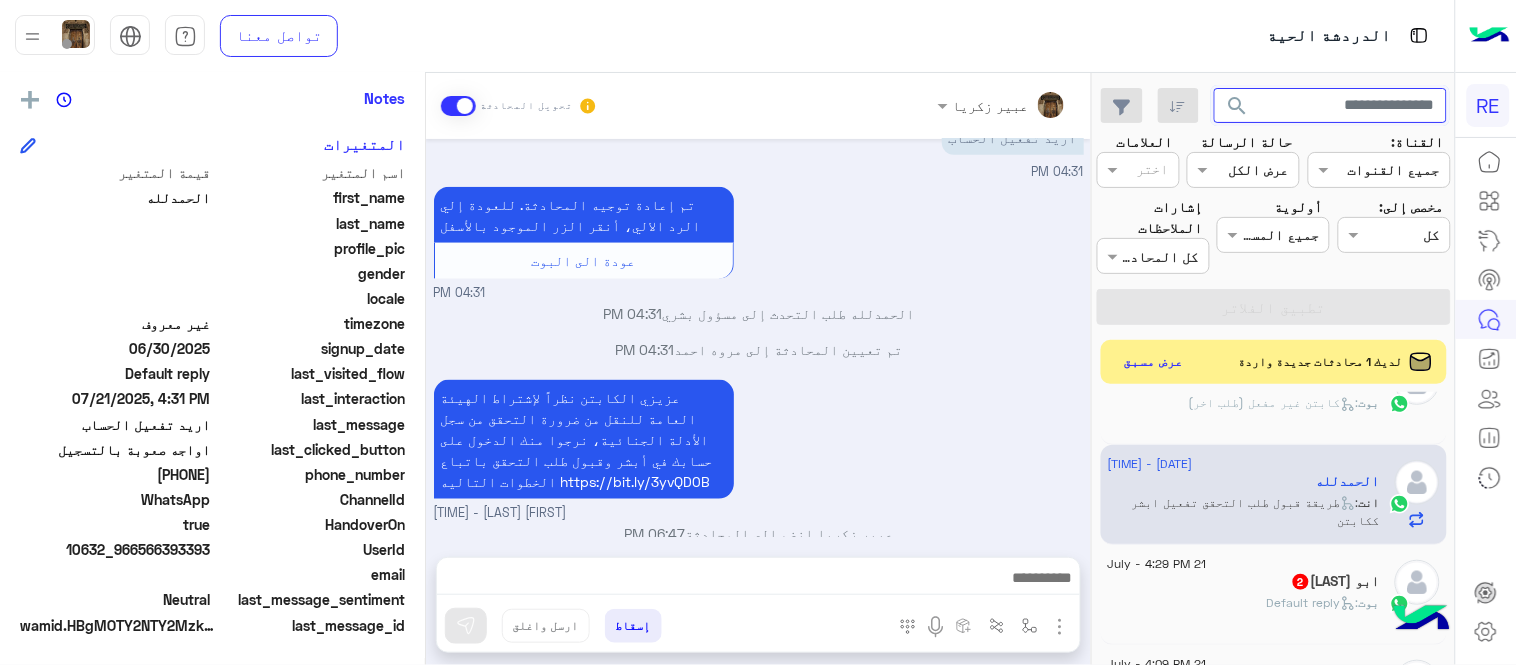 click at bounding box center [1331, 106] 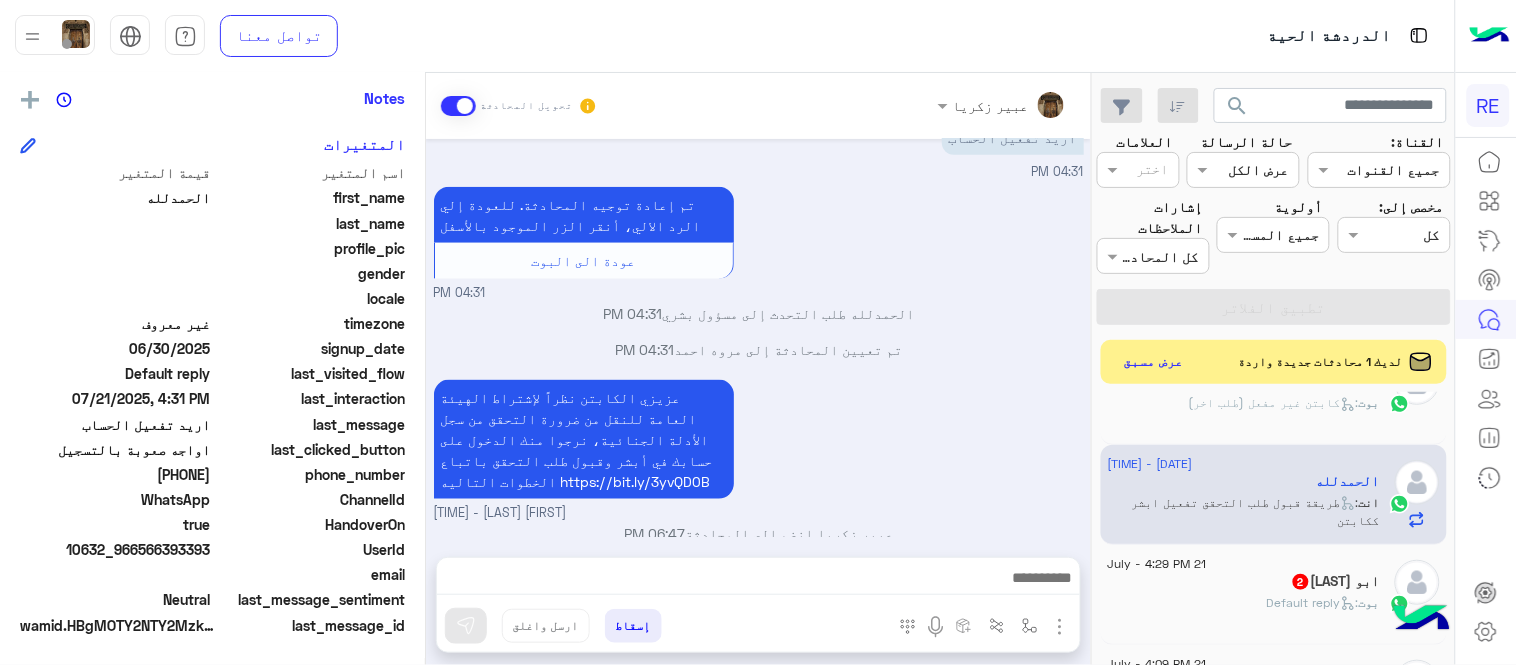 click on "عزيزي الكابتن
نظراً لإشتراط الهيئة العامة للنقل من ضرورة التحقق من سجل الأدلة الجنائية، نرجوا منك الدخول على حسابك في أبشر وقبول طلب التحقق باتباع الخطوات التاليه
https://bit.ly/3yvQD0B     [FIRST] [LAST] -  [TIME]" at bounding box center (759, 449) 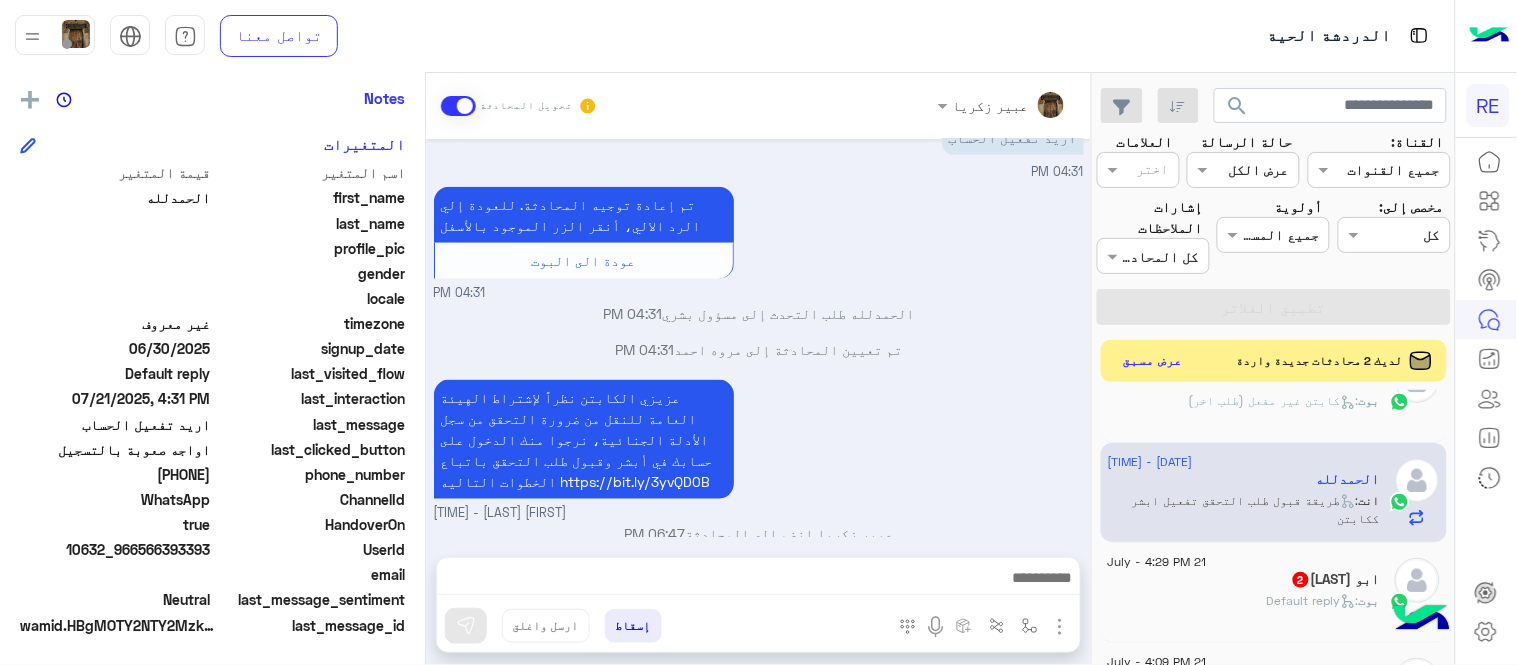 click on "عرض مسبق" 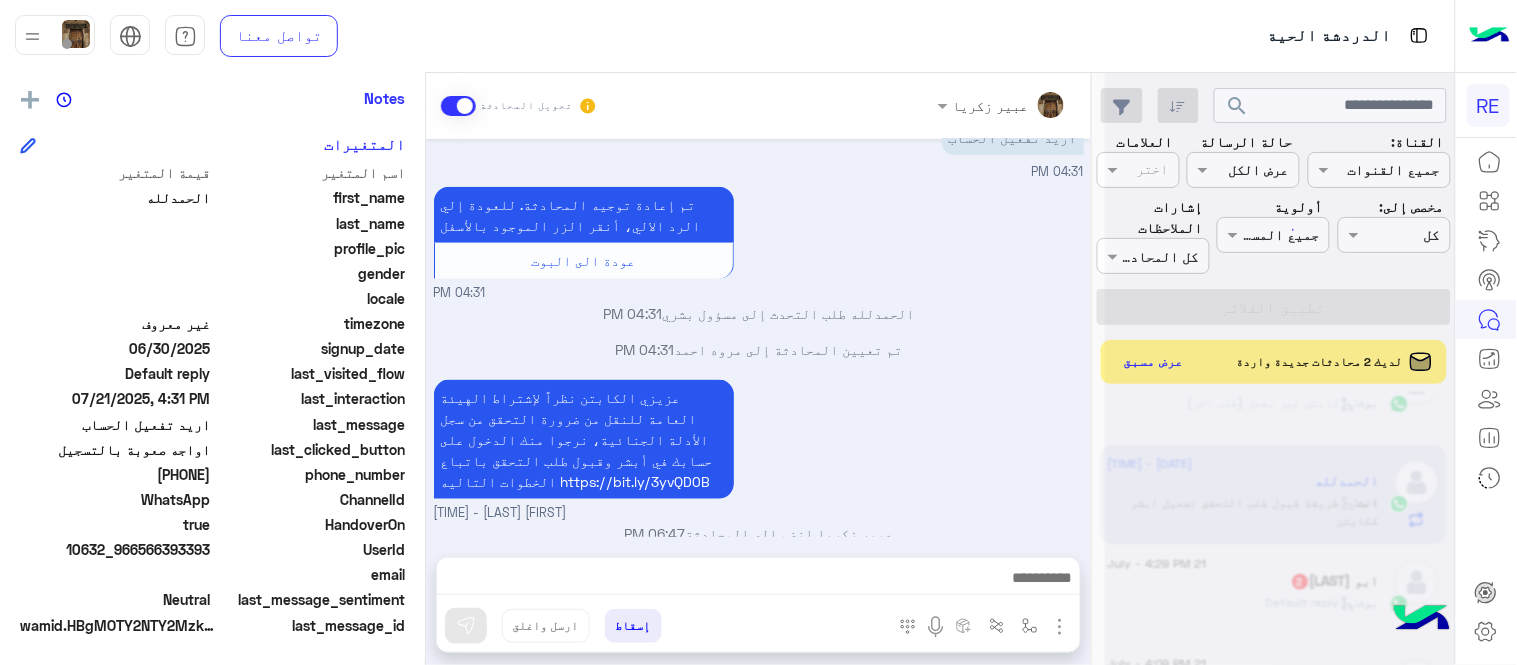 scroll, scrollTop: 0, scrollLeft: 0, axis: both 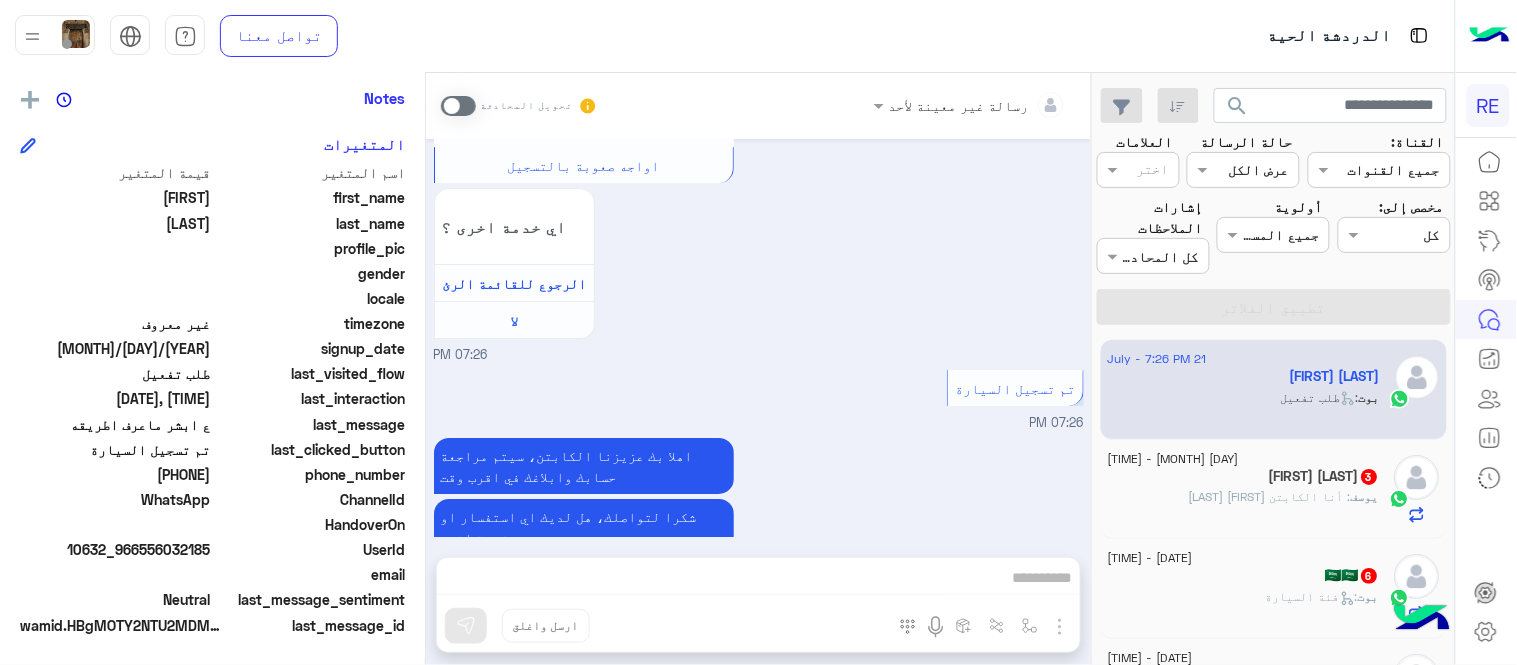 click at bounding box center (458, 106) 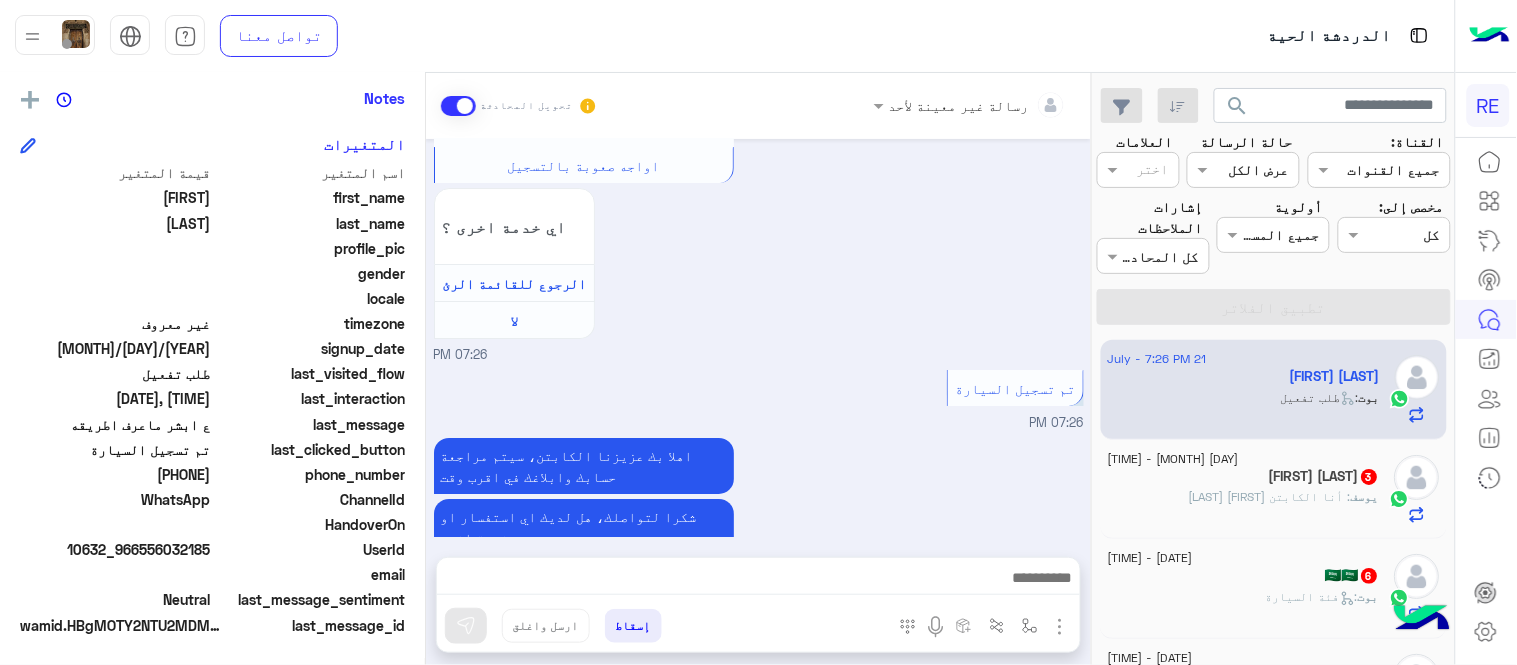 scroll, scrollTop: 1826, scrollLeft: 0, axis: vertical 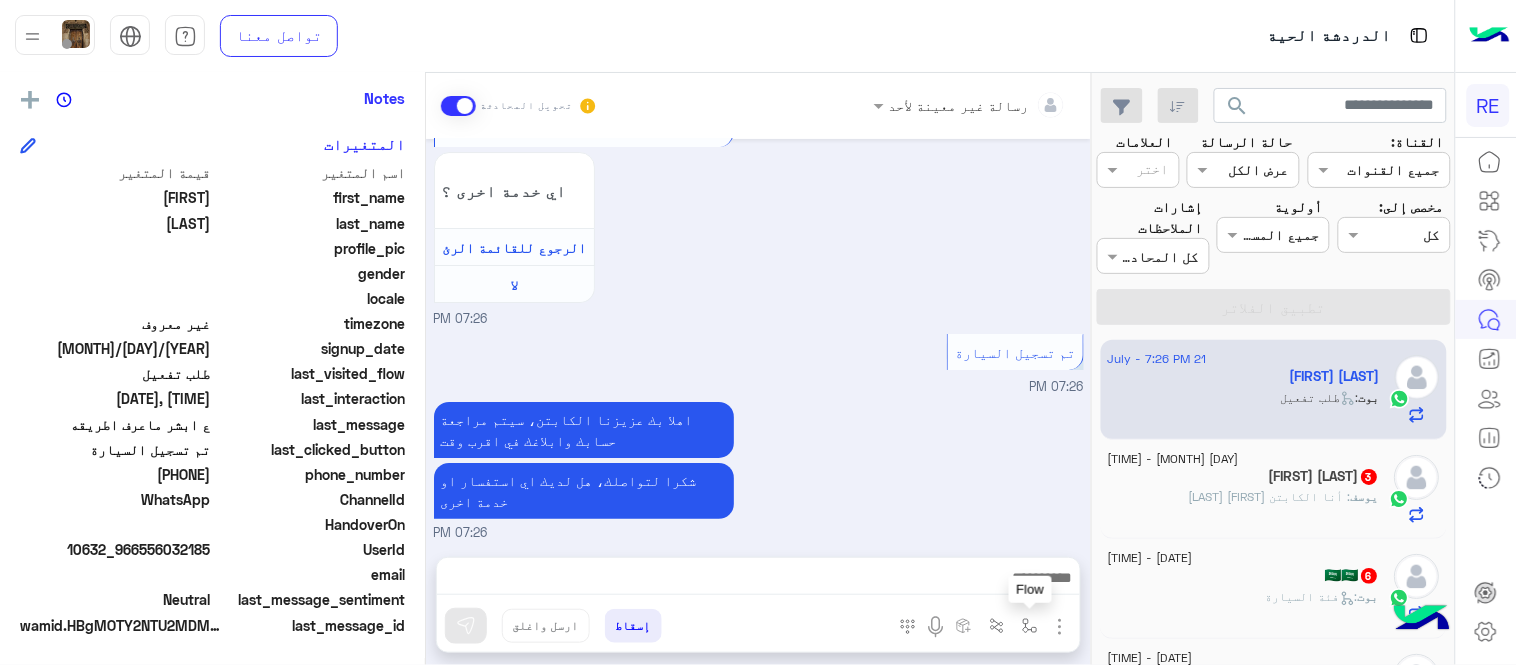 click at bounding box center (1030, 626) 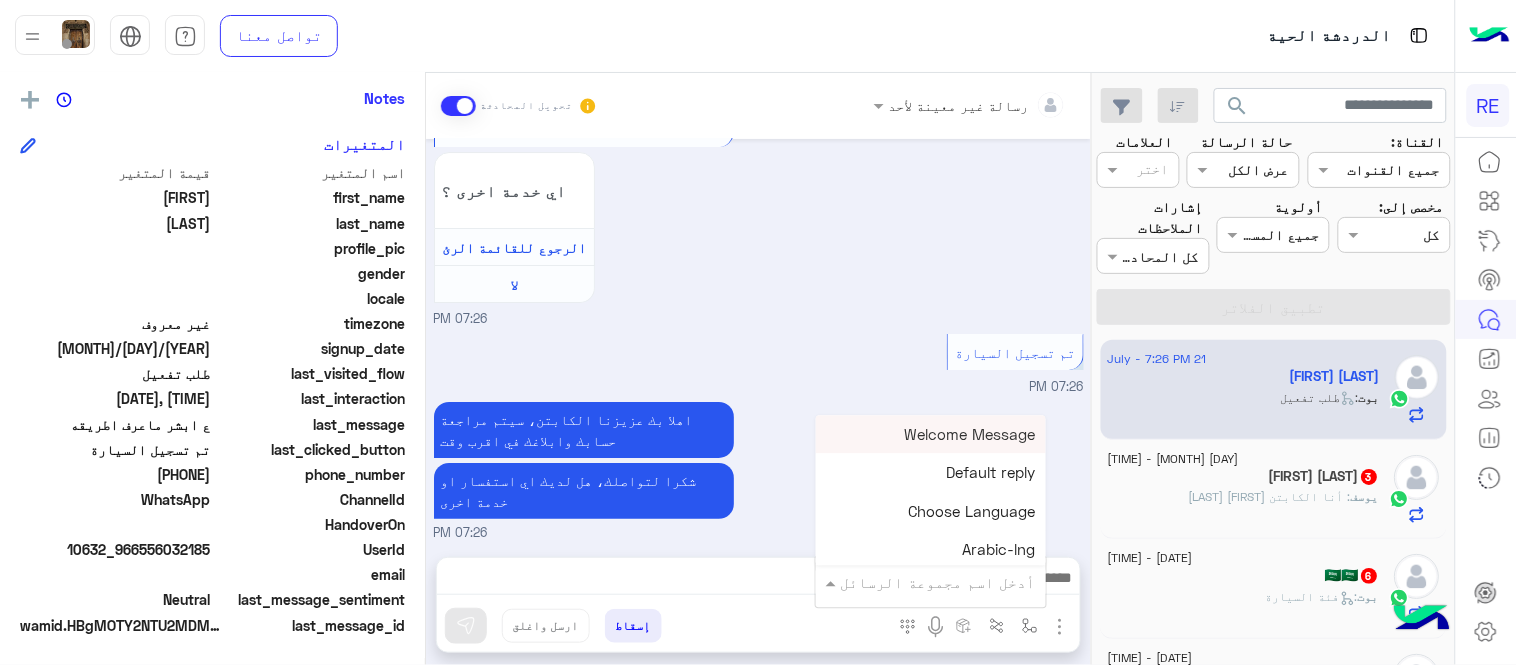 click at bounding box center [959, 582] 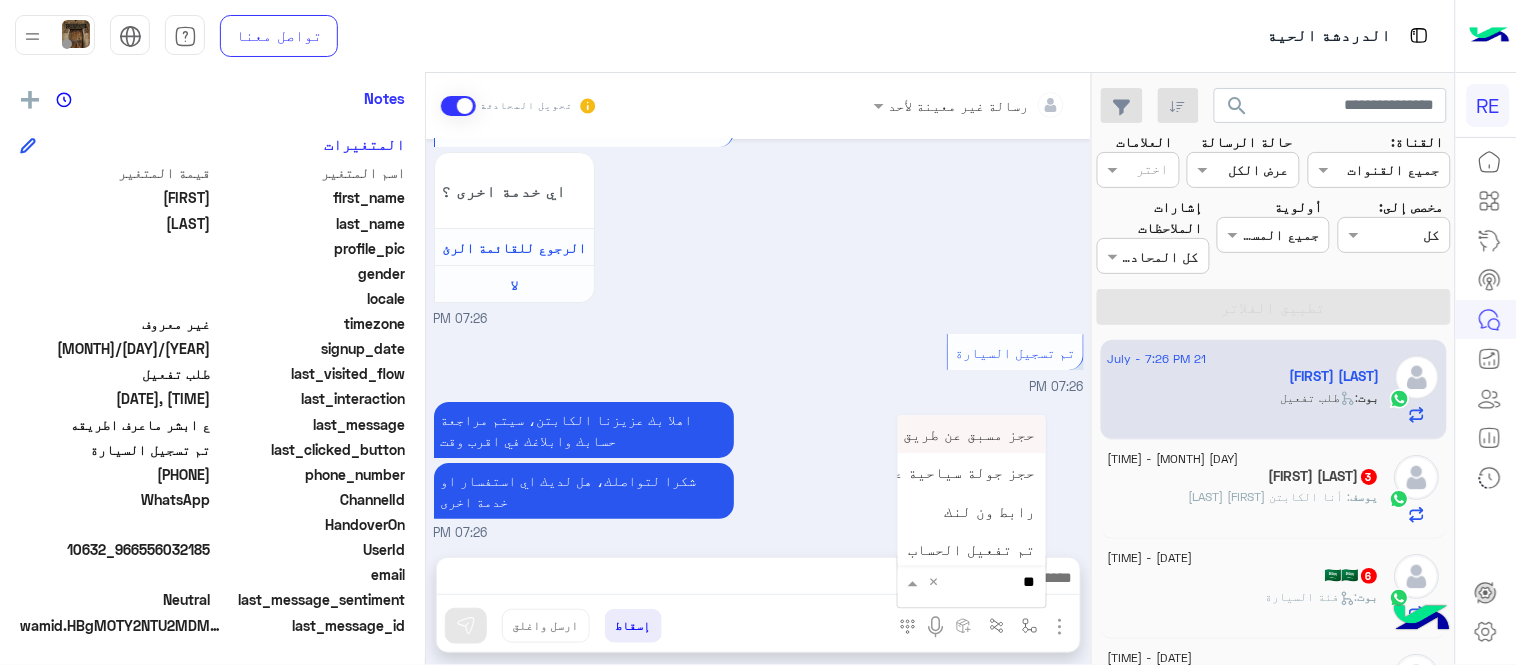 type on "***" 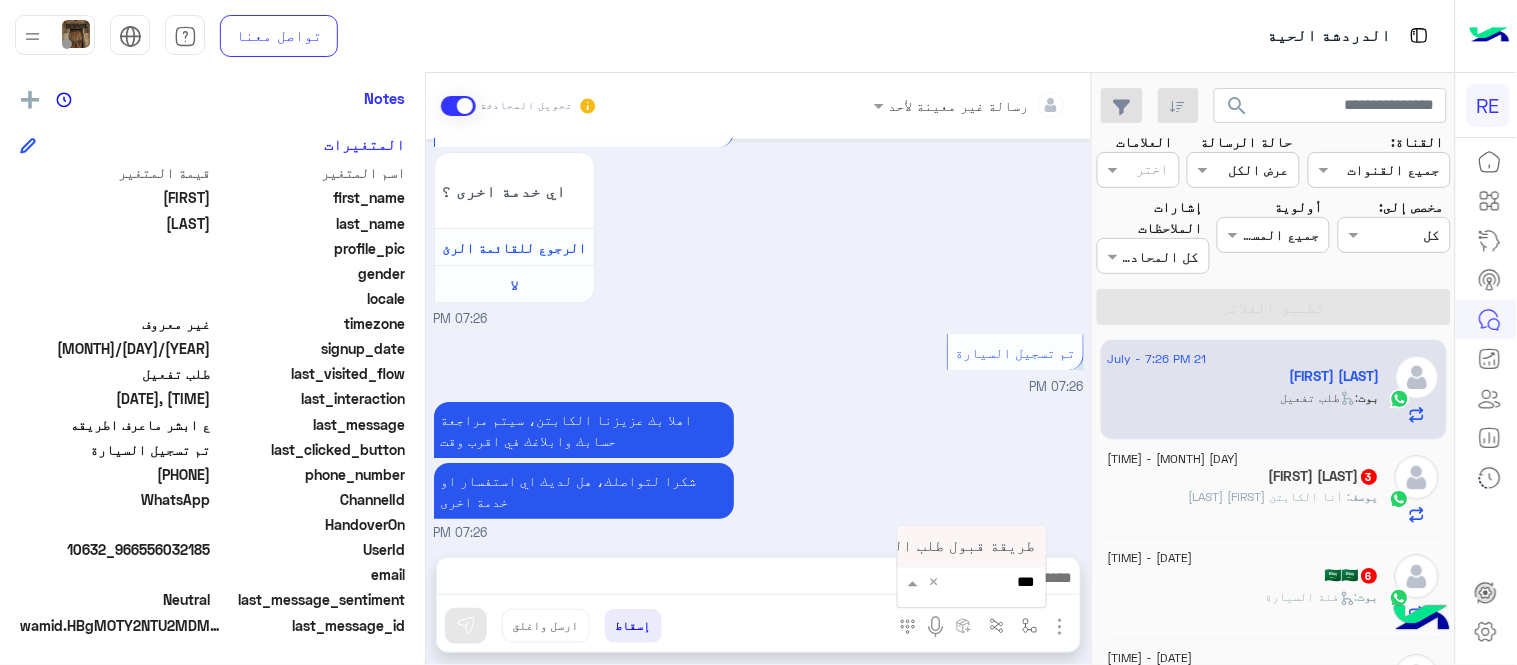 click on "طريقة قبول طلب التحقق تفعيل ابشر ككابتن" at bounding box center [872, 546] 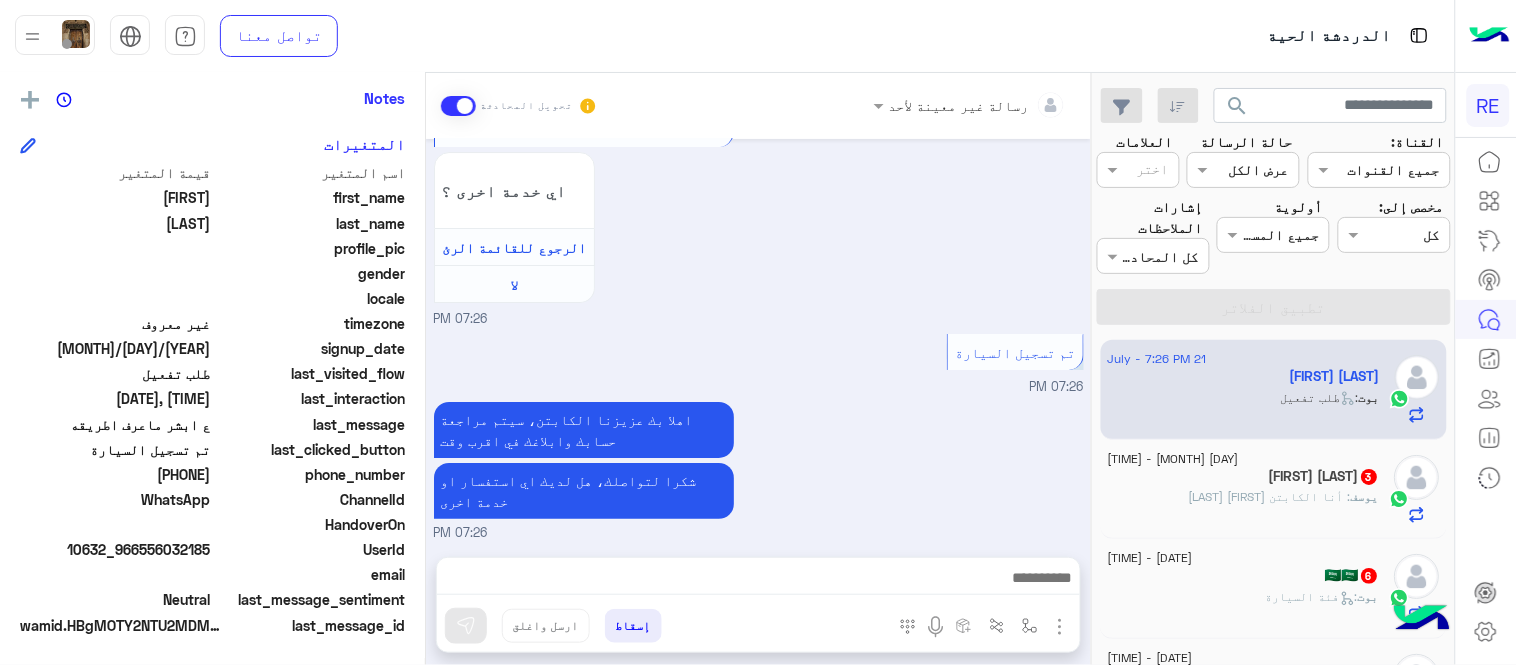type on "**********" 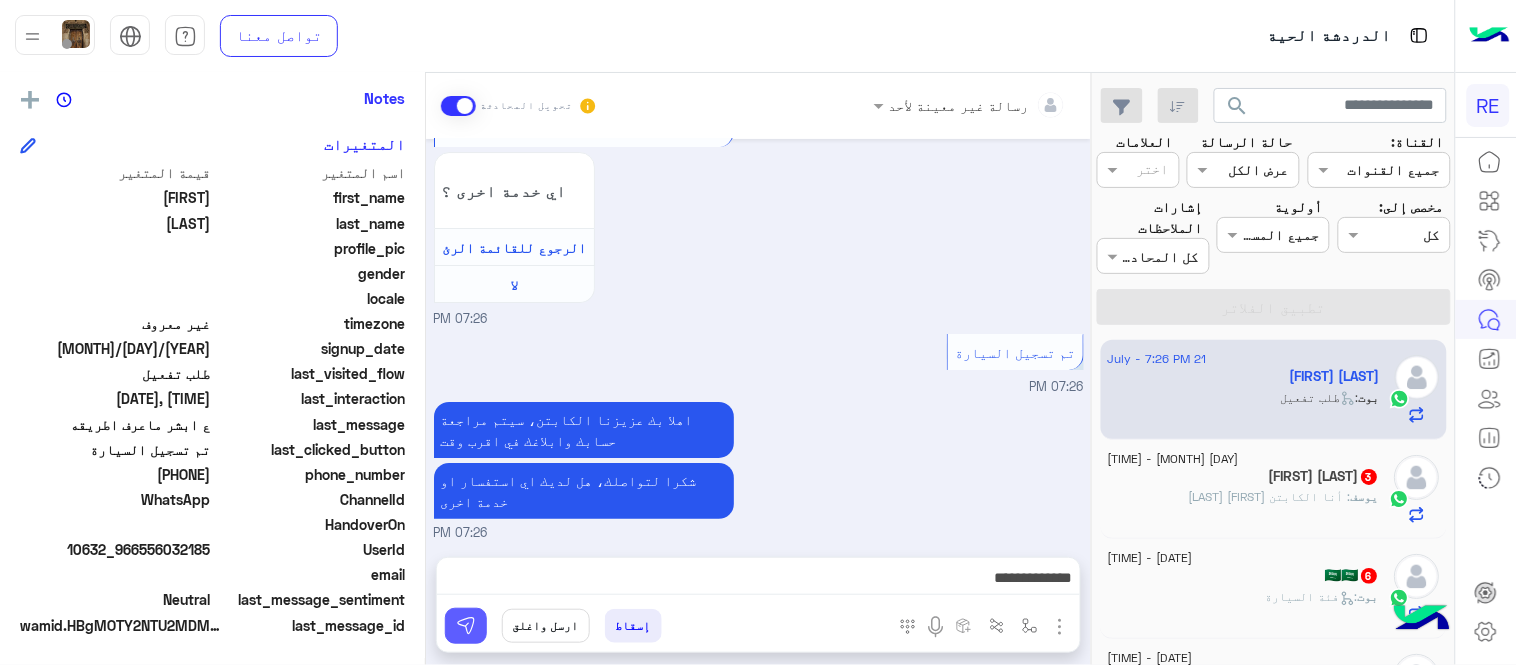 click at bounding box center [466, 626] 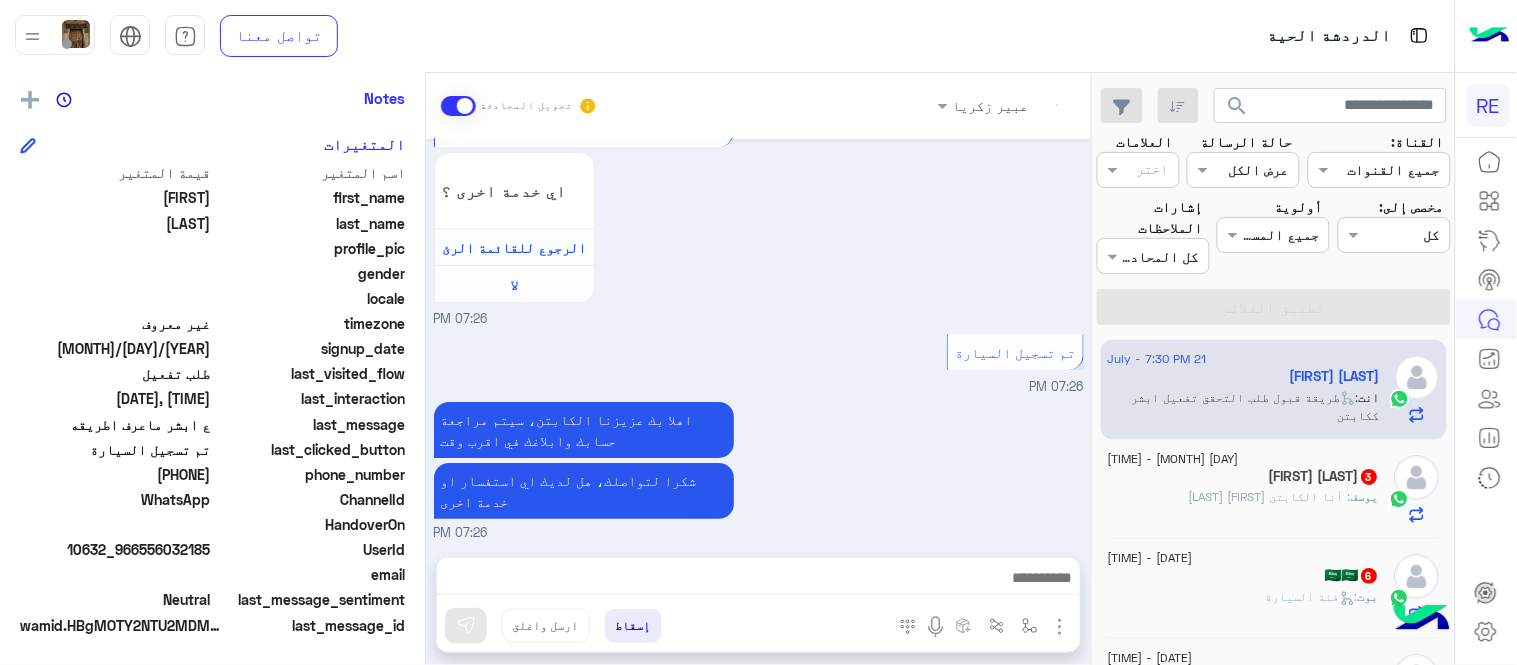 scroll, scrollTop: 2010, scrollLeft: 0, axis: vertical 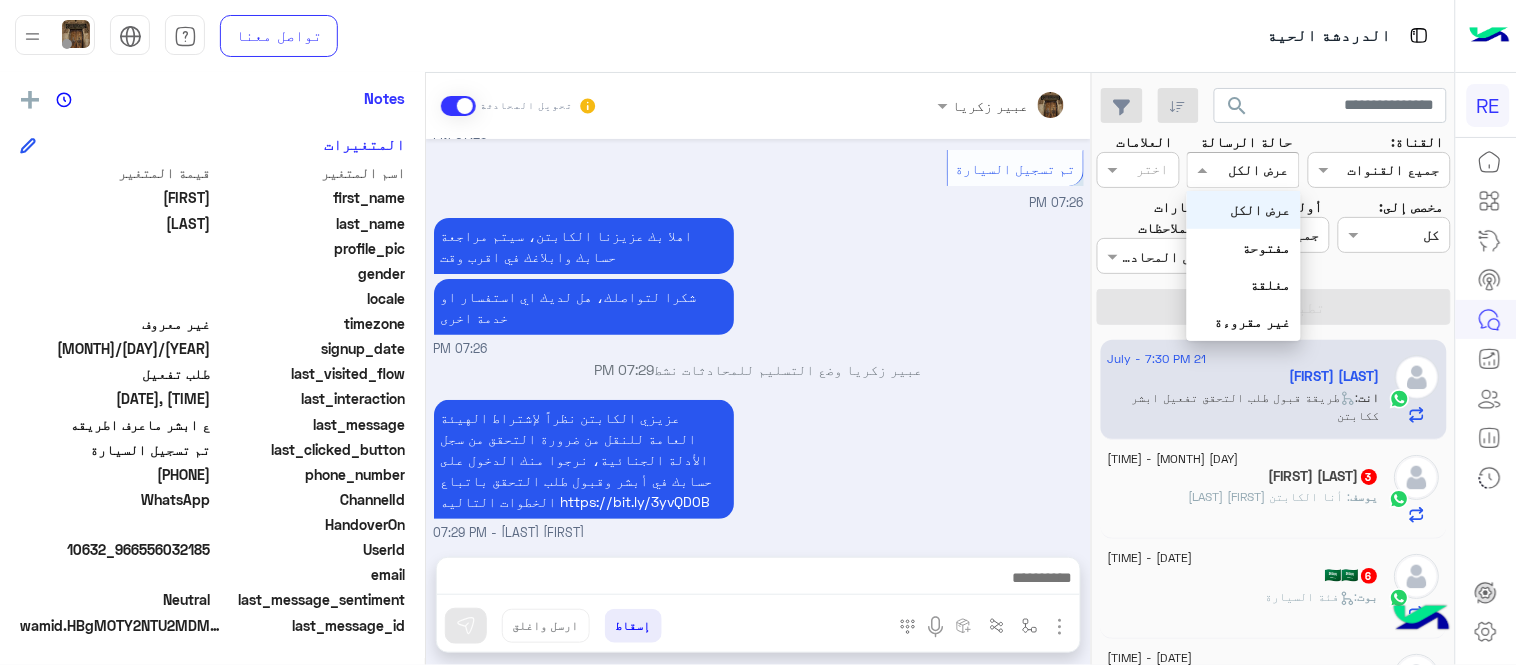click at bounding box center [1266, 170] 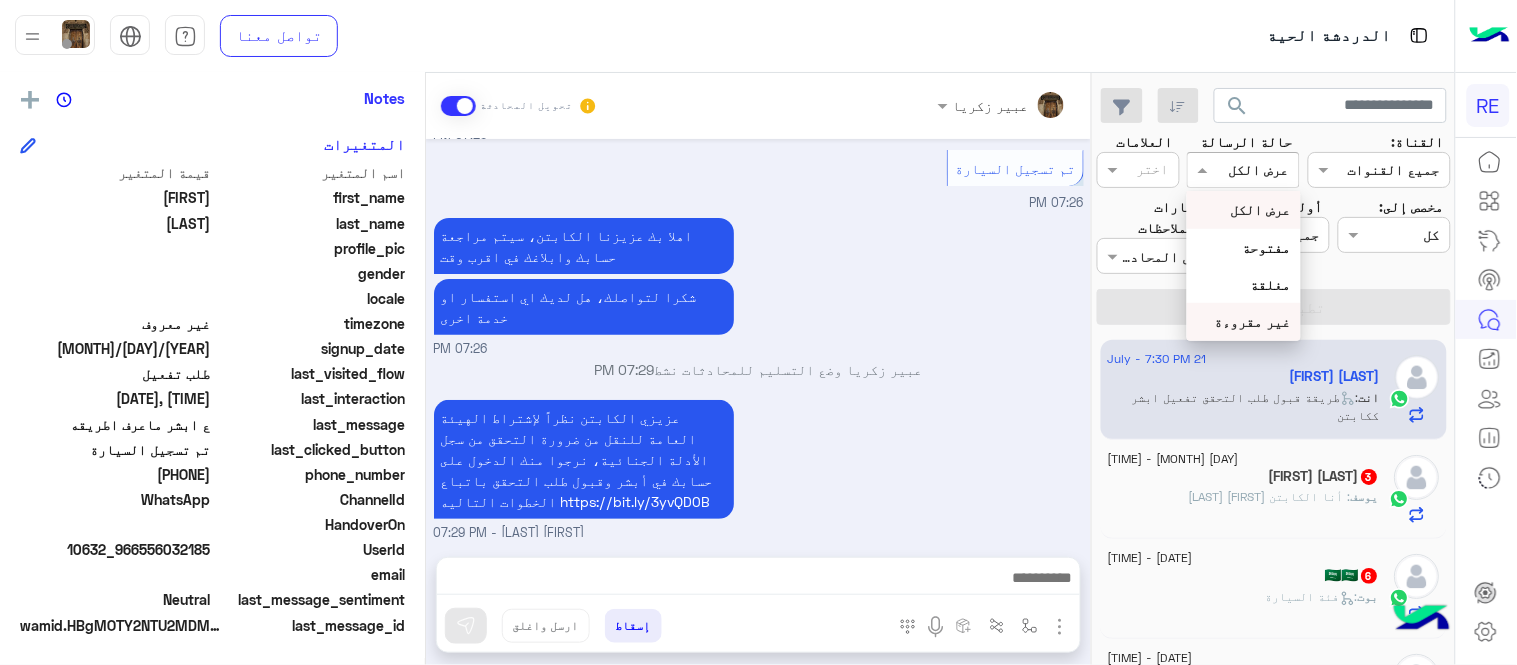 click on "غير مقروءة" at bounding box center (1243, 321) 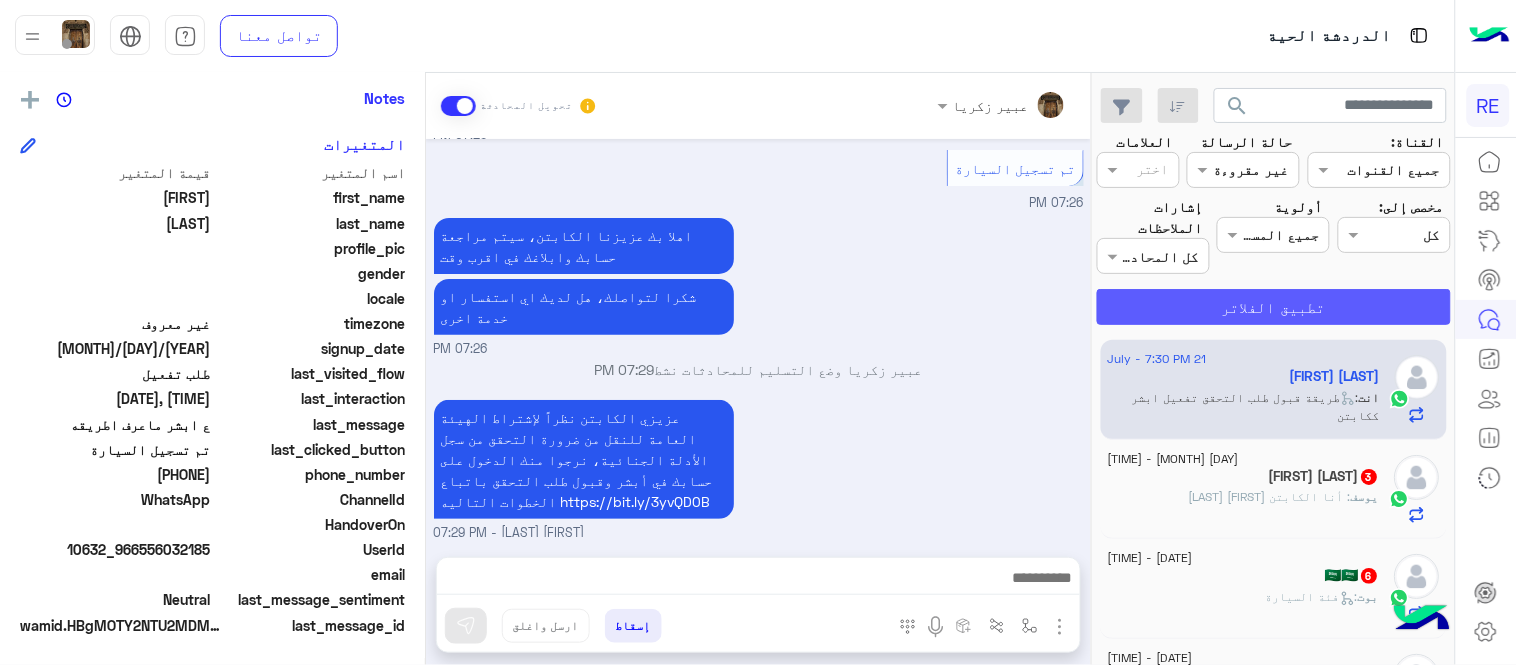 click on "تطبيق الفلاتر" 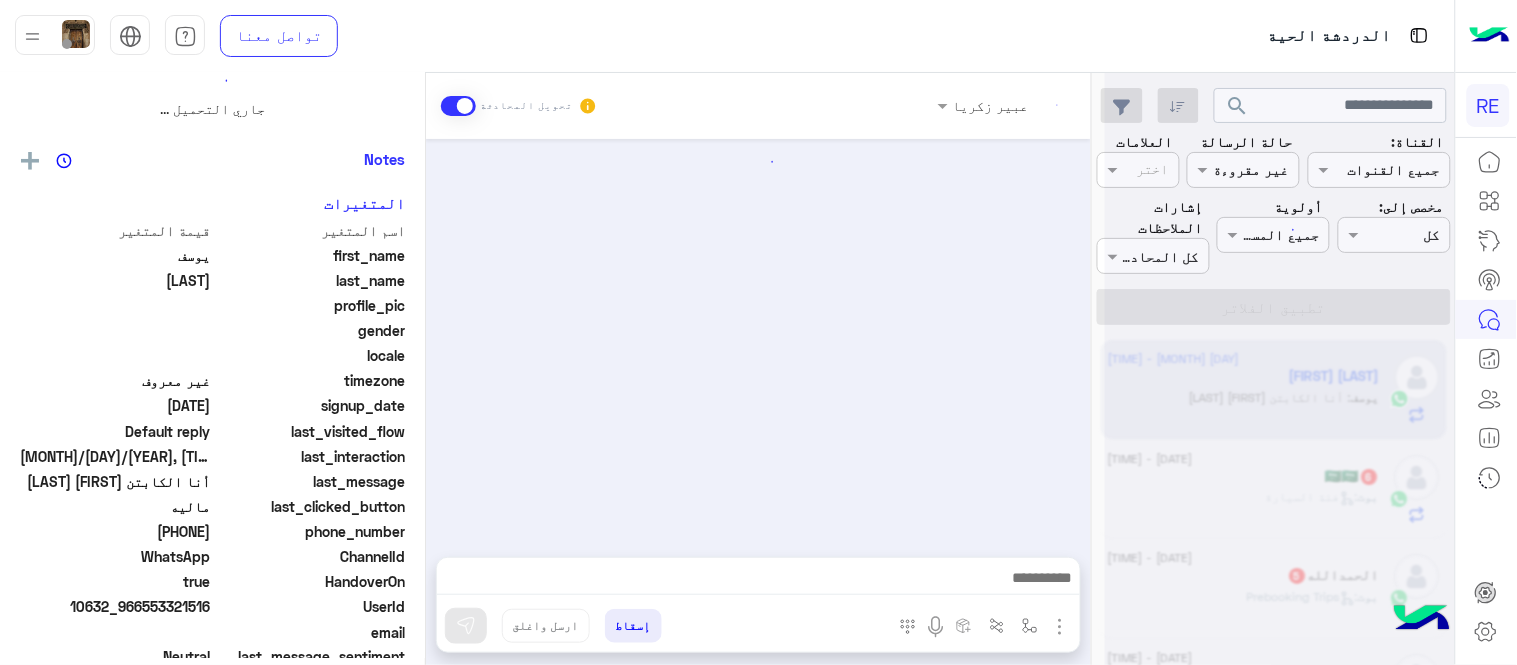 scroll, scrollTop: 0, scrollLeft: 0, axis: both 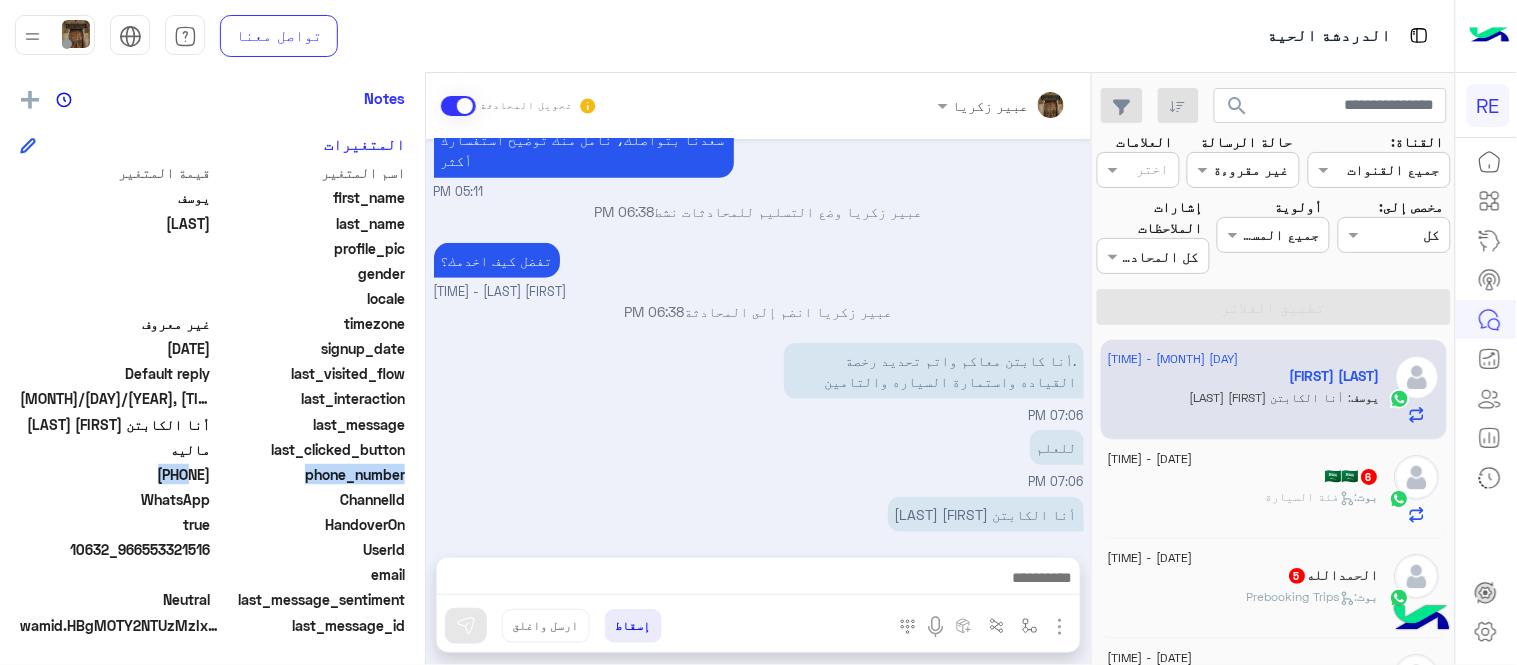 drag, startPoint x: 145, startPoint y: 477, endPoint x: 217, endPoint y: 480, distance: 72.06247 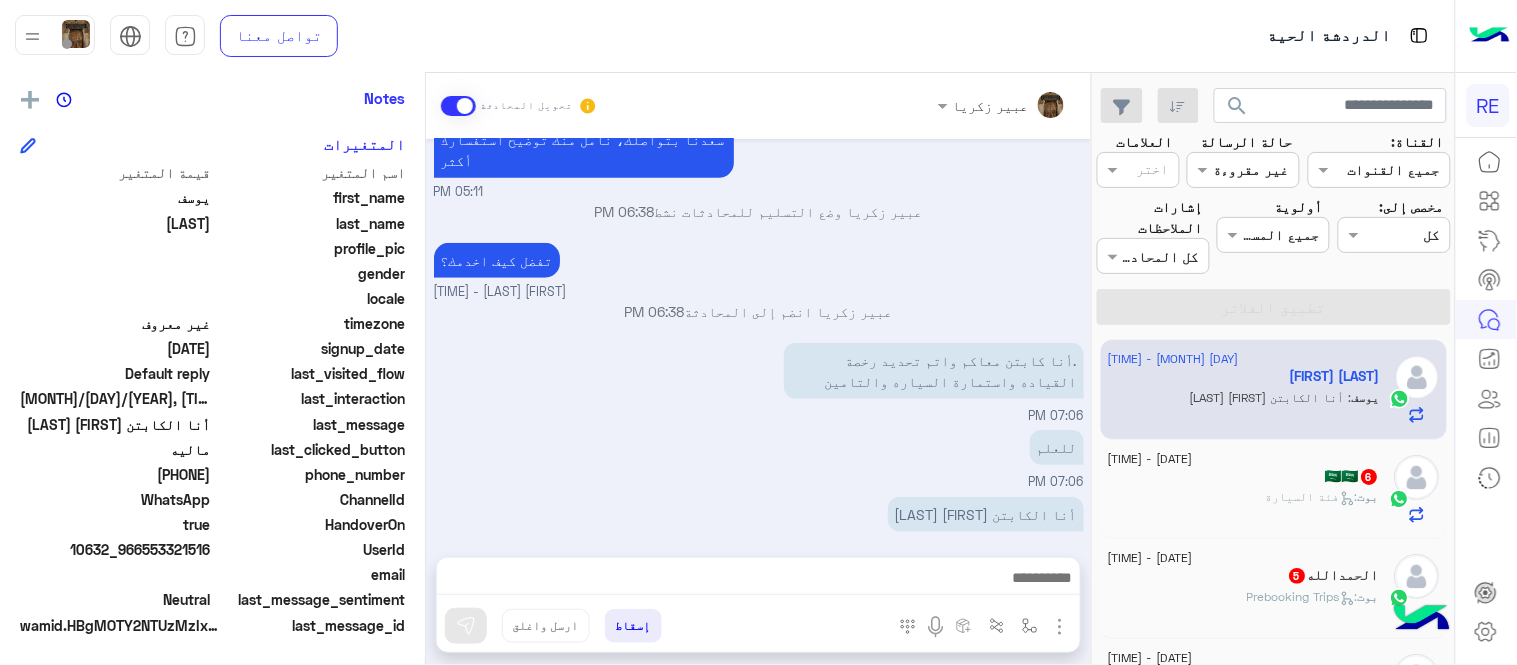 drag, startPoint x: 145, startPoint y: 468, endPoint x: 212, endPoint y: 480, distance: 68.06615 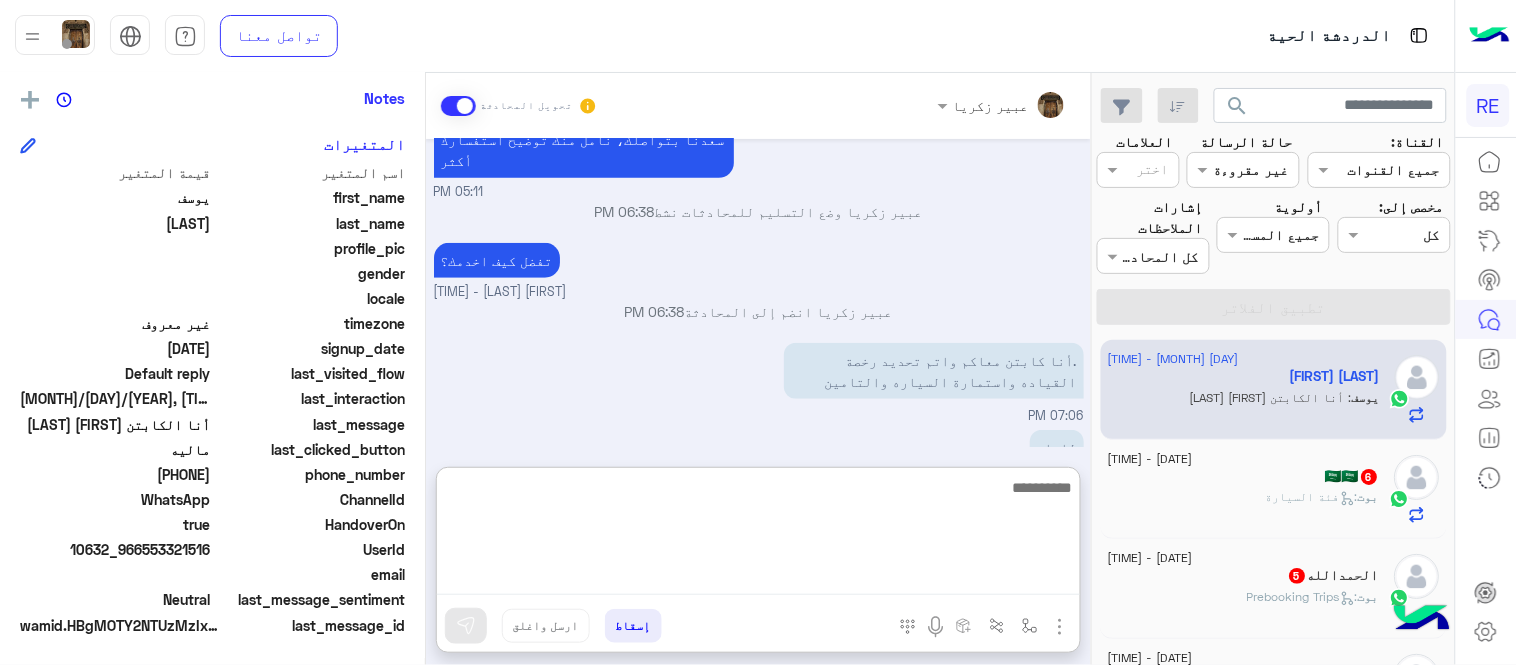 click at bounding box center (758, 535) 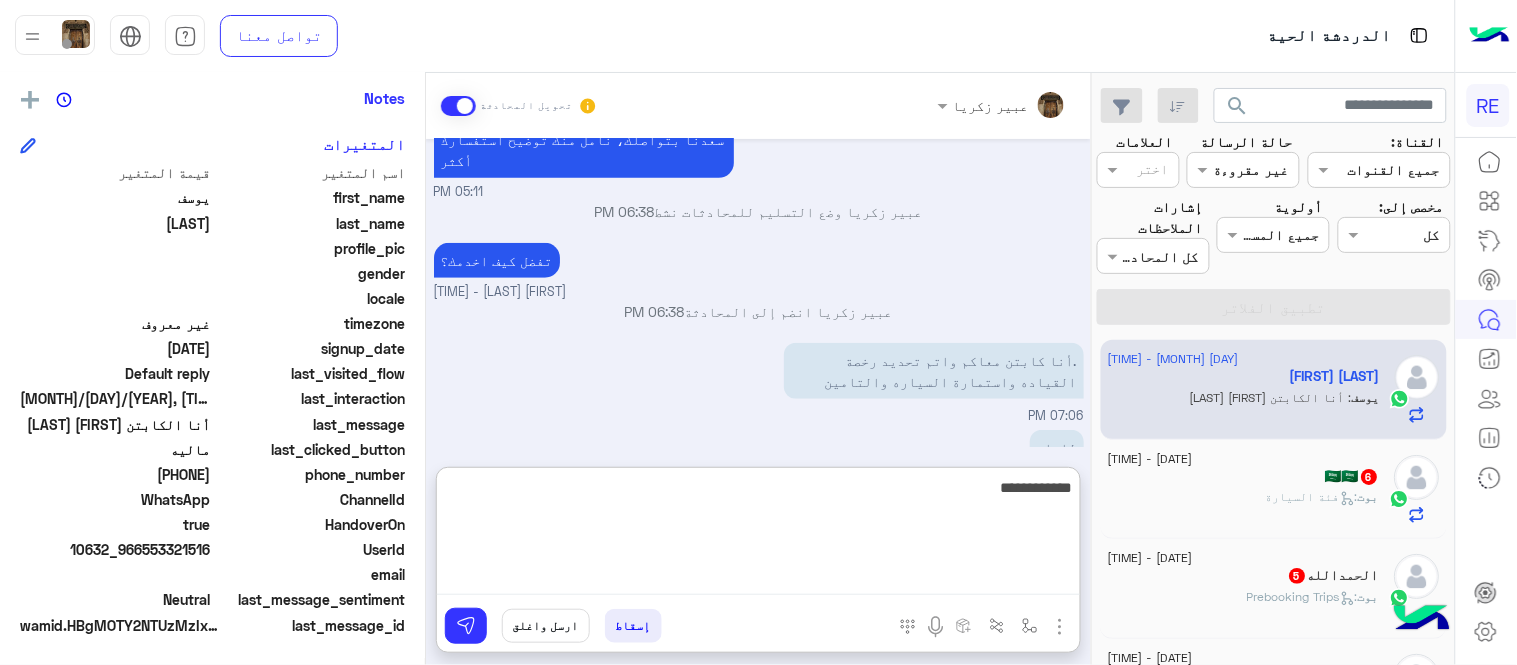 type on "**********" 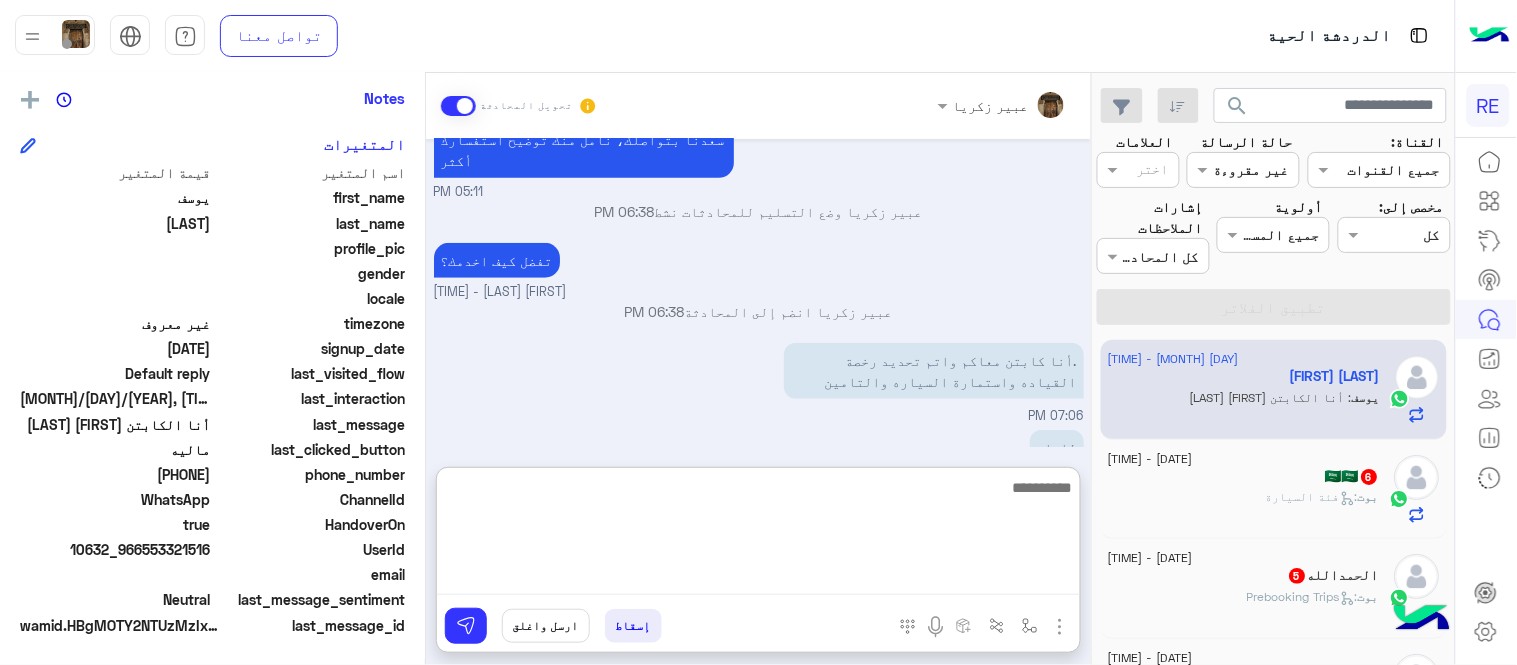 scroll, scrollTop: 495, scrollLeft: 0, axis: vertical 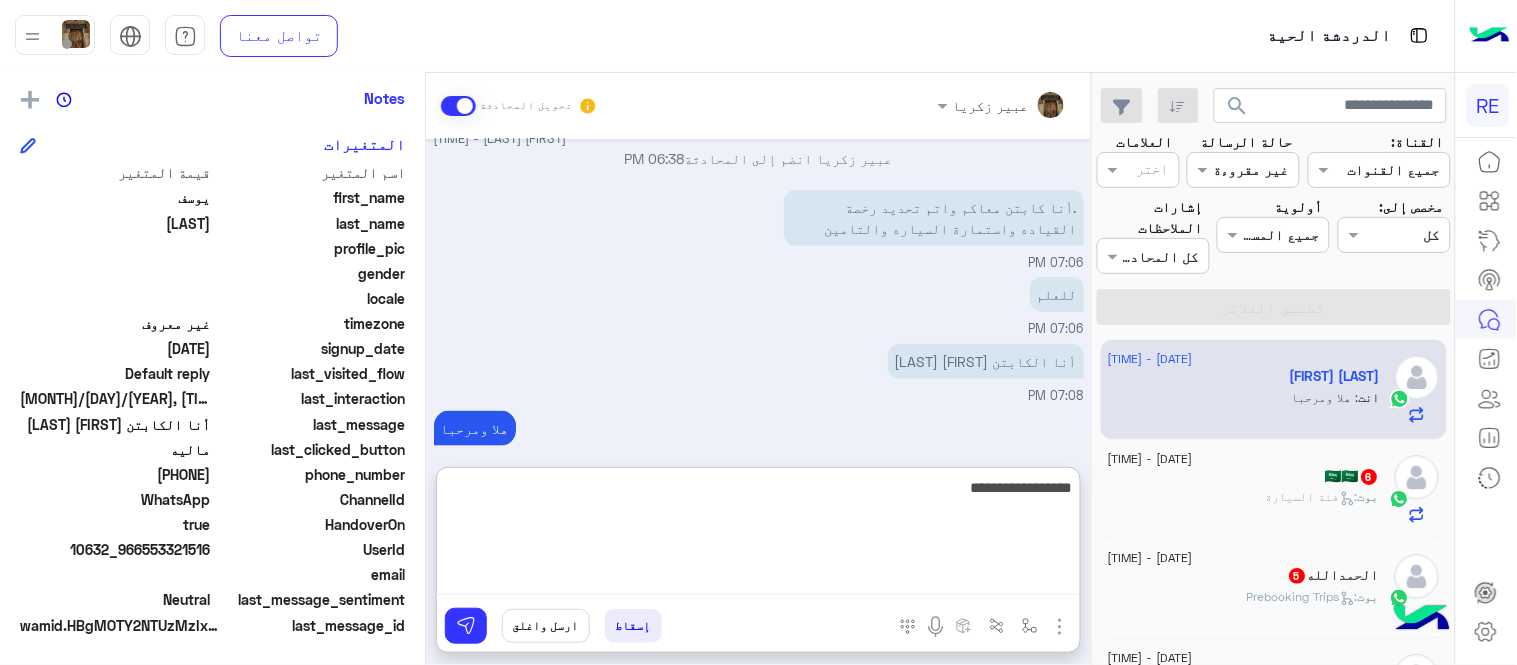type on "**********" 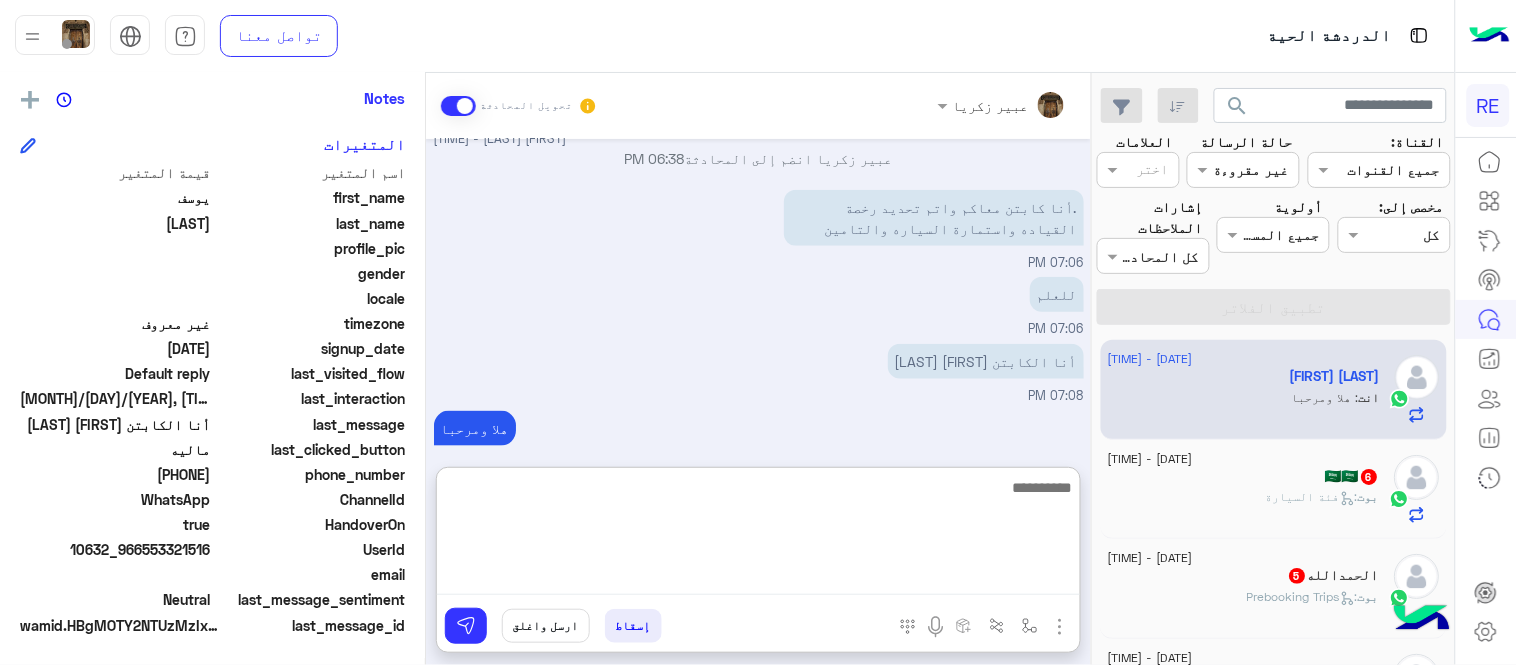 scroll, scrollTop: 560, scrollLeft: 0, axis: vertical 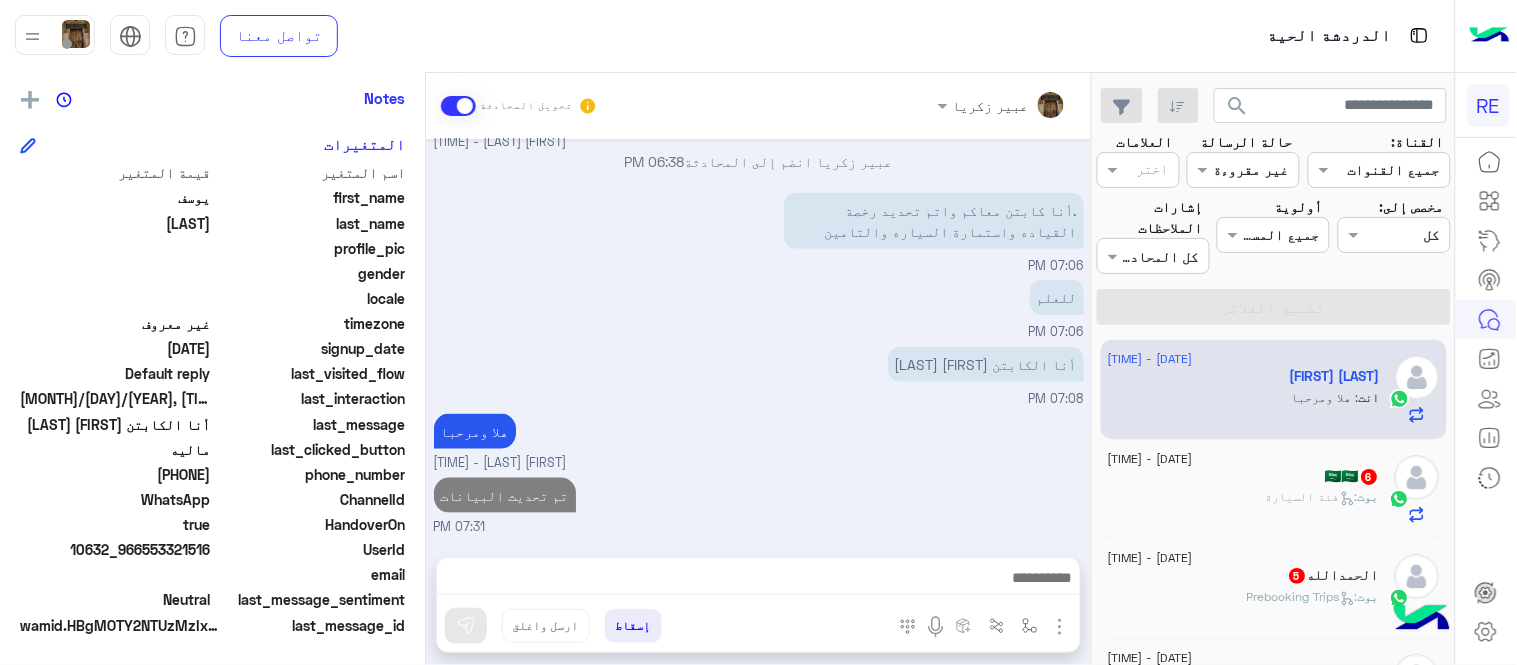 click on "🇸🇦🇸🇦 6" 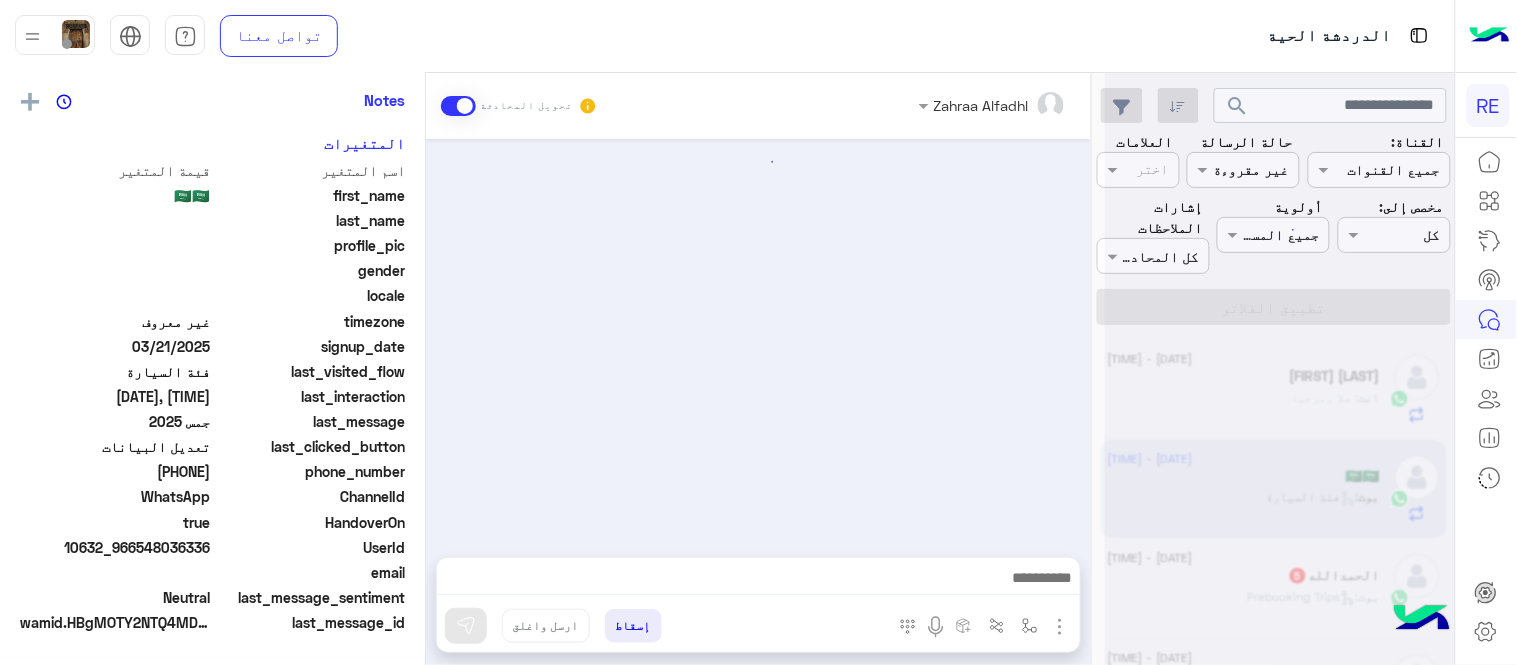 scroll, scrollTop: 405, scrollLeft: 0, axis: vertical 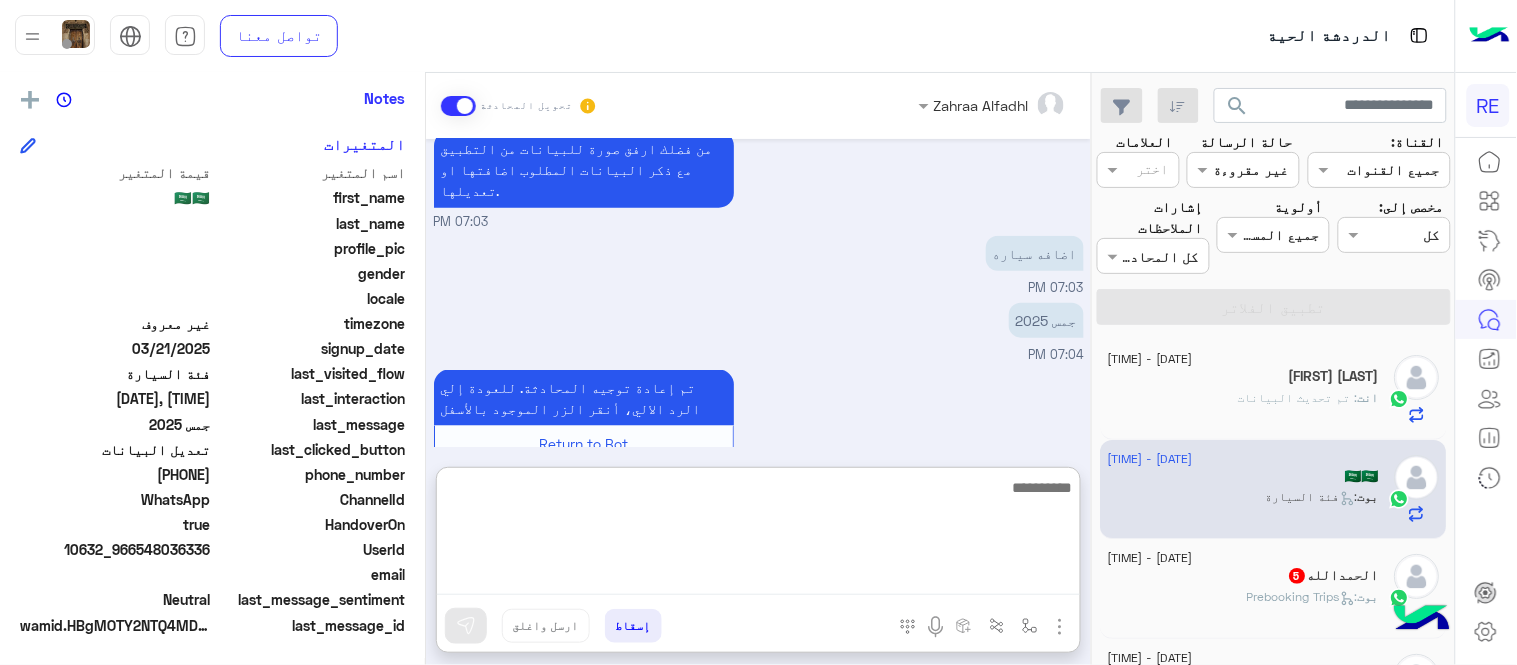 click at bounding box center [758, 535] 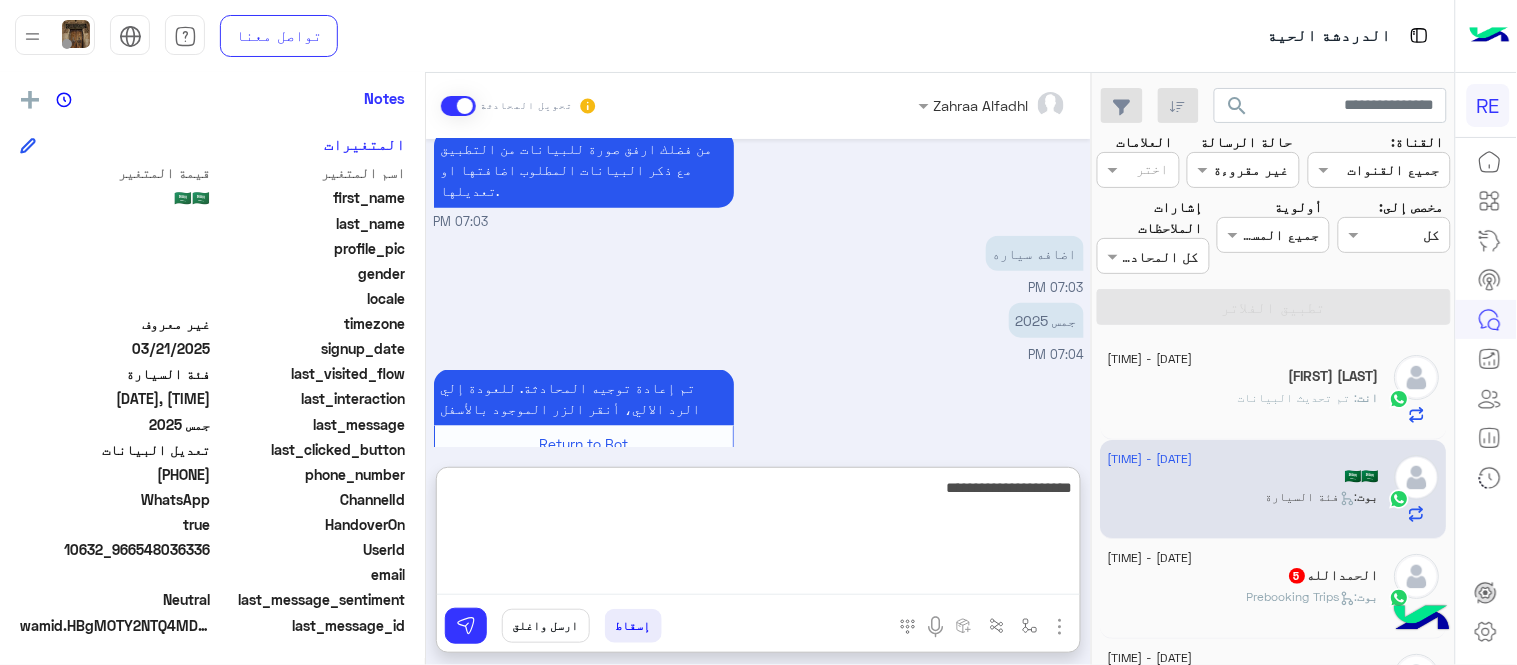 type on "**********" 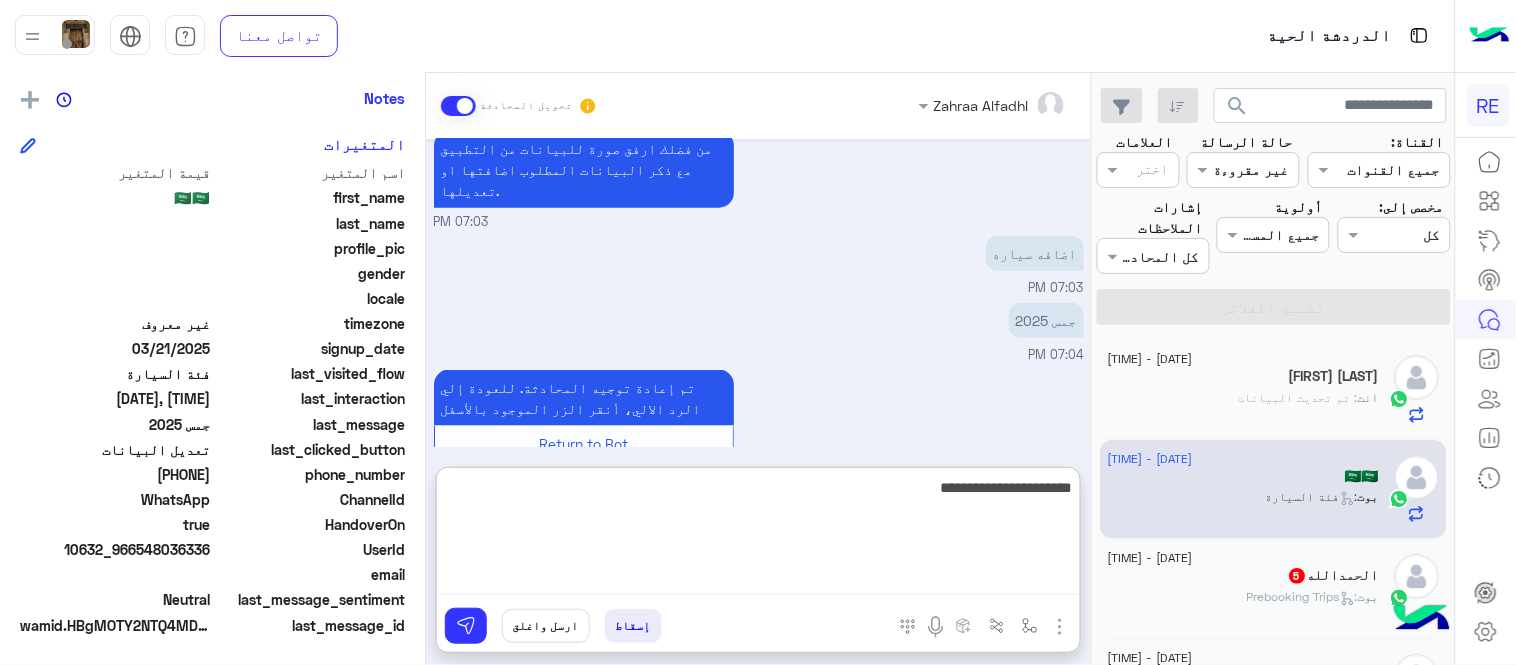 type 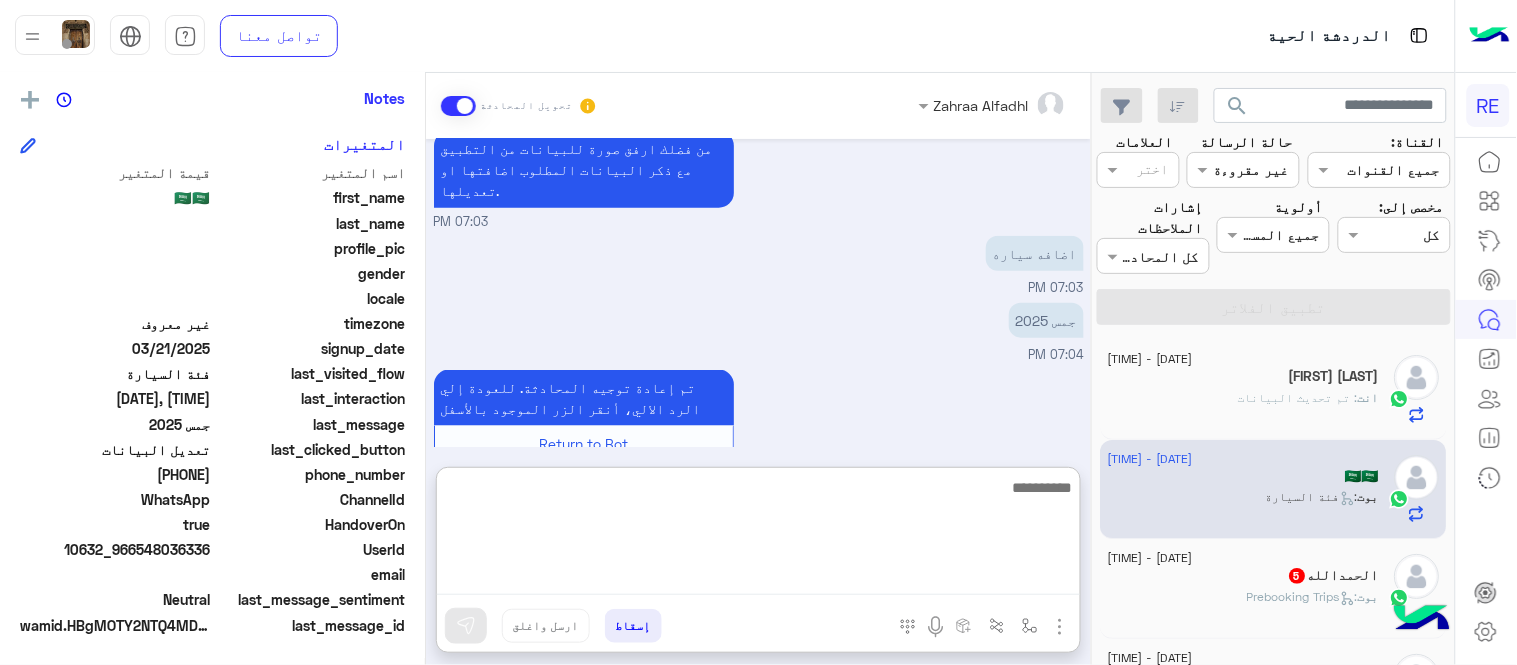scroll, scrollTop: 664, scrollLeft: 0, axis: vertical 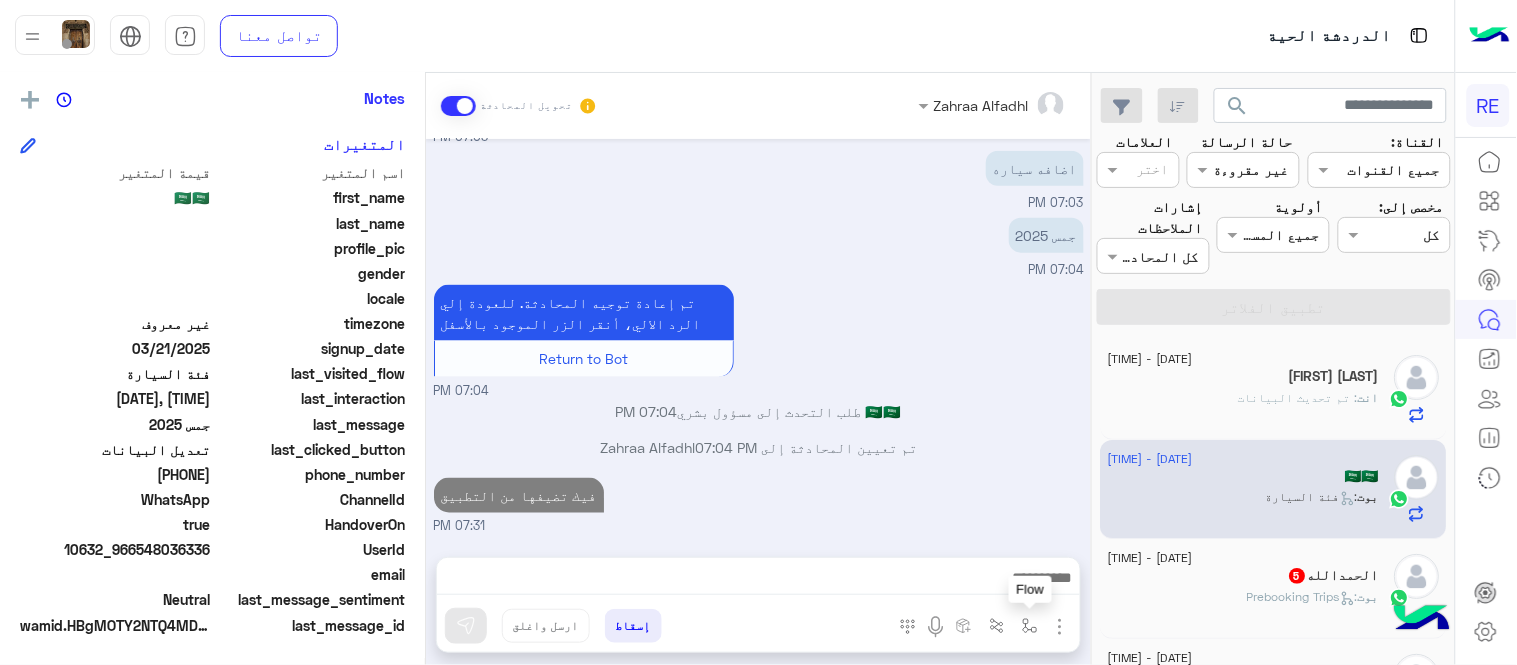 click at bounding box center (1030, 626) 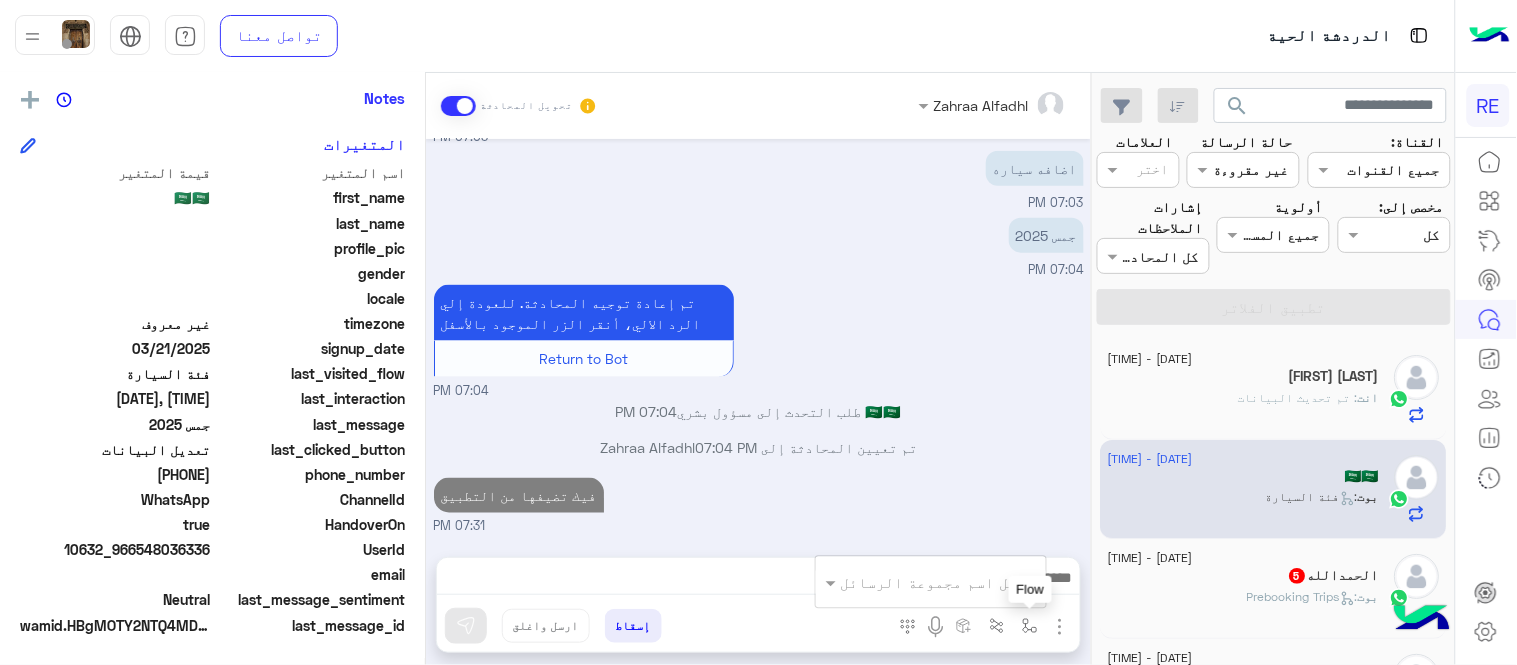 scroll, scrollTop: 574, scrollLeft: 0, axis: vertical 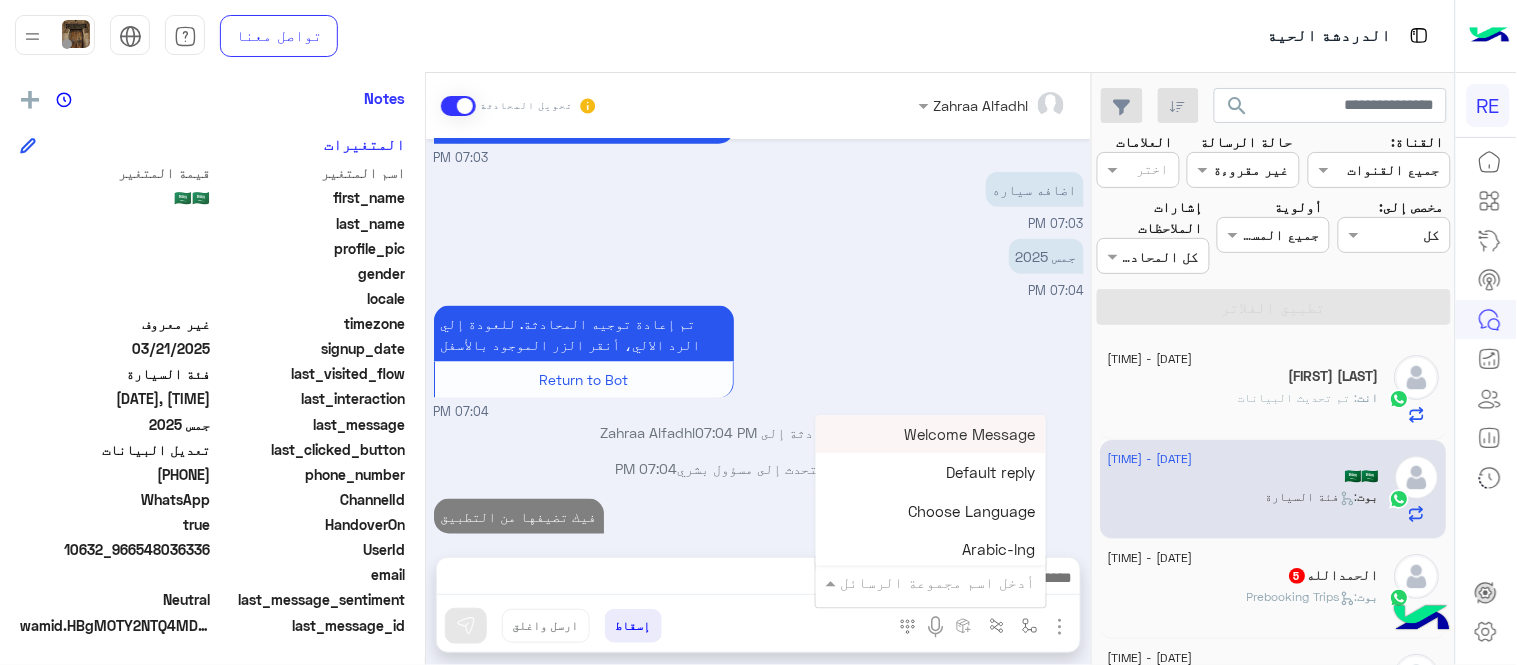 click at bounding box center [959, 582] 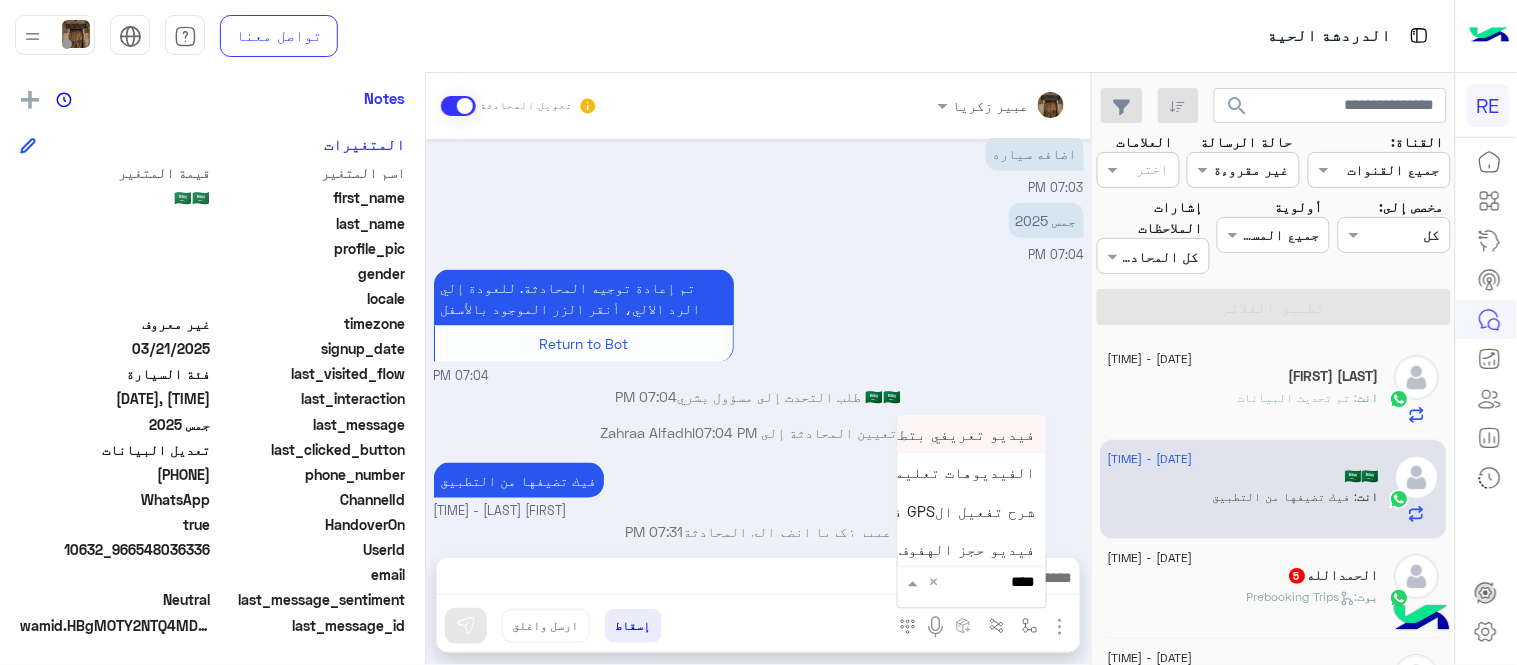 type on "*****" 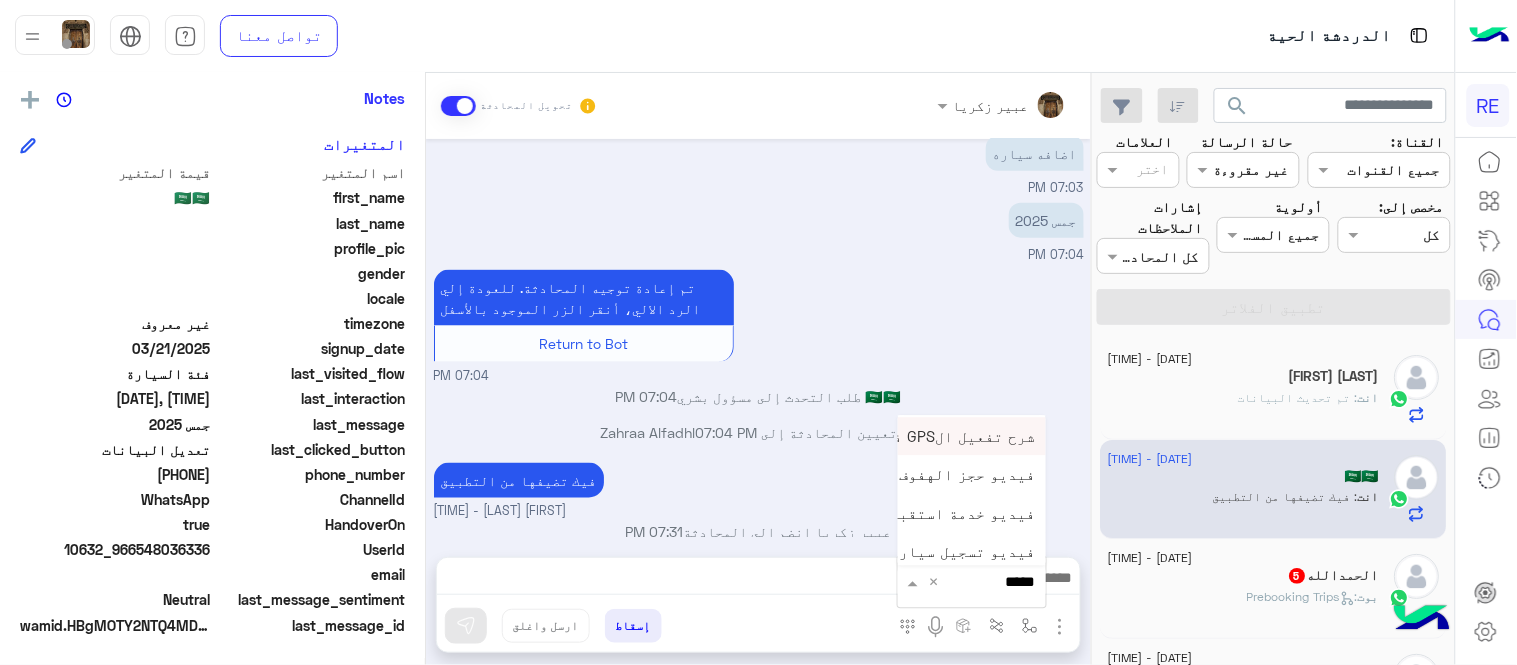 scroll, scrollTop: 81, scrollLeft: 0, axis: vertical 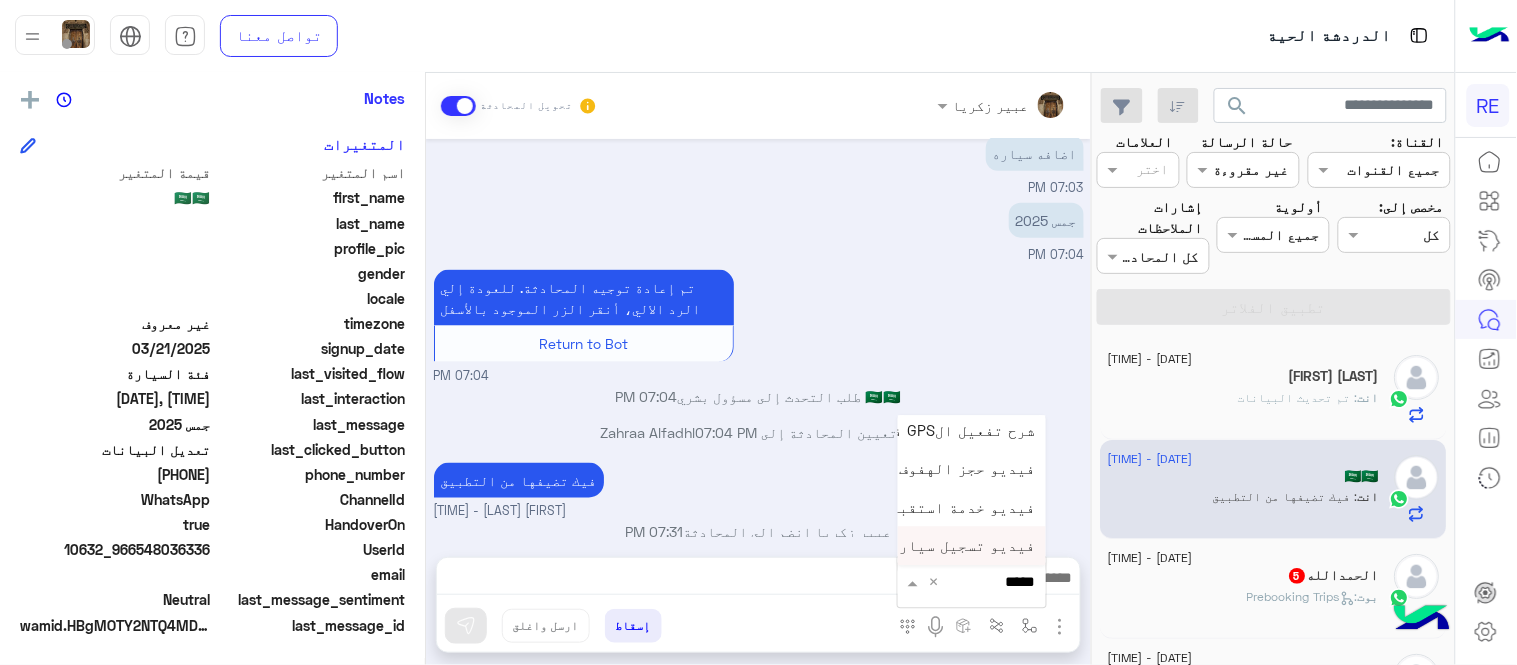click on "فيديو تسجيل سيارة" at bounding box center (963, 546) 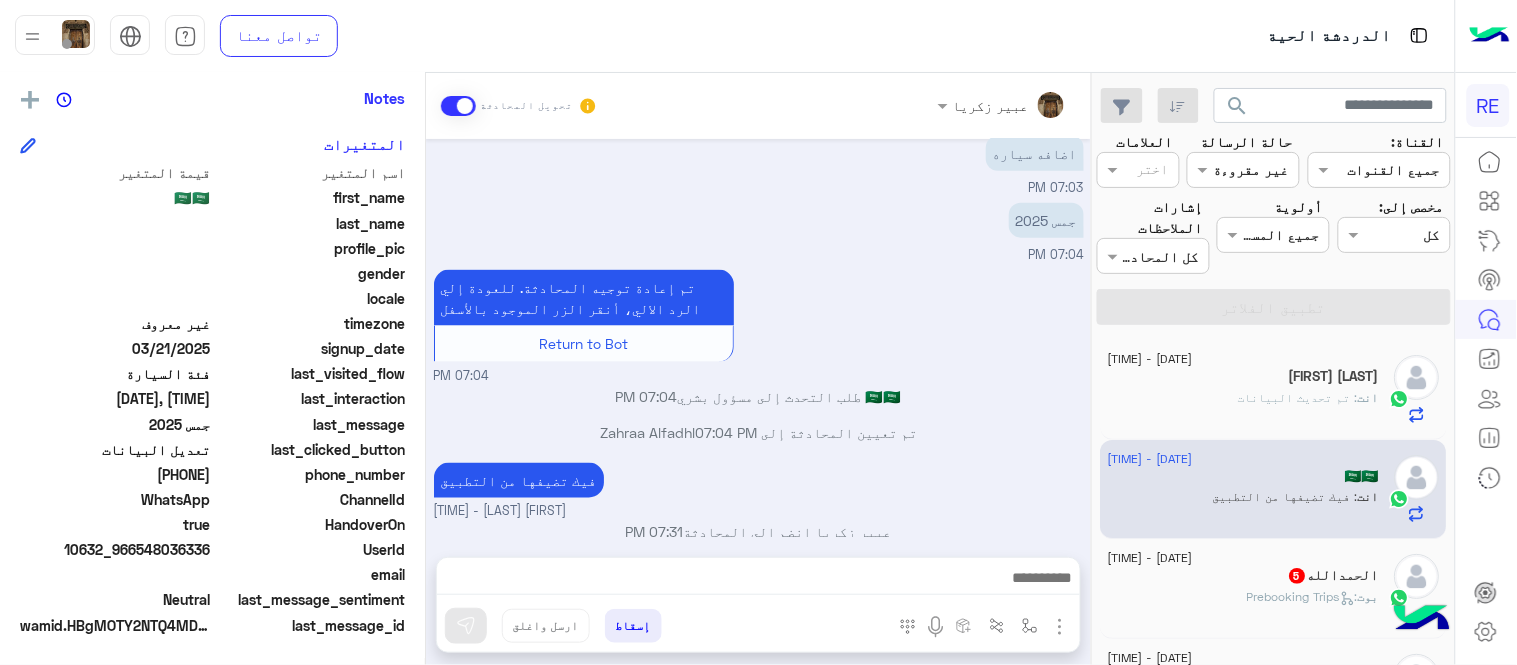 type on "**********" 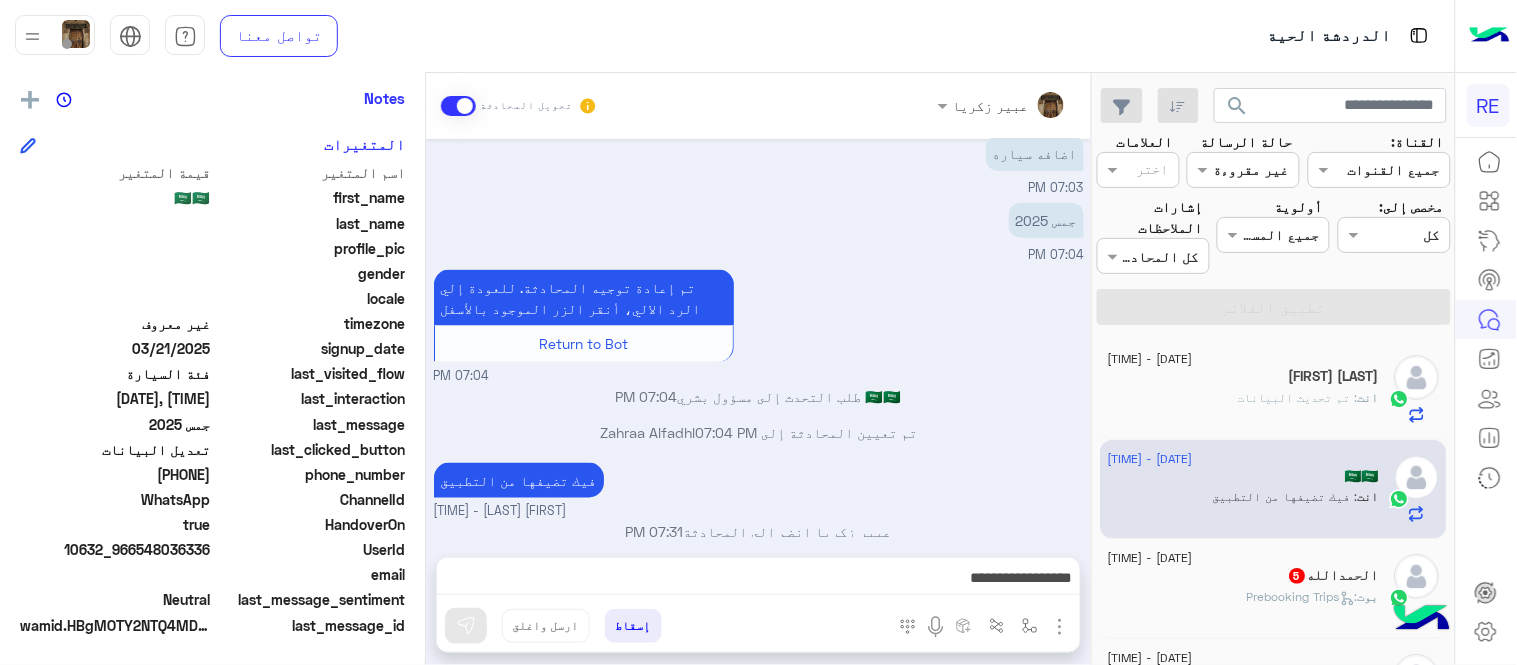 scroll, scrollTop: 612, scrollLeft: 0, axis: vertical 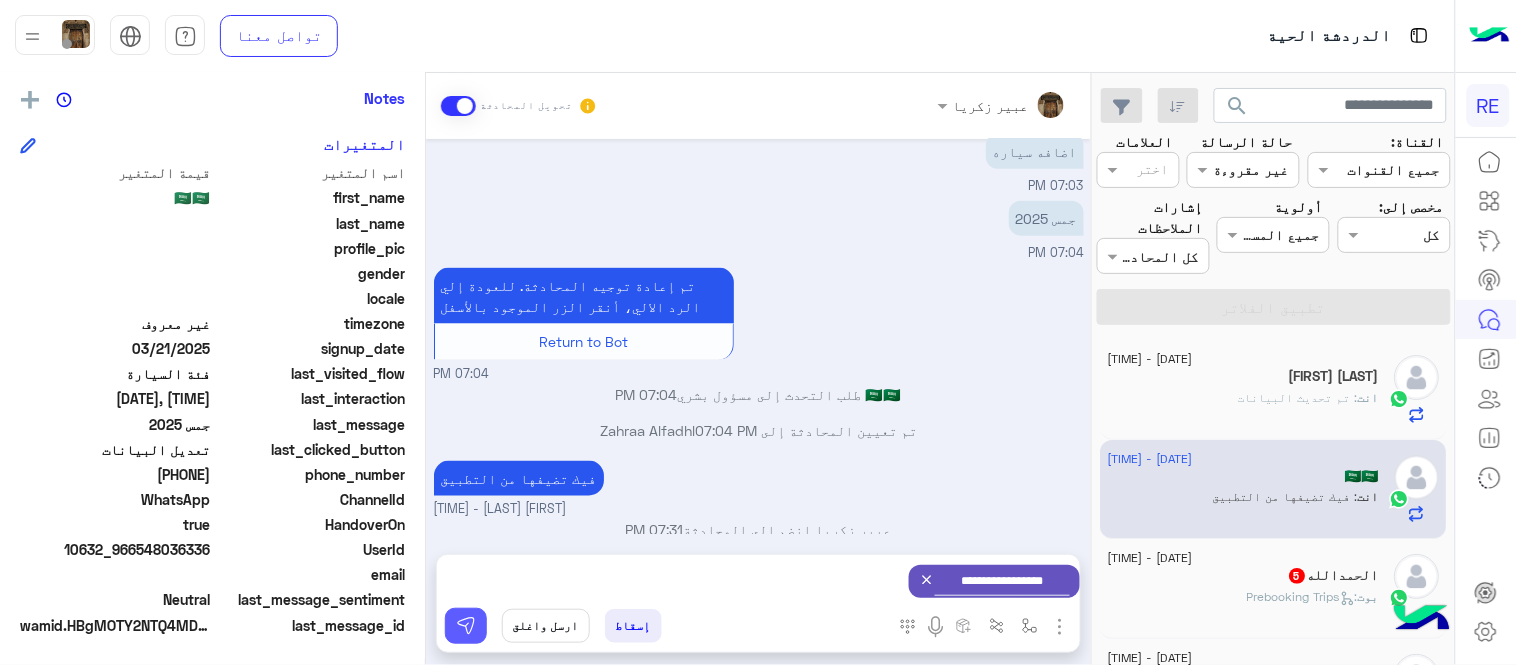 drag, startPoint x: 492, startPoint y: 622, endPoint x: 454, endPoint y: 627, distance: 38.327538 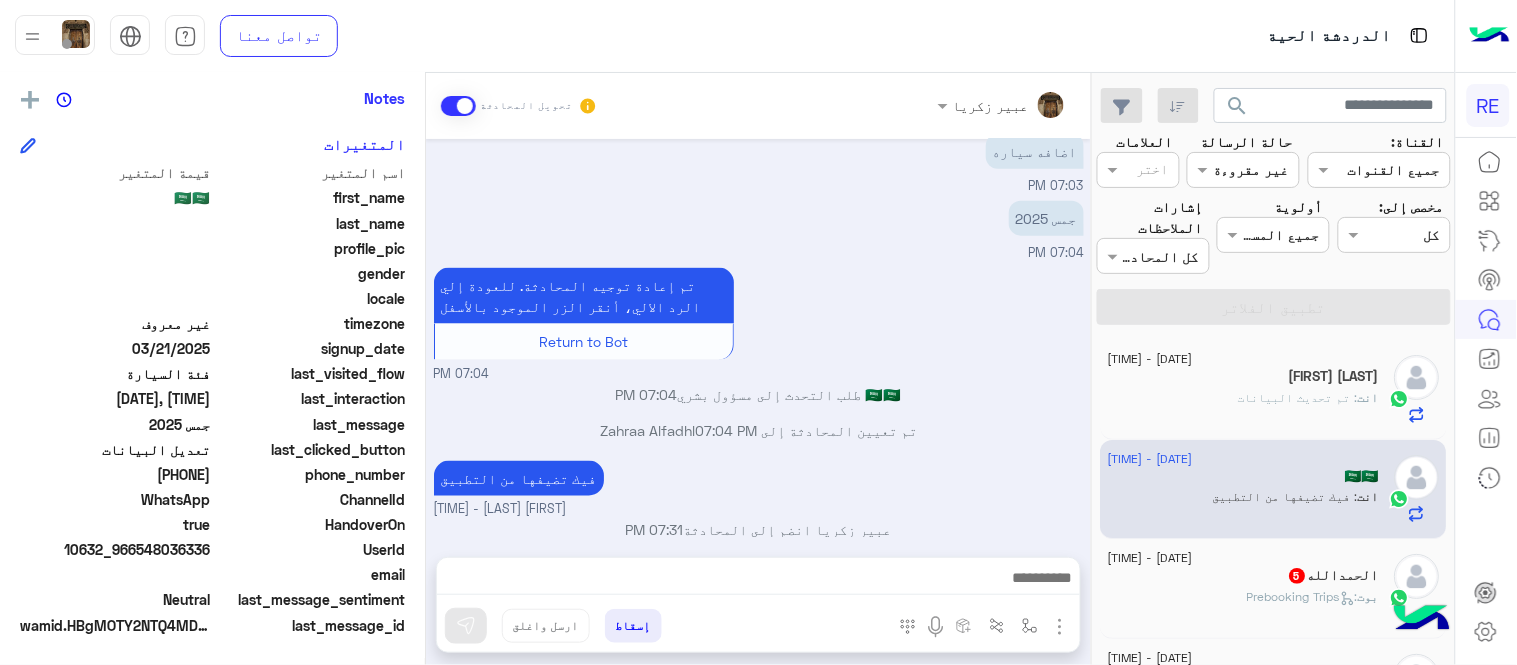 scroll, scrollTop: 610, scrollLeft: 0, axis: vertical 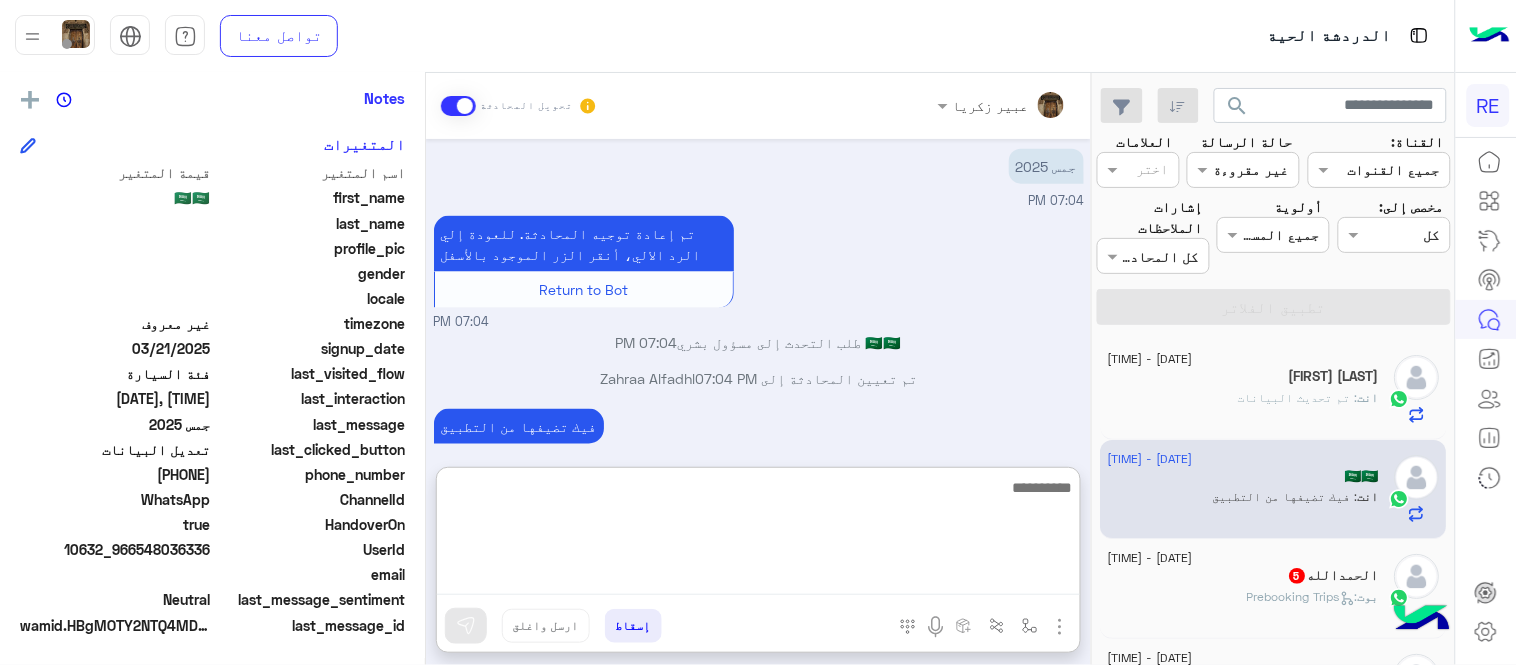 click at bounding box center (758, 535) 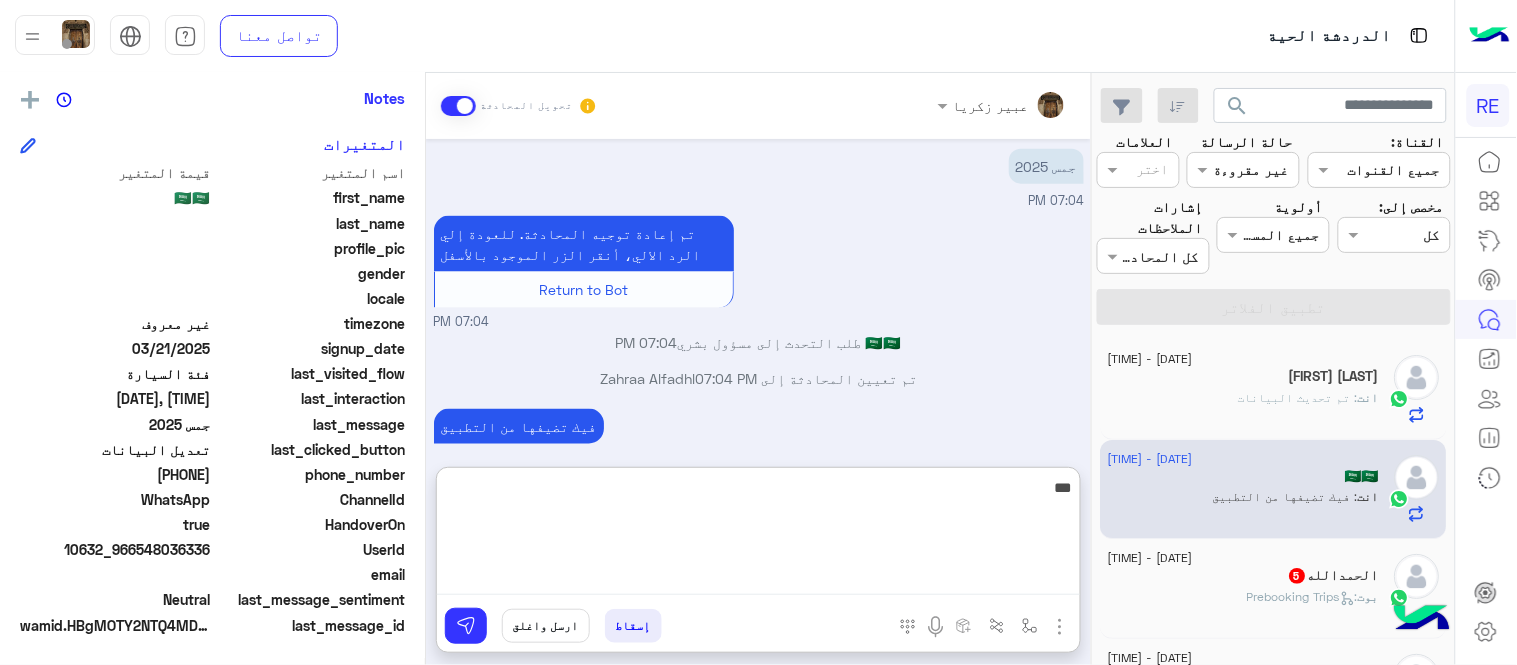 scroll, scrollTop: 878, scrollLeft: 0, axis: vertical 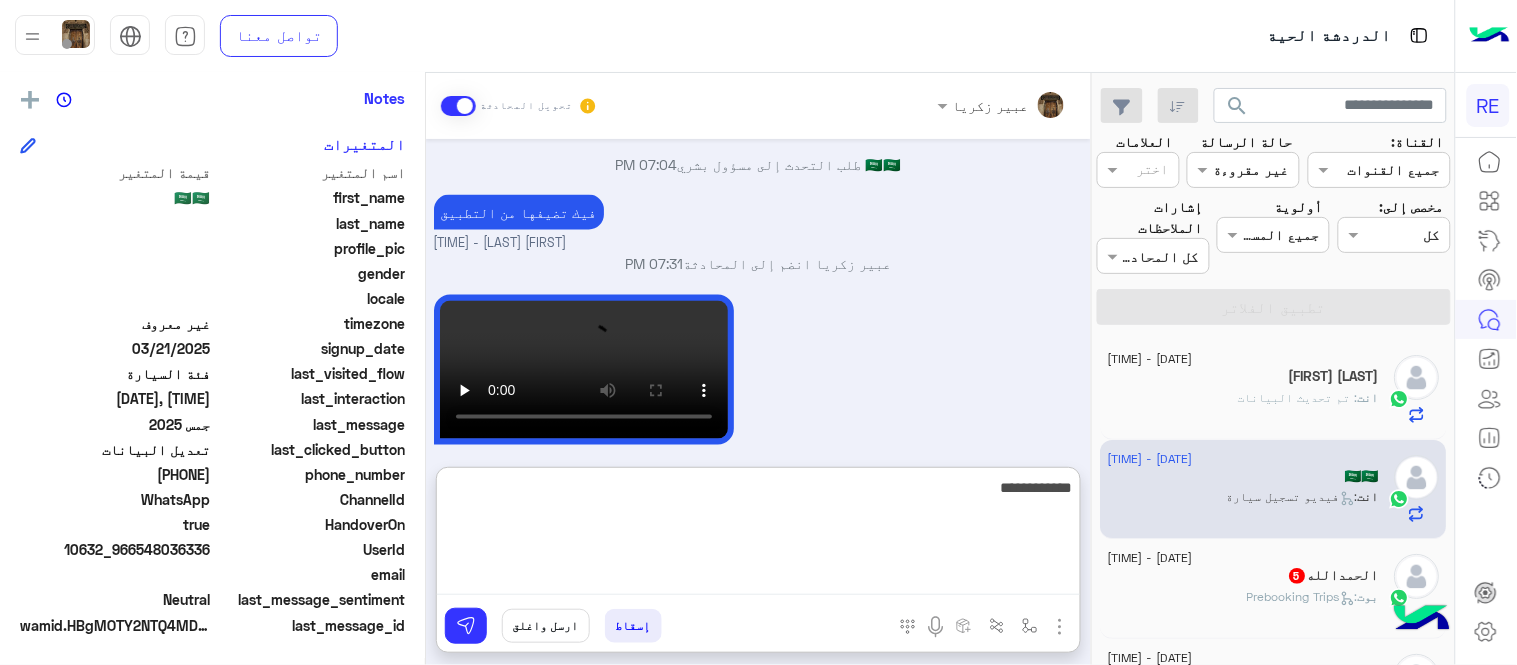 type on "**********" 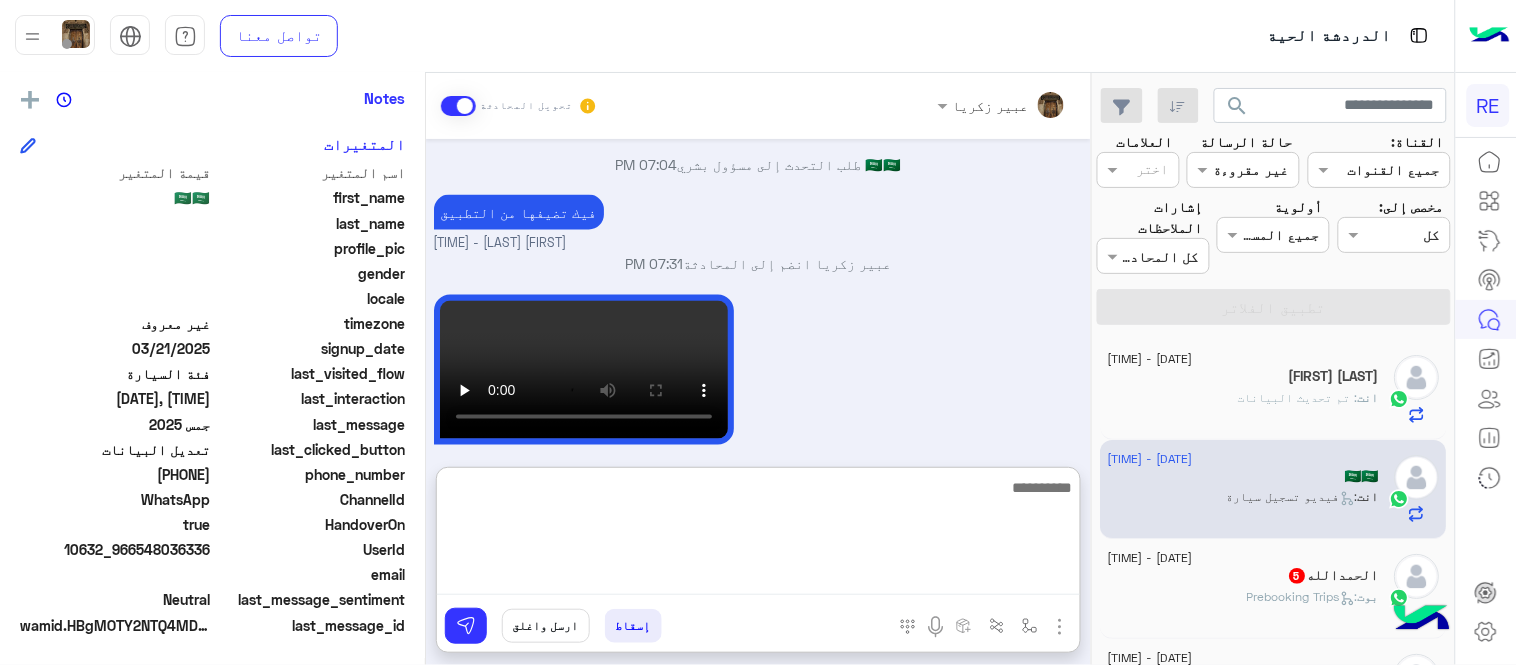 scroll, scrollTop: 942, scrollLeft: 0, axis: vertical 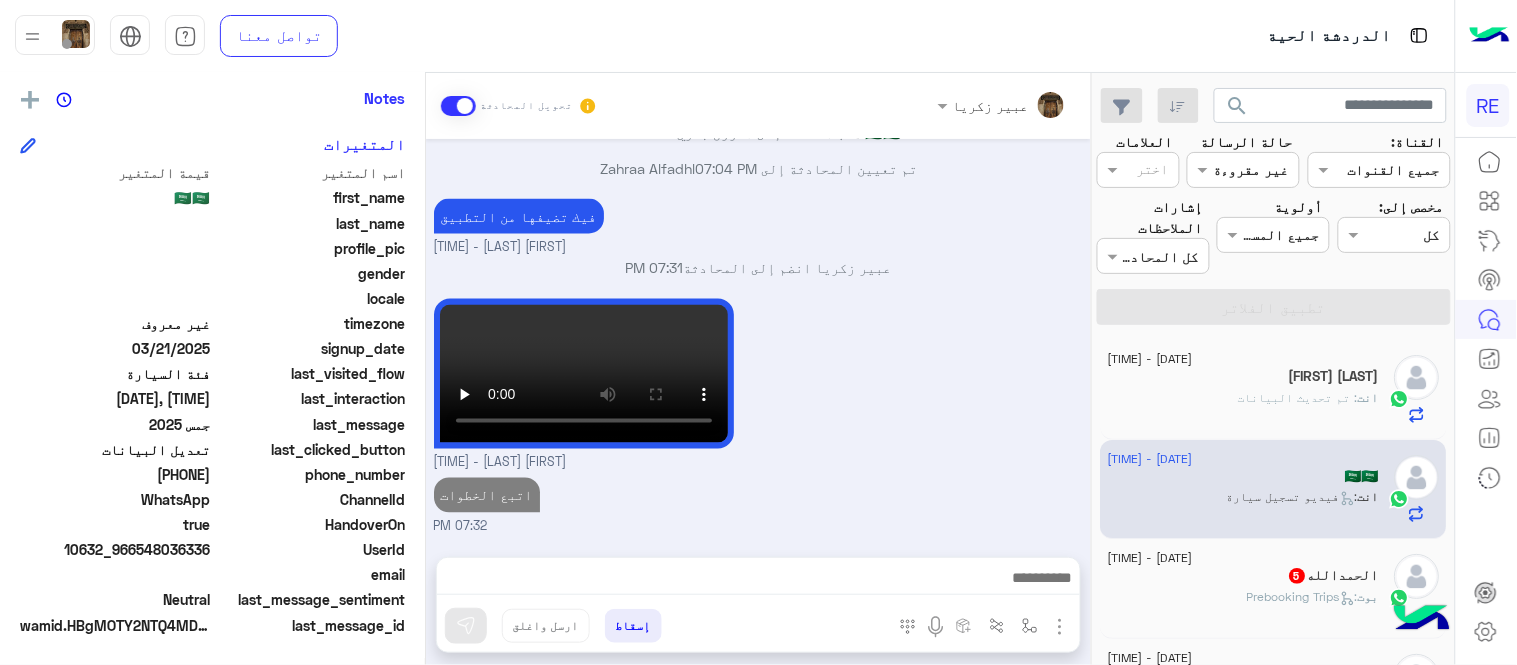 click on "بوت : Prebooking Trips" 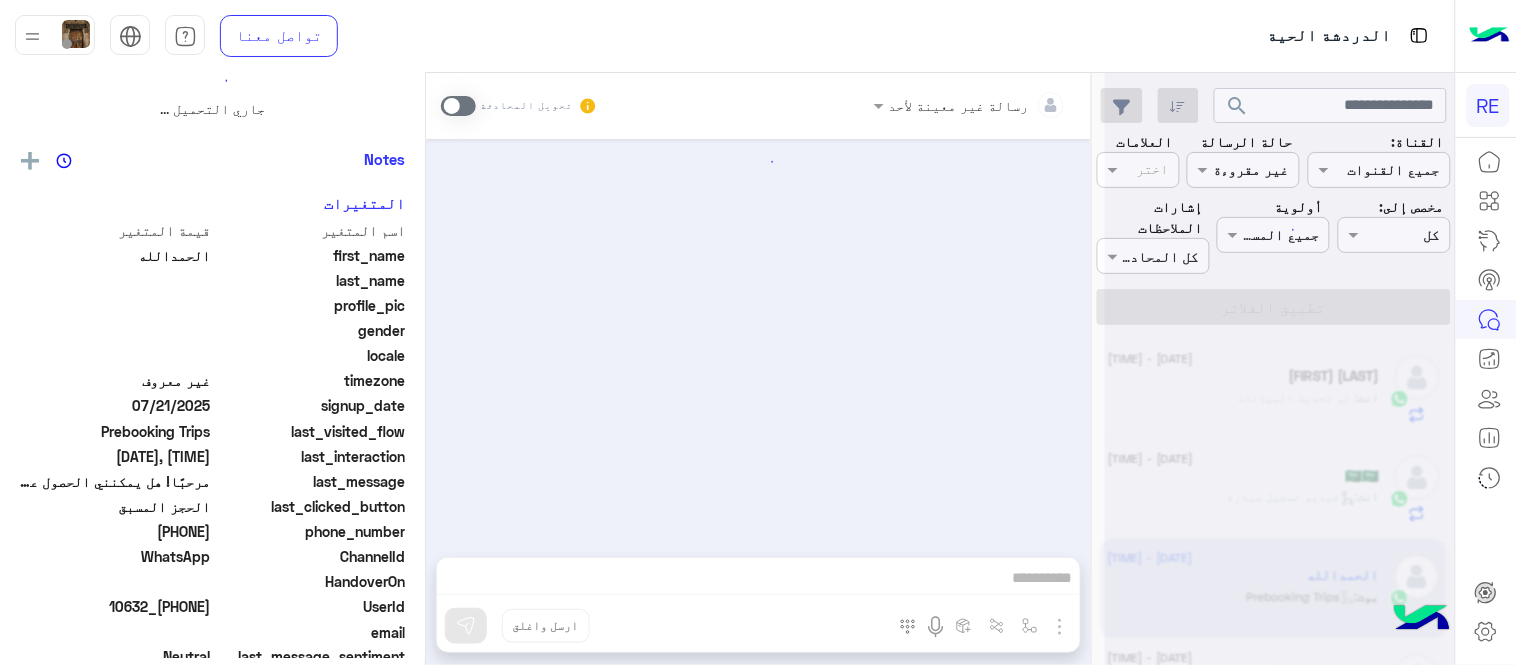 scroll, scrollTop: 0, scrollLeft: 0, axis: both 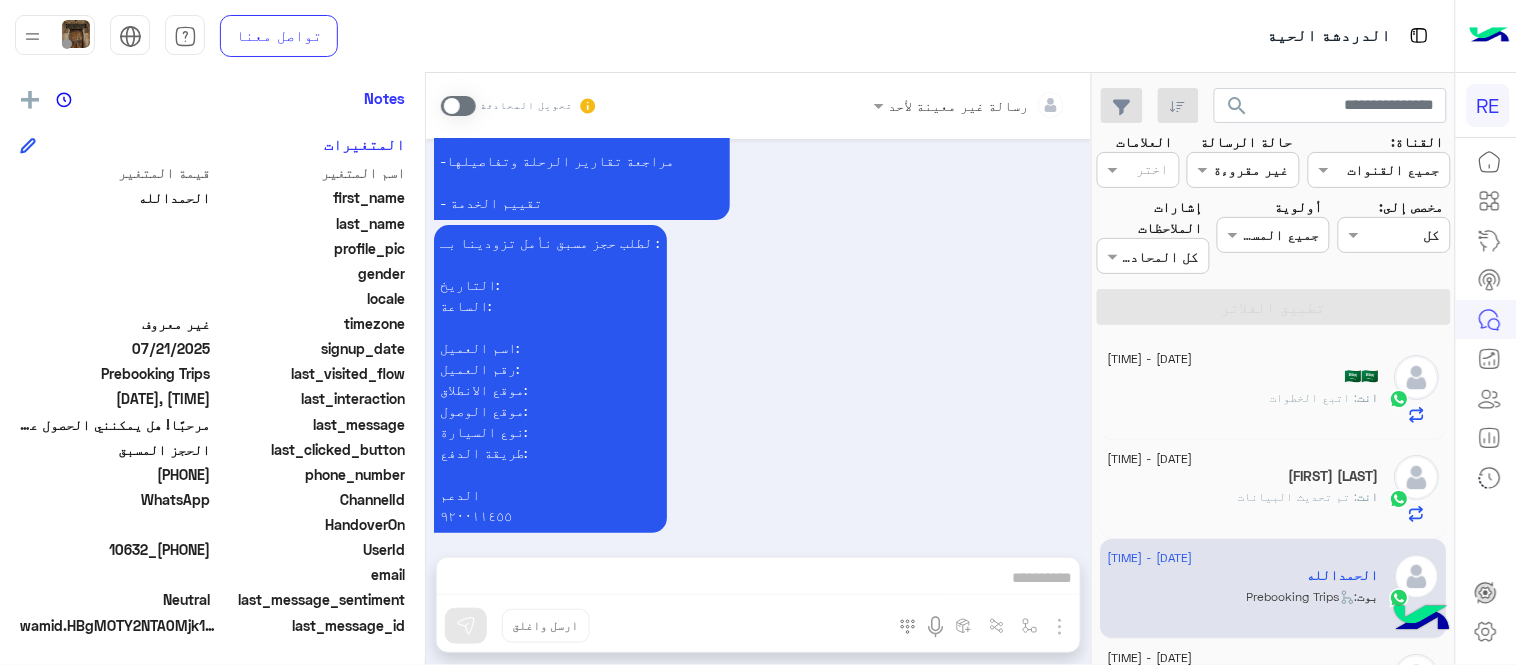 click at bounding box center [458, 106] 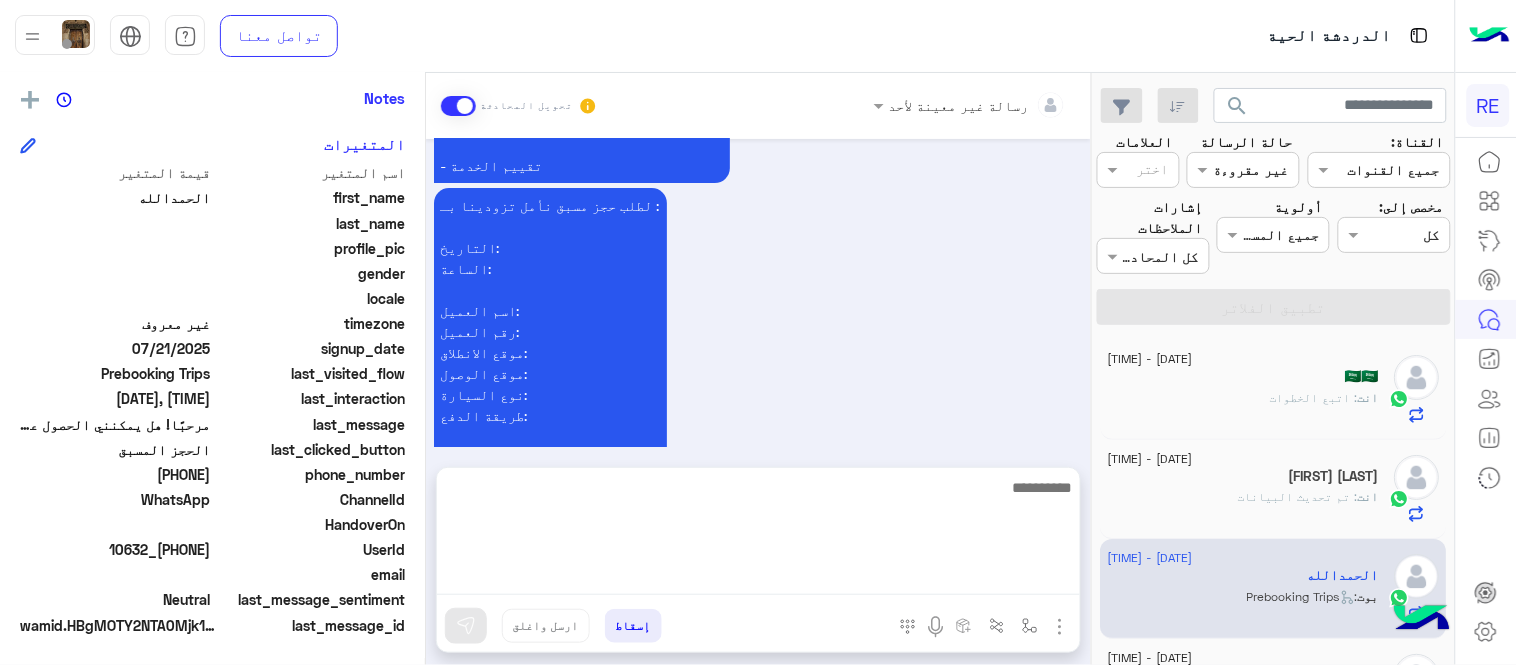 click at bounding box center [758, 535] 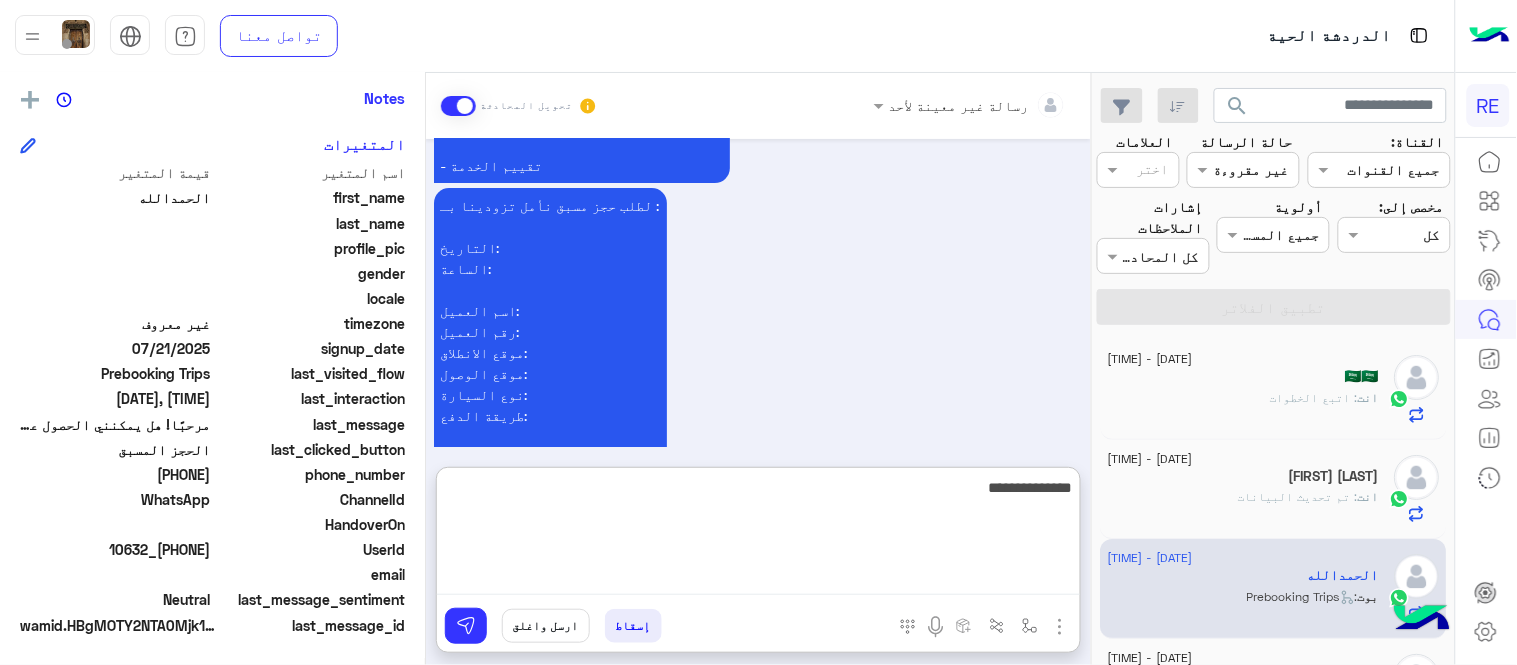 type on "**********" 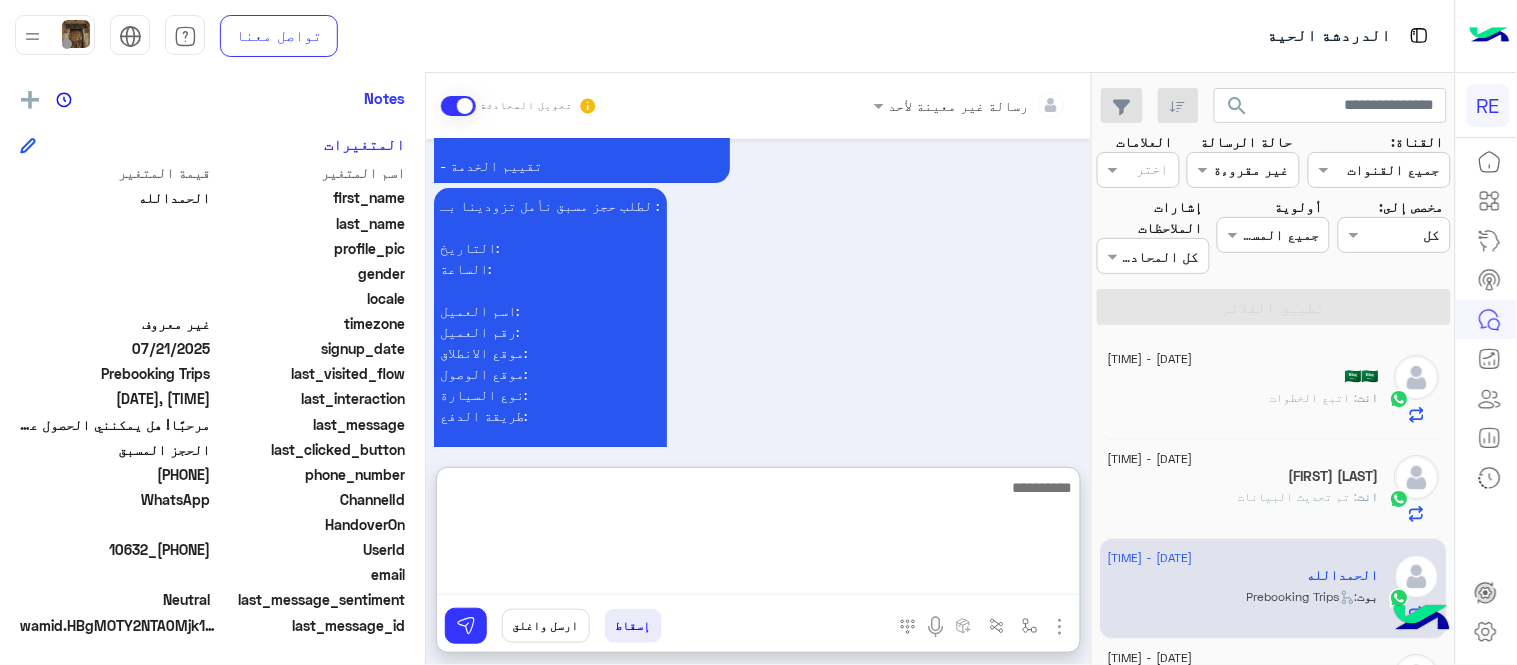 scroll, scrollTop: 1996, scrollLeft: 0, axis: vertical 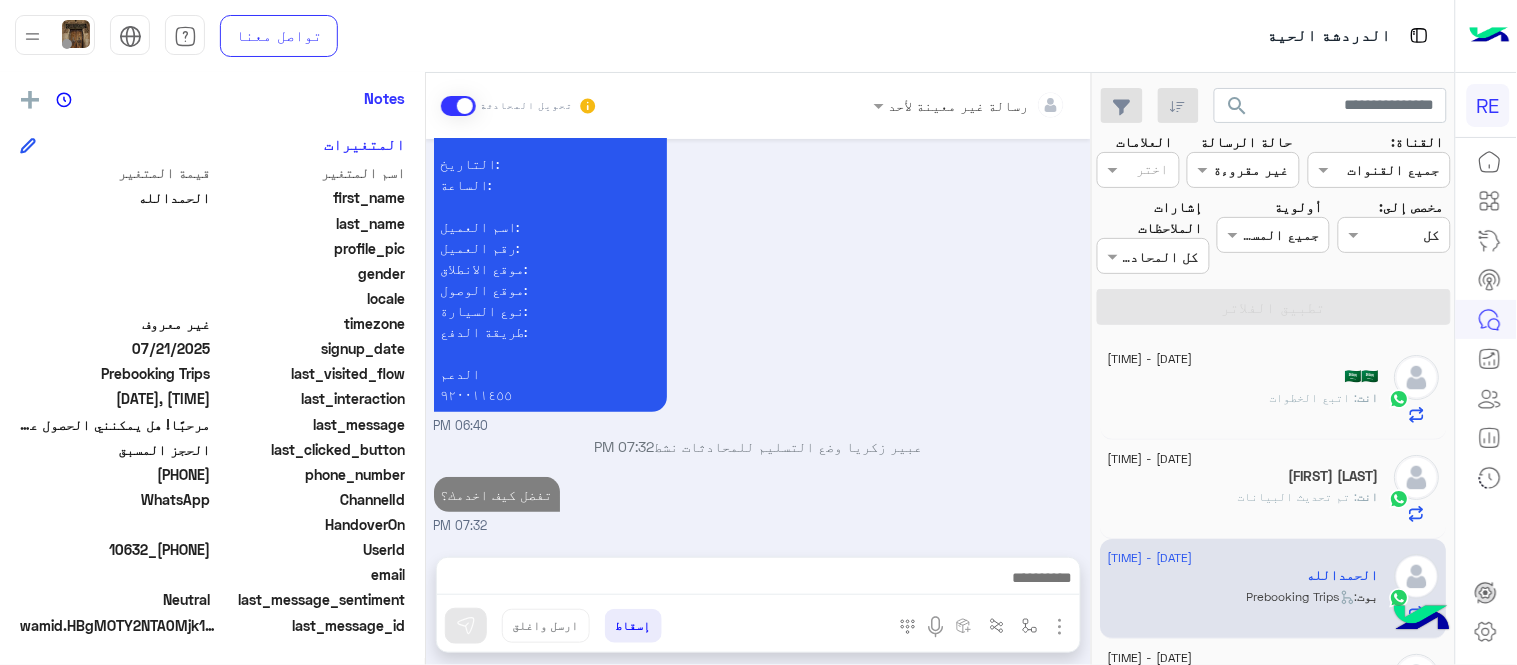 click on "Jul 21, 2025 مرحبًا! هل يمكنني الحصول على مزيد من المعلومات حول هذا؟ 02:39 AM اهلا بك في تطبيق رحلة 👋 Welcome to Rehla 👋 من فضلك أختر لغة التواصل Please choose your preferred Language English عربي 02:39 AM عربي 06:39 PM هل أنت ؟ كابتن 👨🏻‍✈️ عميل 🧳 رحال (مرشد مرخص) 🏖️ 06:39 PM عميل 06:39 PM هل لديك حساب مسجل على التطبيق لا نعم 06:39 PM لا 06:40 PM يمكنك تحميل التطبيق والتسجيل عبر الرابط 📲 http://onelink.to/Rehla ونسعد بزيارتك حسابات التواصل الاجتماعي : https://compiled.social/rehlacar لمساعدتك بشكل افضل الرجاء اختيار احد الخدمات التالية 06:40 PM الحجز المسبق 06:40 PM تمتع بمزايا تنزيل تطبيق رحلة بجوالك :" at bounding box center (758, 338) 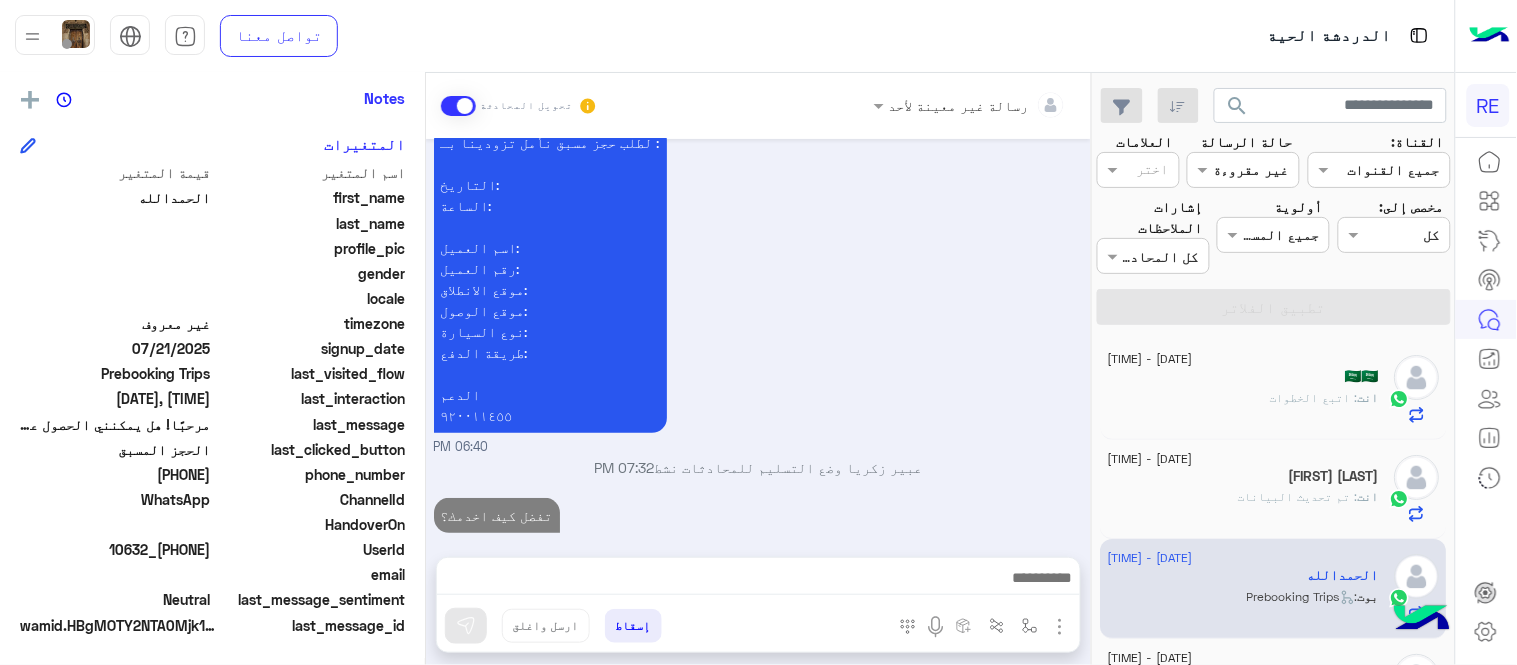 scroll, scrollTop: 1943, scrollLeft: 0, axis: vertical 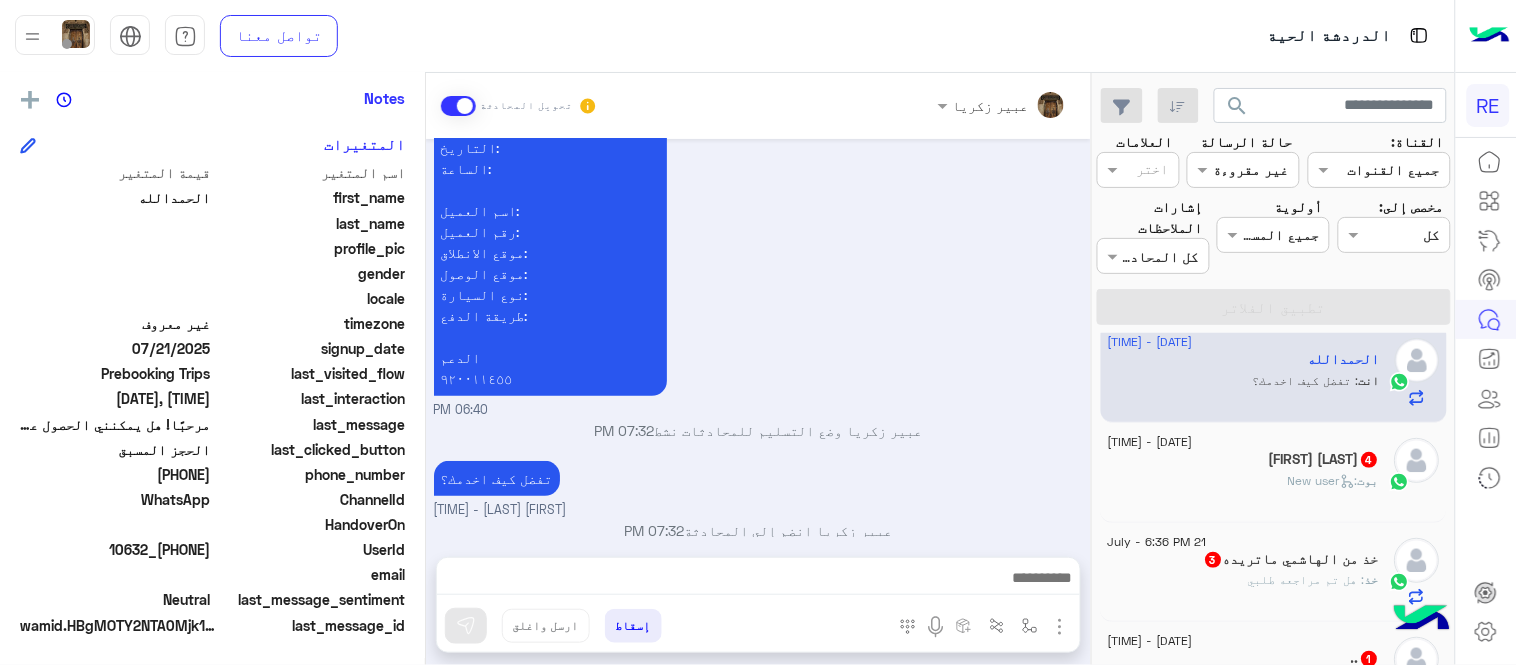 click on "بوت :   New user" 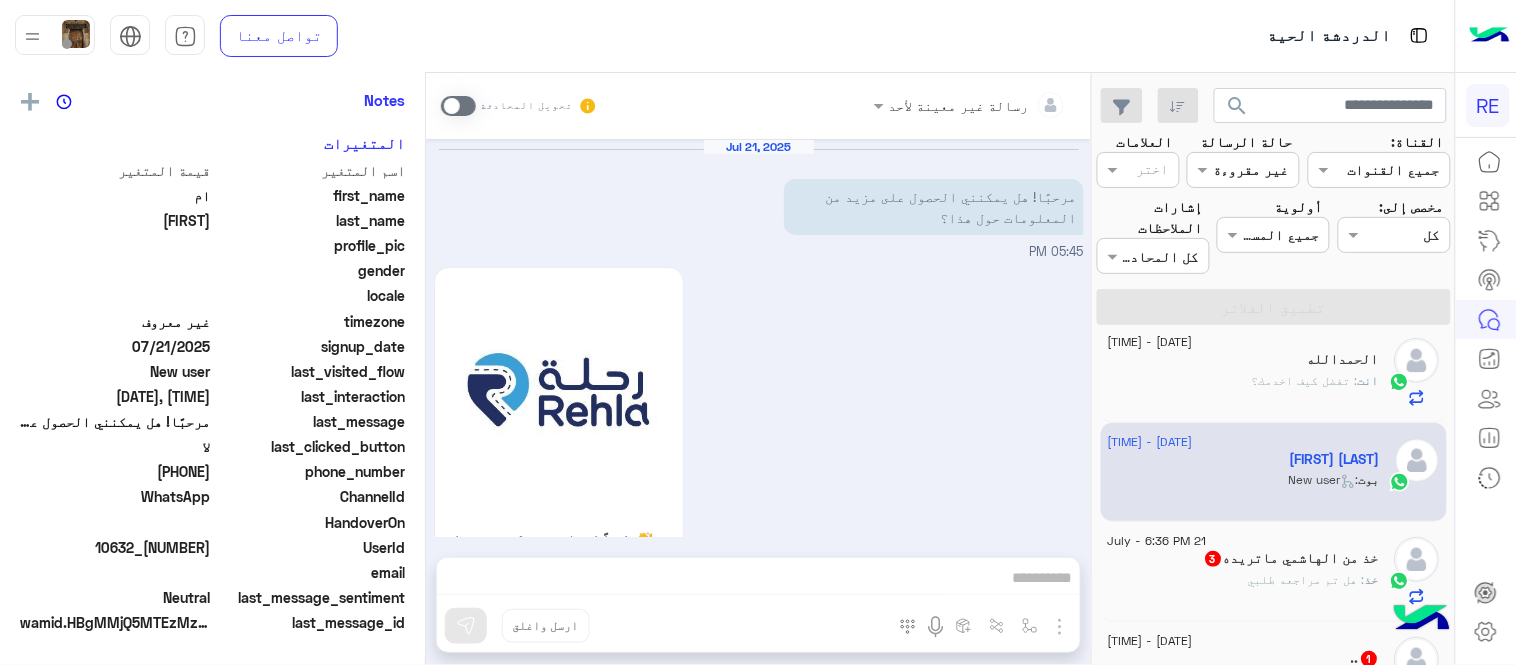 scroll, scrollTop: 405, scrollLeft: 0, axis: vertical 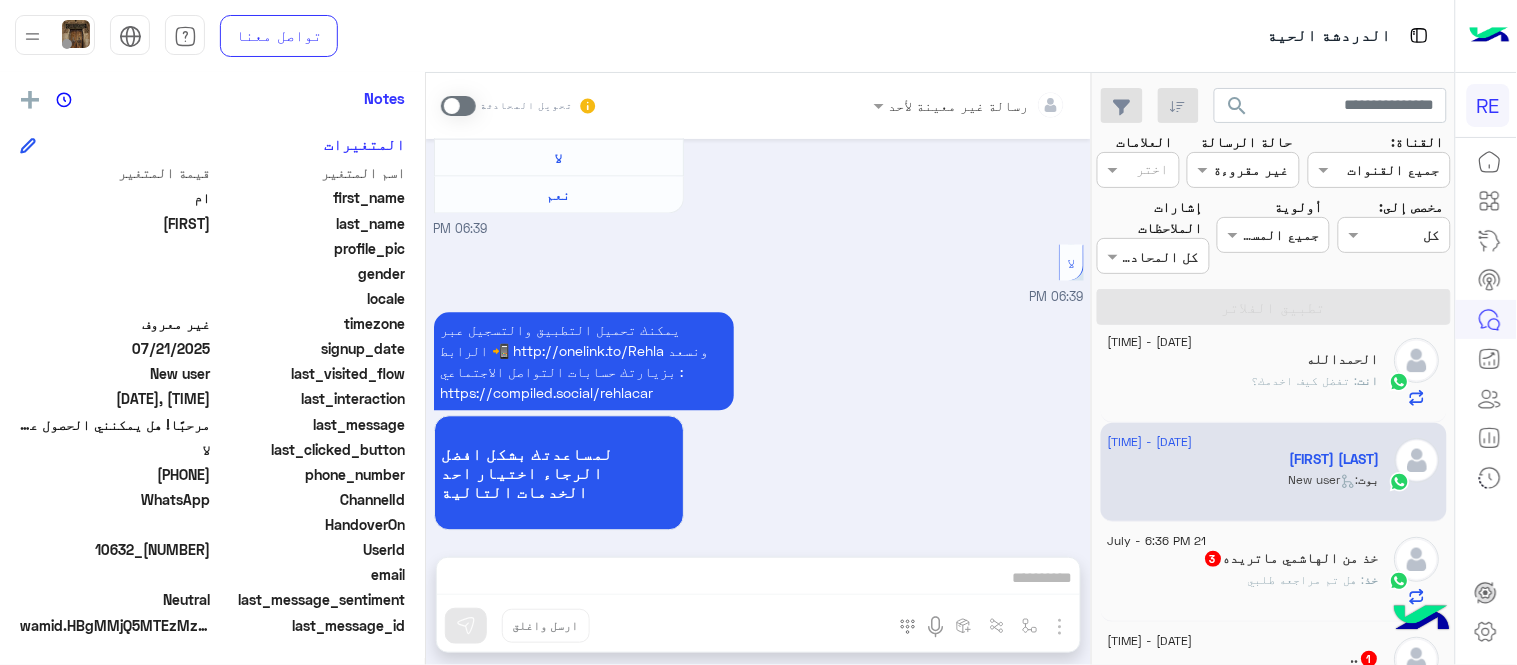 click at bounding box center (458, 106) 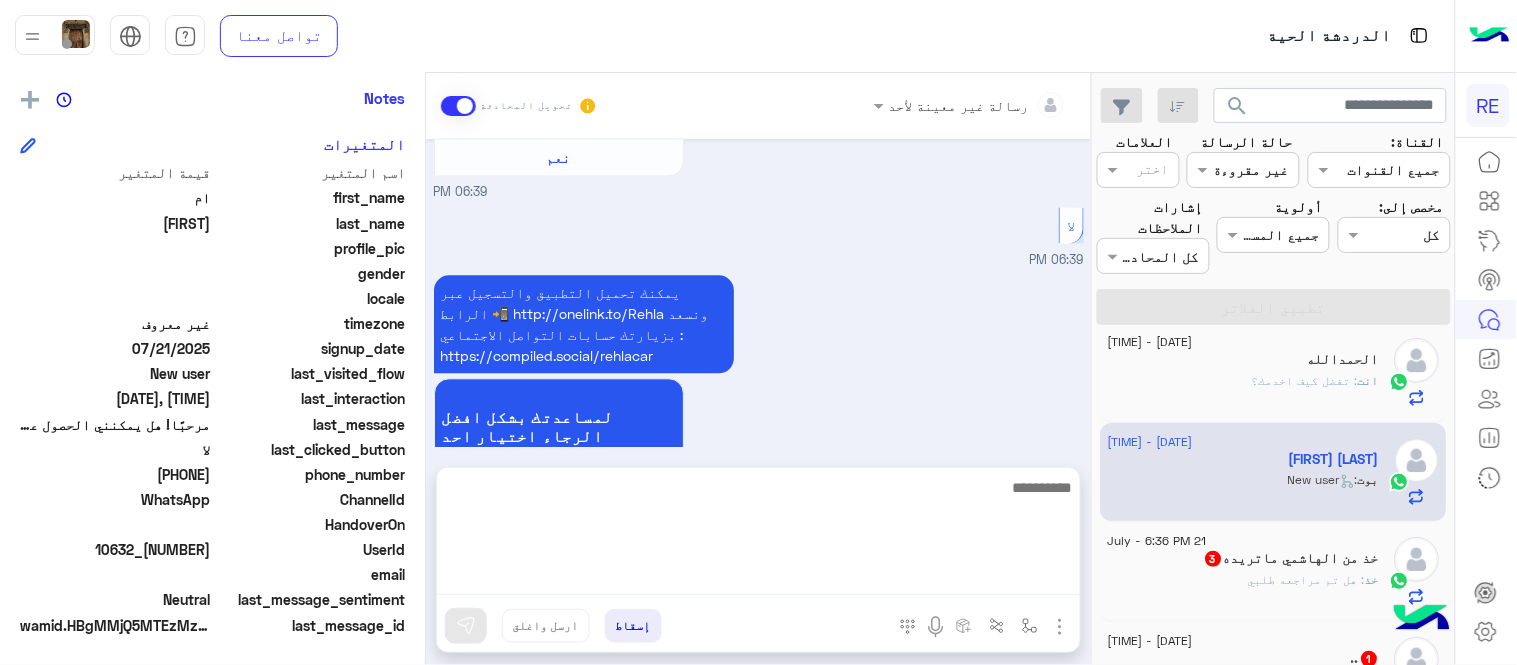 click at bounding box center (758, 535) 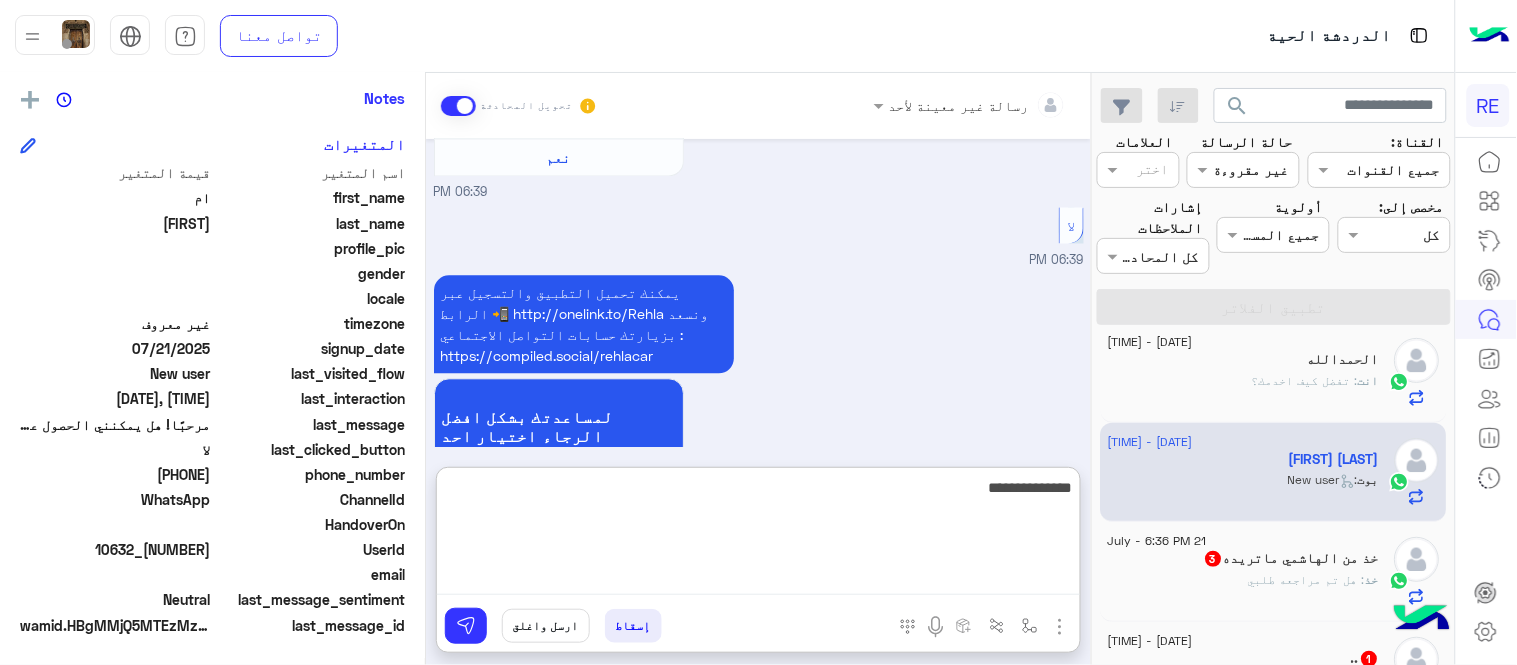 type on "**********" 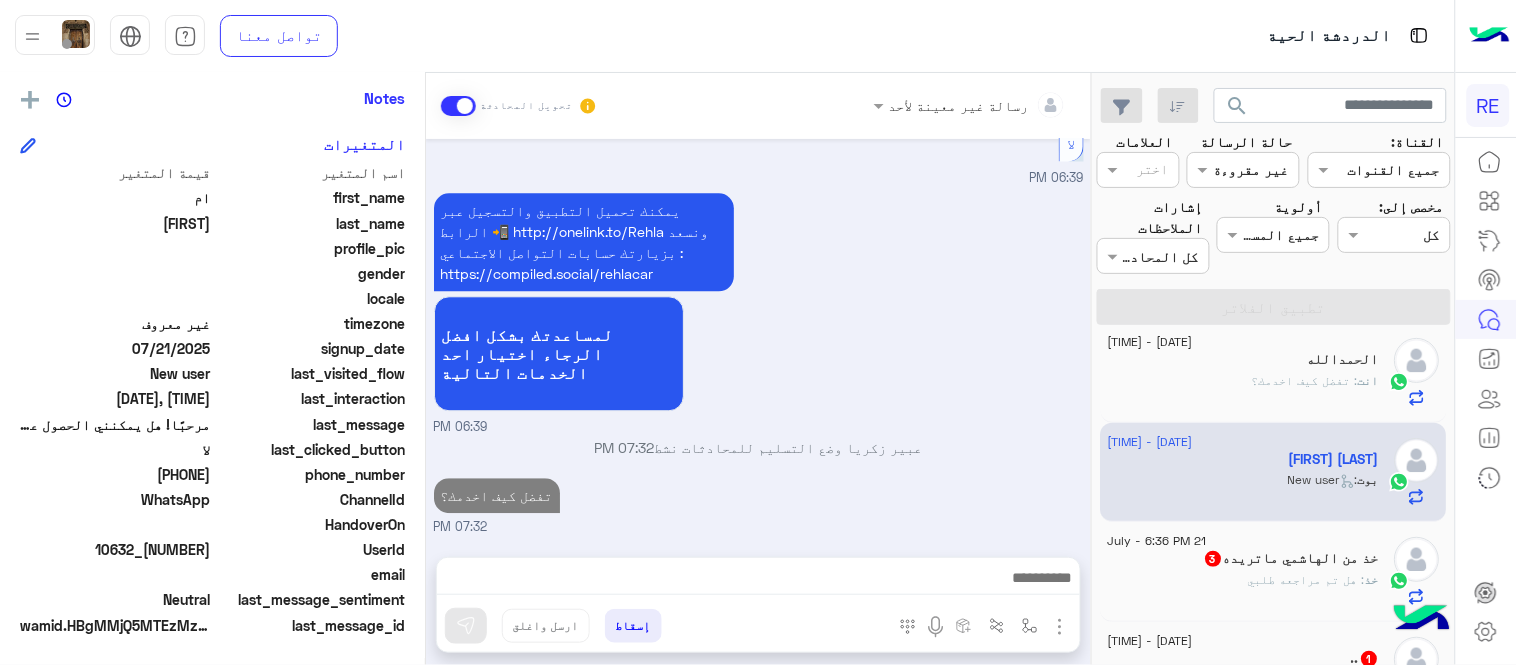 scroll, scrollTop: 1213, scrollLeft: 0, axis: vertical 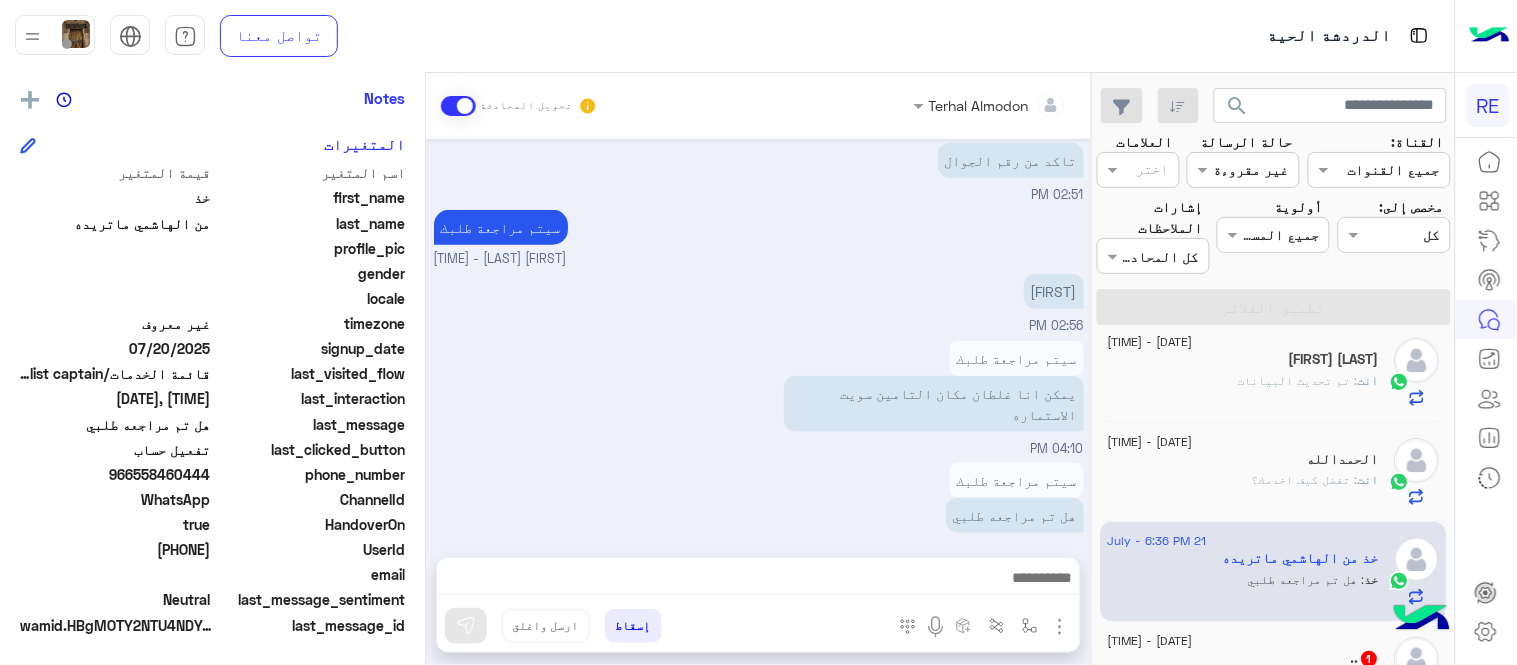 click on "سيتم مراجعة طلبك" at bounding box center (1017, 358) 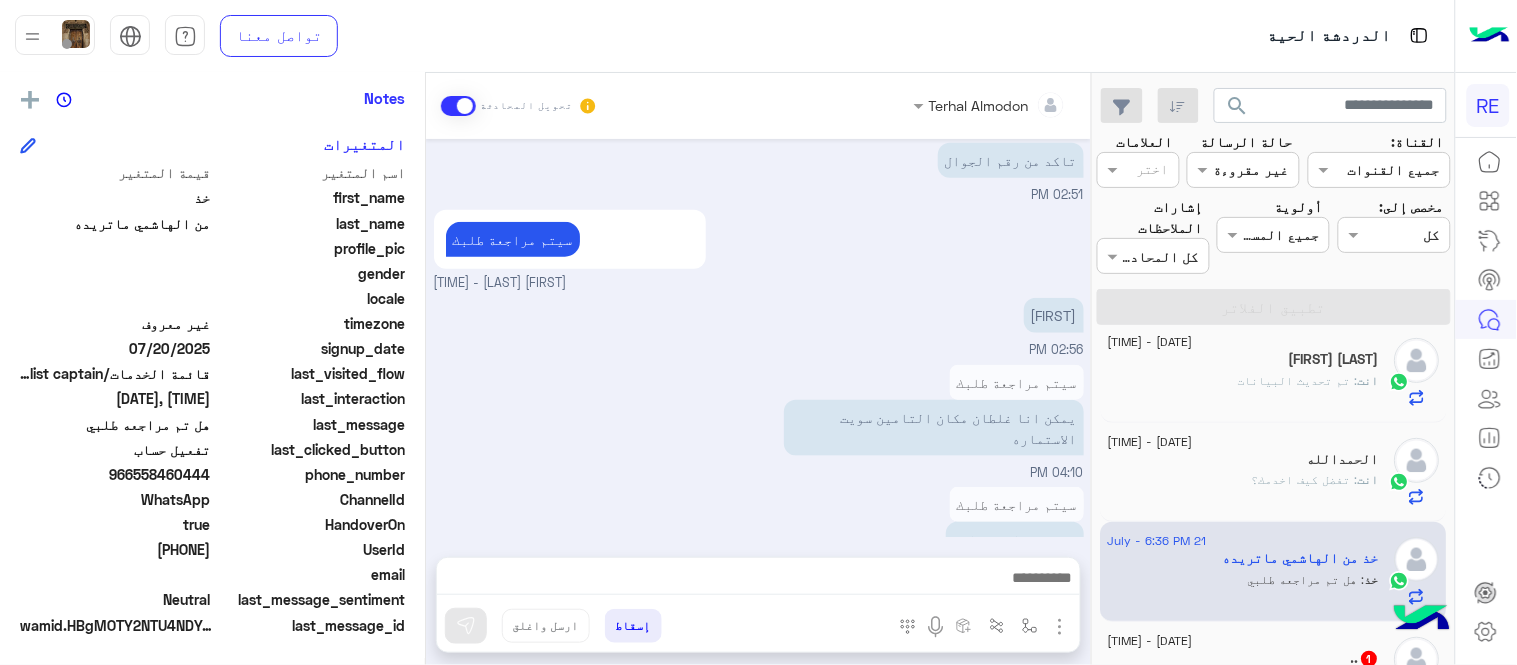 scroll, scrollTop: 332, scrollLeft: 0, axis: vertical 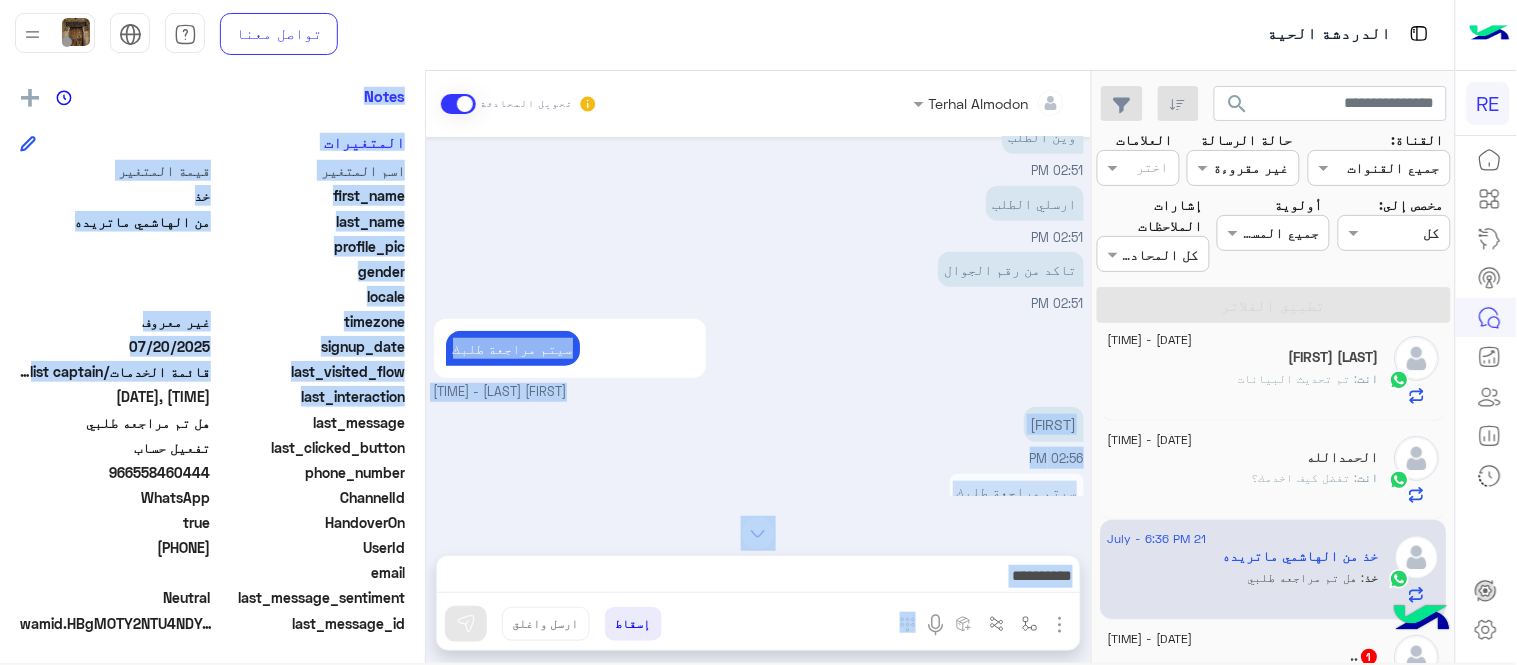 drag, startPoint x: 423, startPoint y: 398, endPoint x: 434, endPoint y: 348, distance: 51.1957 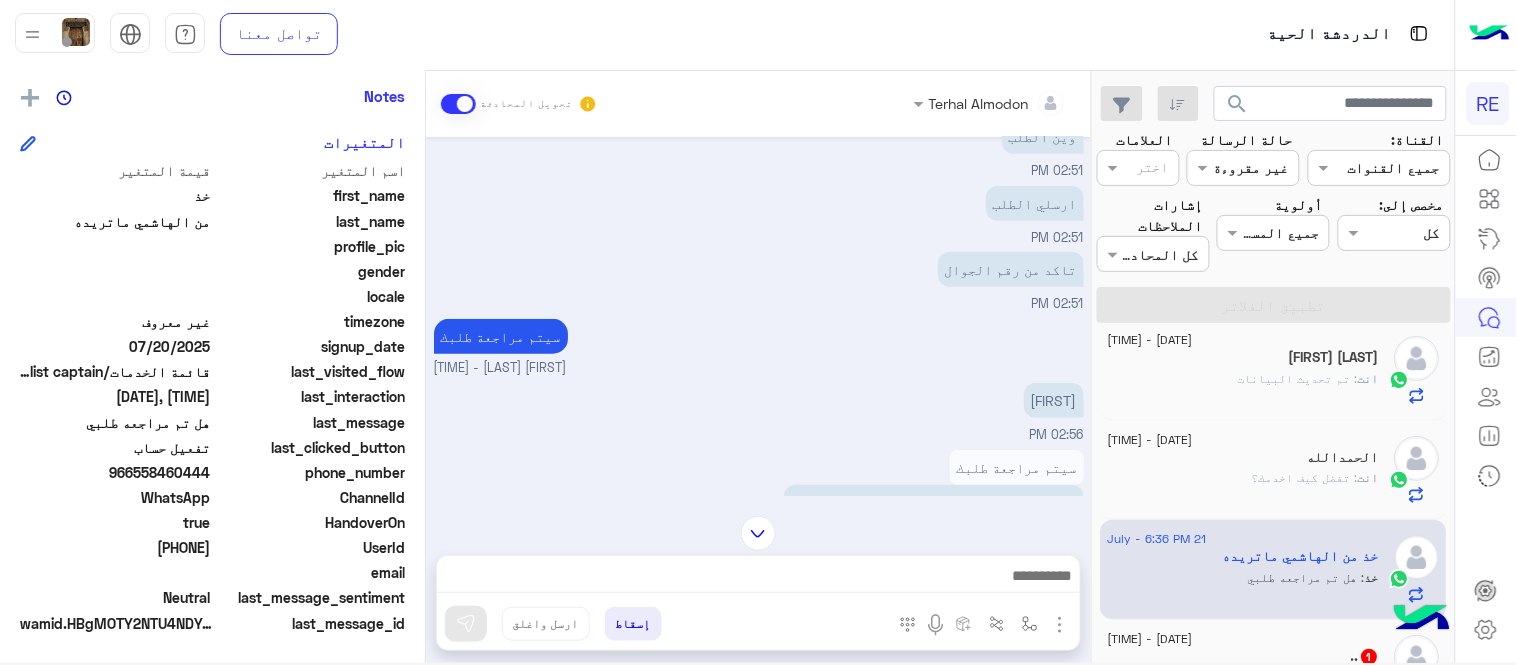 click on "تاكد من رقم الجوال 02:51 PM" at bounding box center [759, 280] 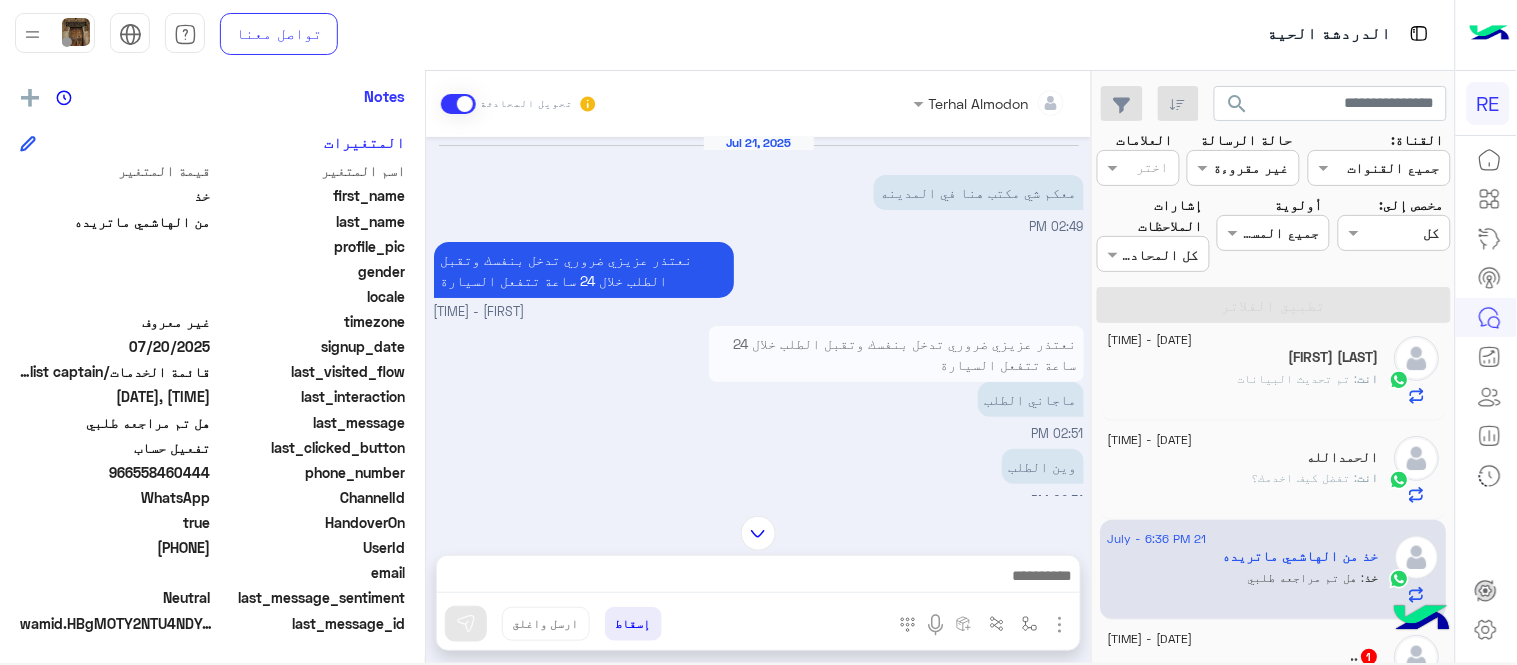 scroll, scrollTop: 0, scrollLeft: 0, axis: both 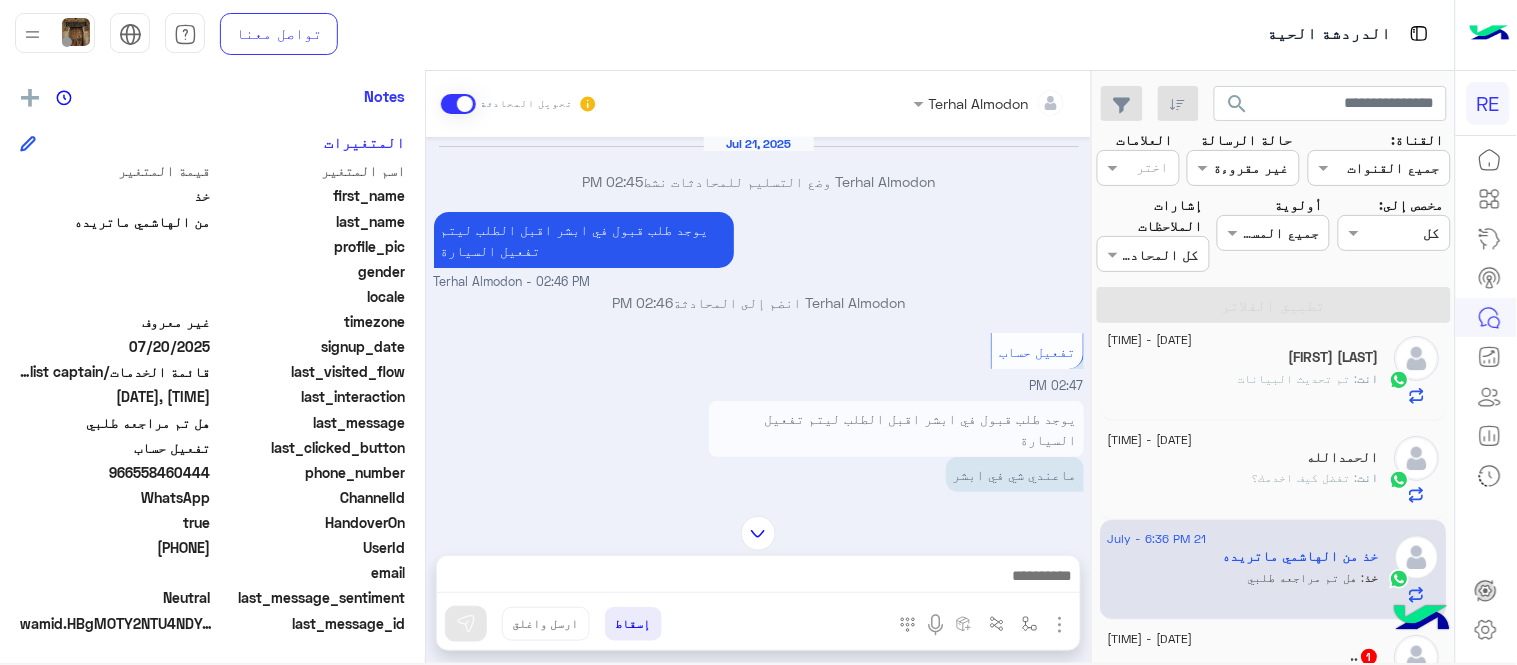 click at bounding box center (758, 533) 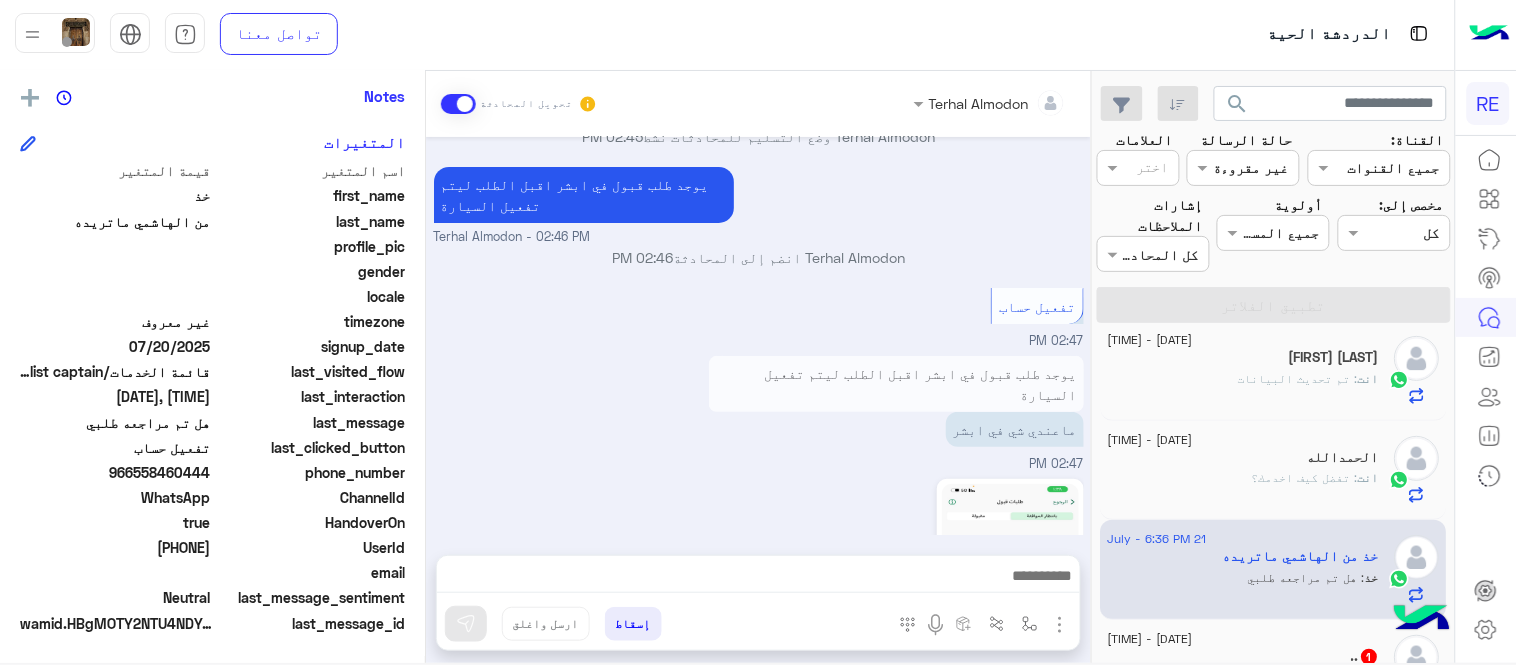 scroll, scrollTop: 1572, scrollLeft: 0, axis: vertical 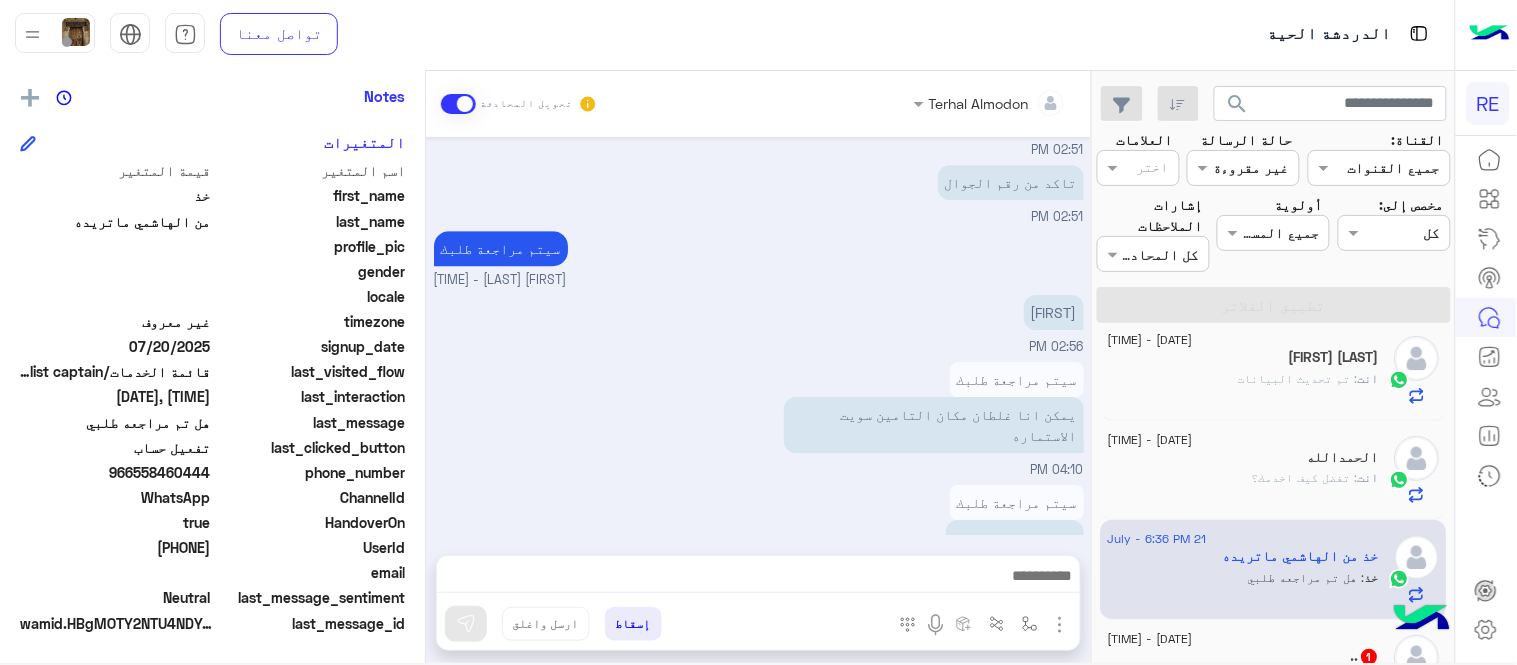 drag, startPoint x: 135, startPoint y: 462, endPoint x: 213, endPoint y: 476, distance: 79.24645 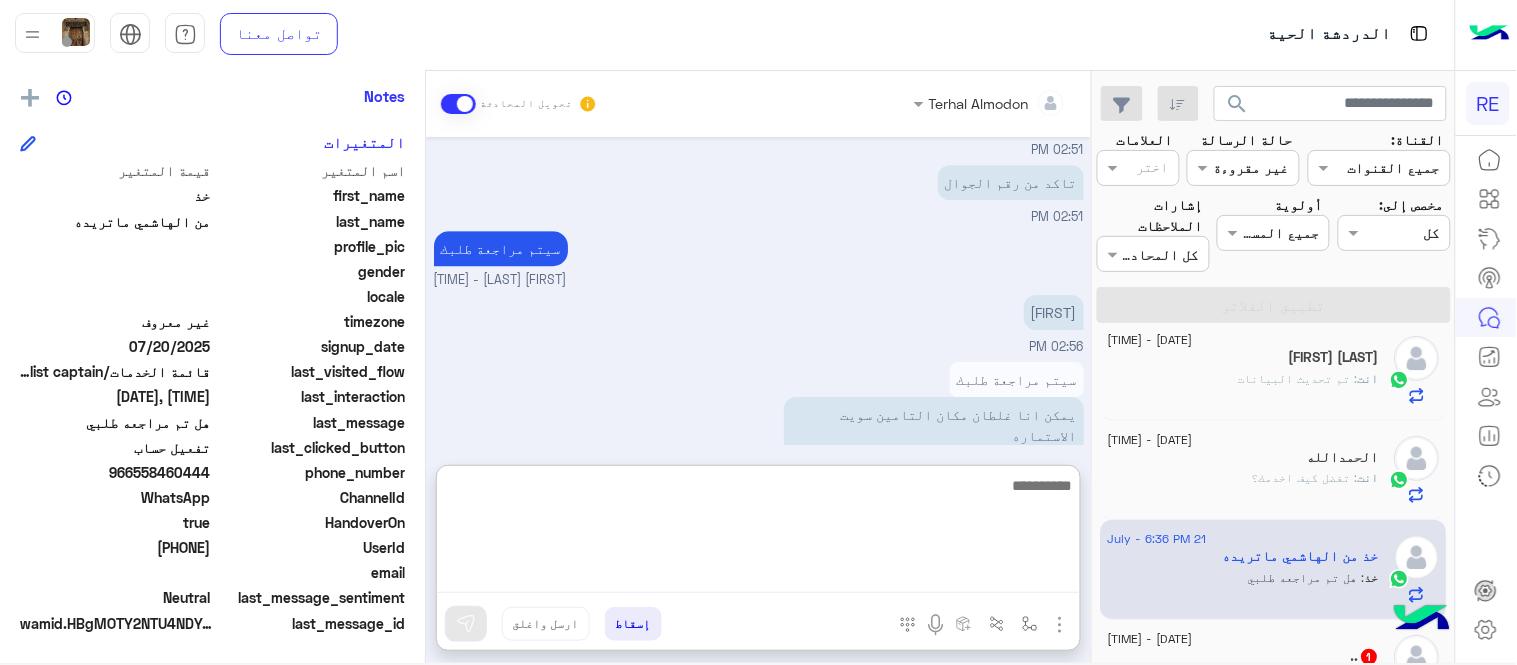 scroll, scrollTop: 1611, scrollLeft: 0, axis: vertical 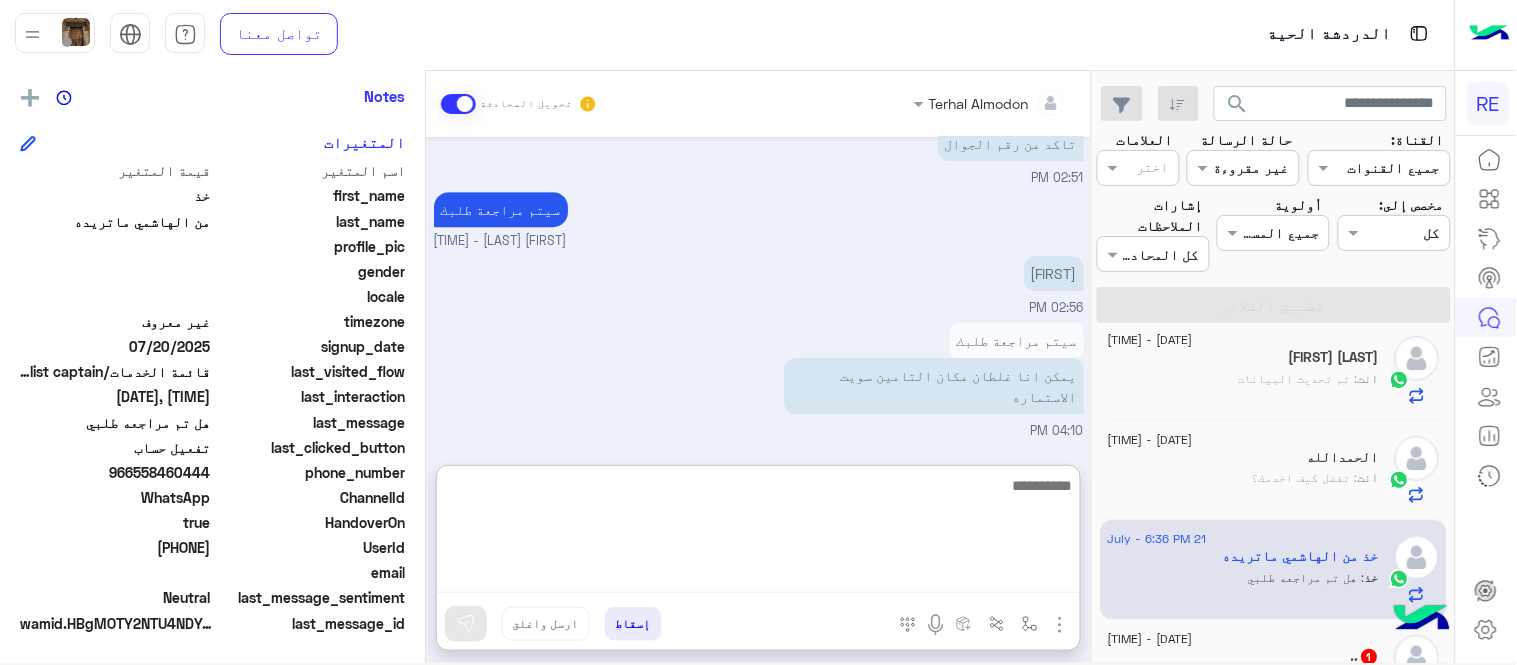 click at bounding box center [758, 533] 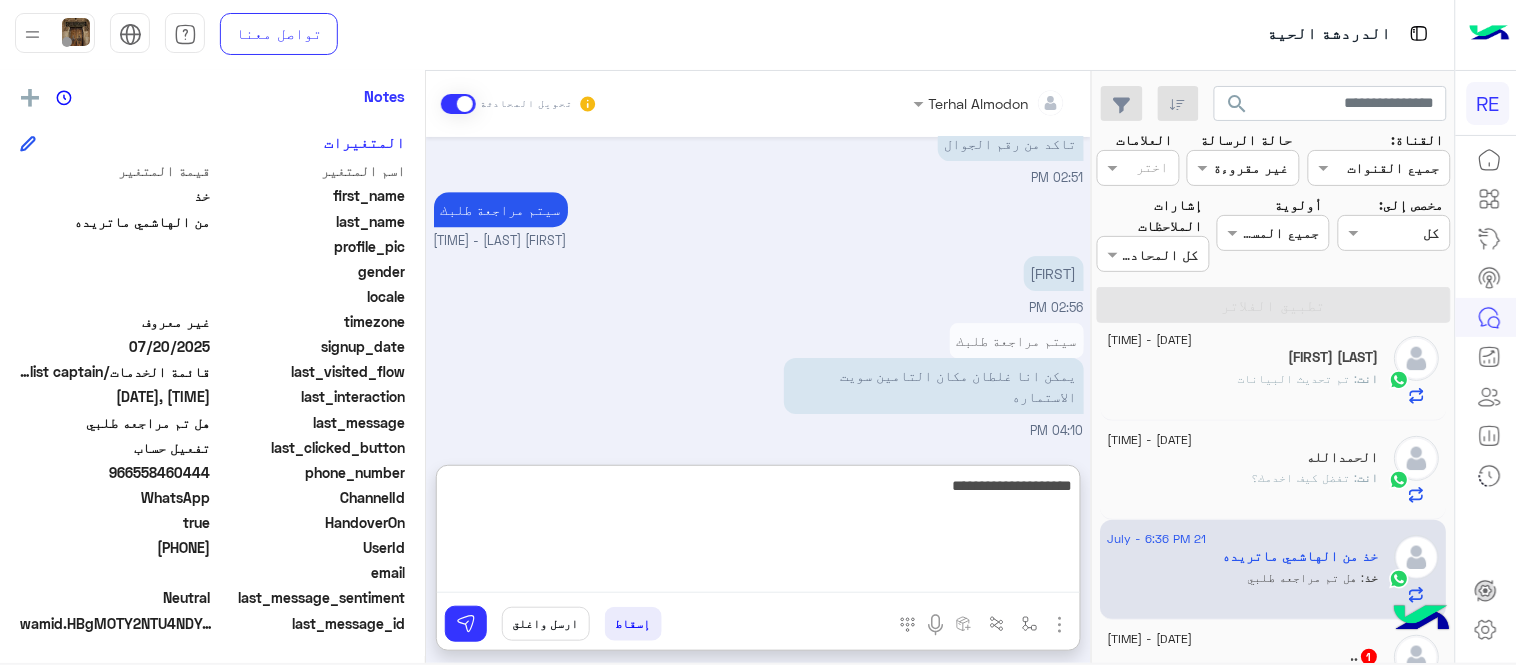 type on "**********" 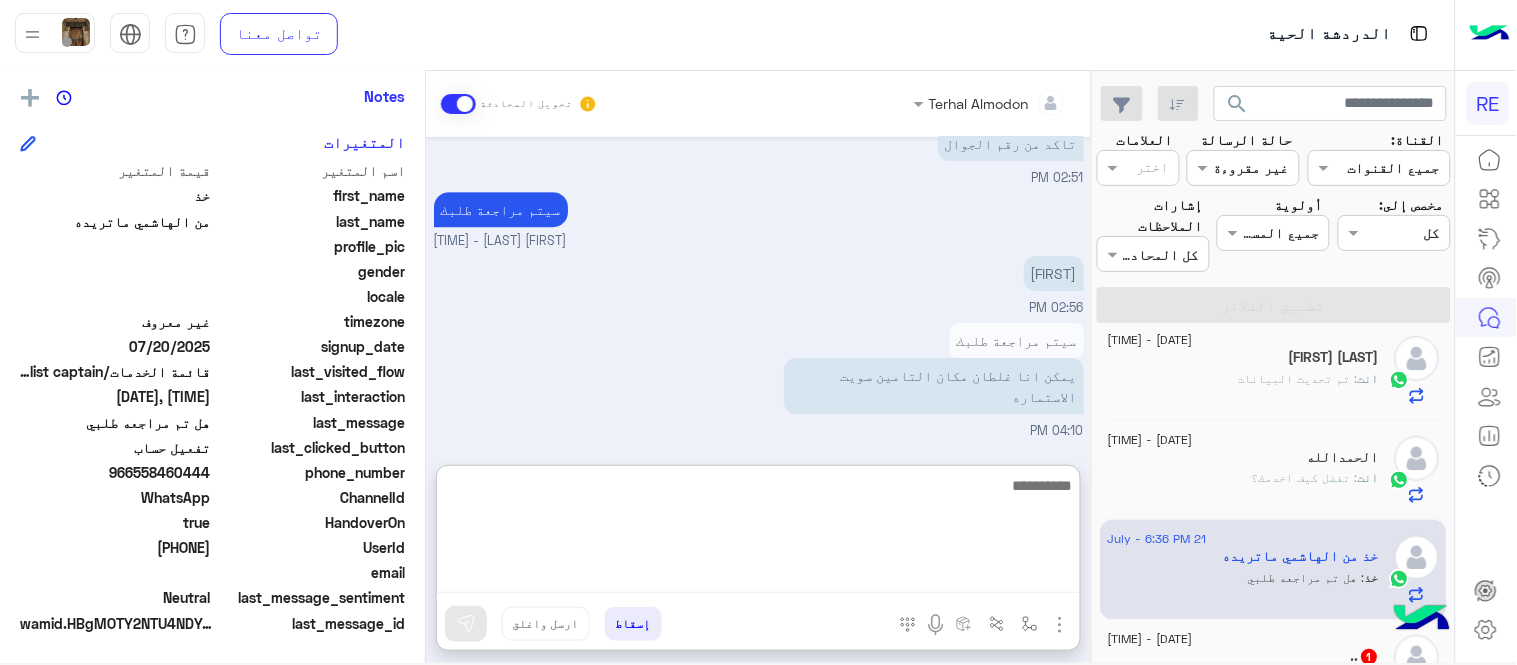scroll, scrollTop: 1725, scrollLeft: 0, axis: vertical 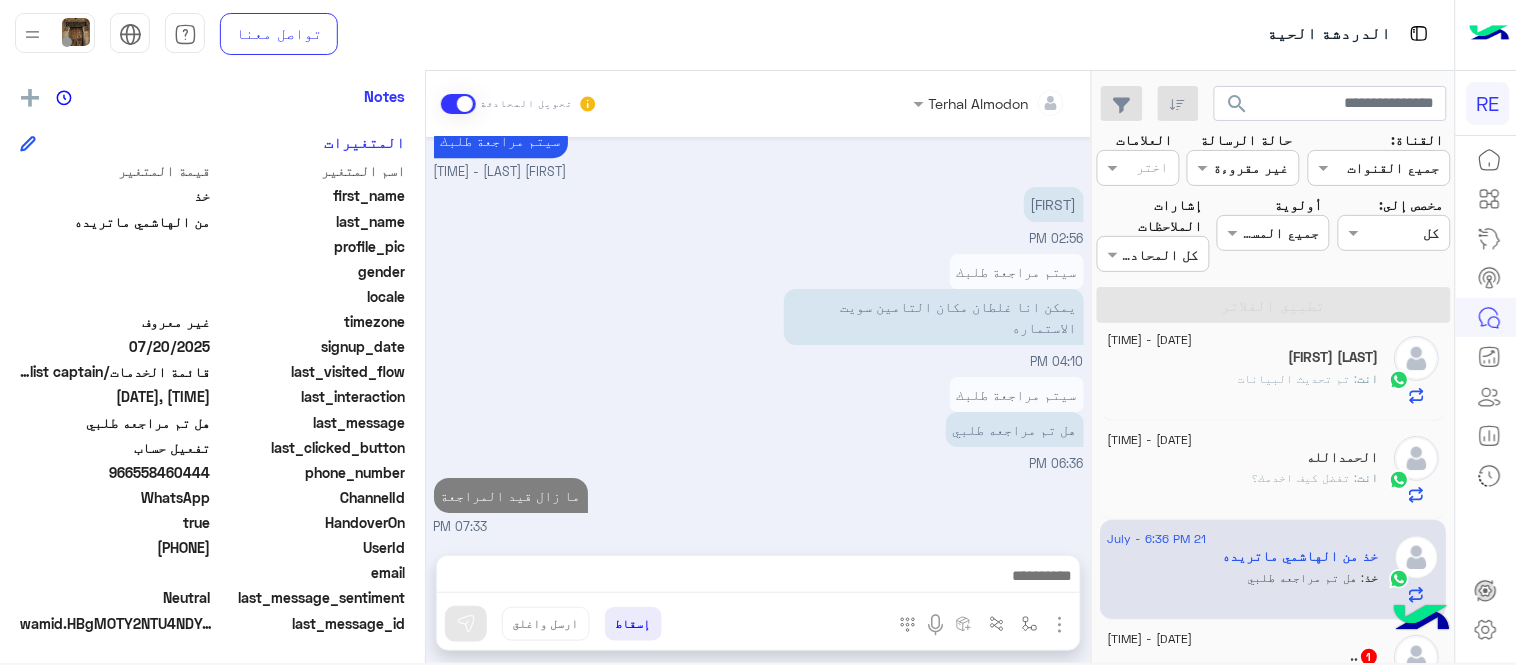 click on "[MONTH] [DAY], [YEAR]   [FIRST] [LAST] وضع التسليم للمحادثات نشط   [TIME]      يوجد طلب قبول في ابشر اقبل الطلب ليتم تفعيل السيارة  [FIRST] [LAST] -  [TIME]   [FIRST] [LAST] انضم إلى المحادثة   [TIME]       تفعيل حساب    [TIME]  يوجد طلب قبول في ابشر اقبل الطلب ليتم تفعيل السيارة ماعندي شي في ابشر   [TIME]    [TIME]  هذا ابشر   [TIME]  أعطيكم أبشر ودخل عليه   [TIME]  1129257513   [TIME]  Aa123456   [TIME]  معكم شي مكتب هنا في المدينه   [TIME]  نعتذر عزيزي ضروري تدخل بنفسك وتقبل الطلب خلال 24 ساعة تتفعل السيارة  [FIRST] [LAST] -  [TIME]  نعتذر عزيزي ضروري بنفسك وتقبل الطلب خلال 24 ساعة تتفعل السيارة ماجاني الطلب   [TIME]  وين الطلب   [TIME]  ارسلي الطلب شكران" at bounding box center [758, 336] 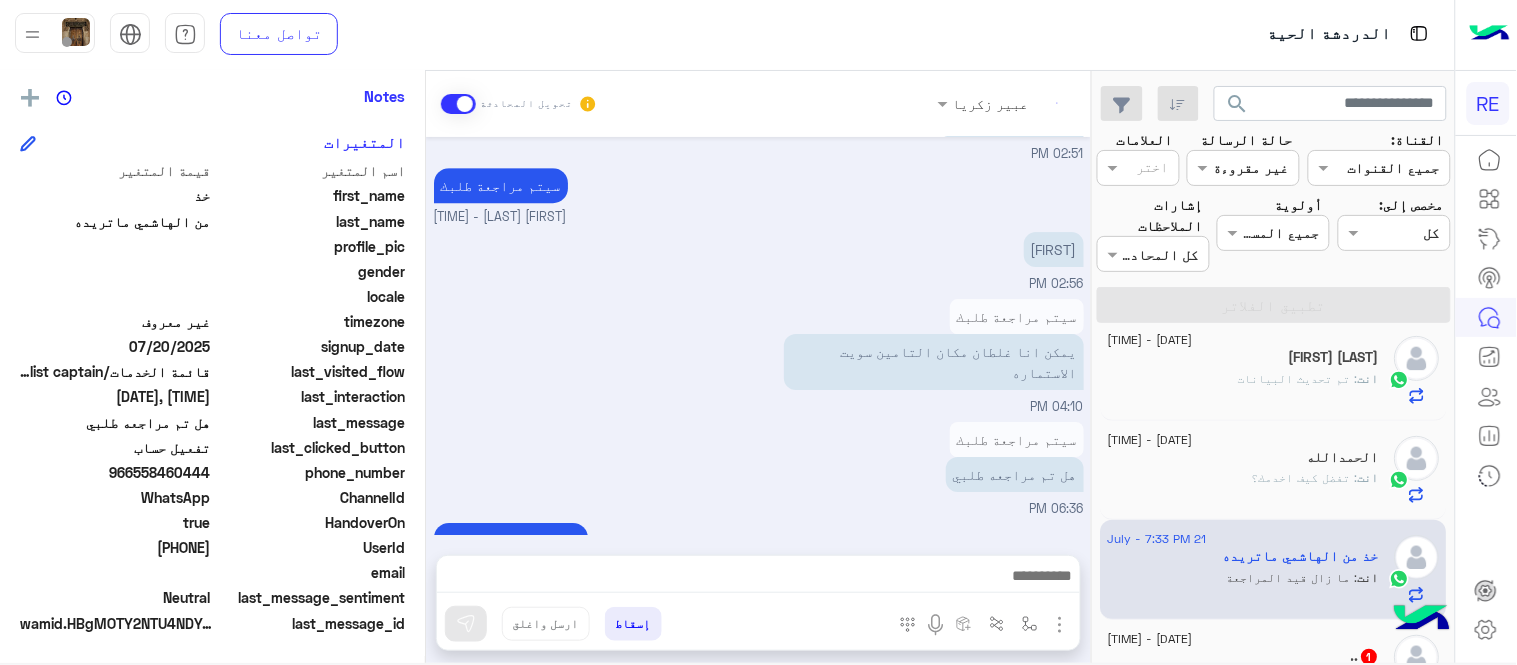 scroll, scrollTop: 1672, scrollLeft: 0, axis: vertical 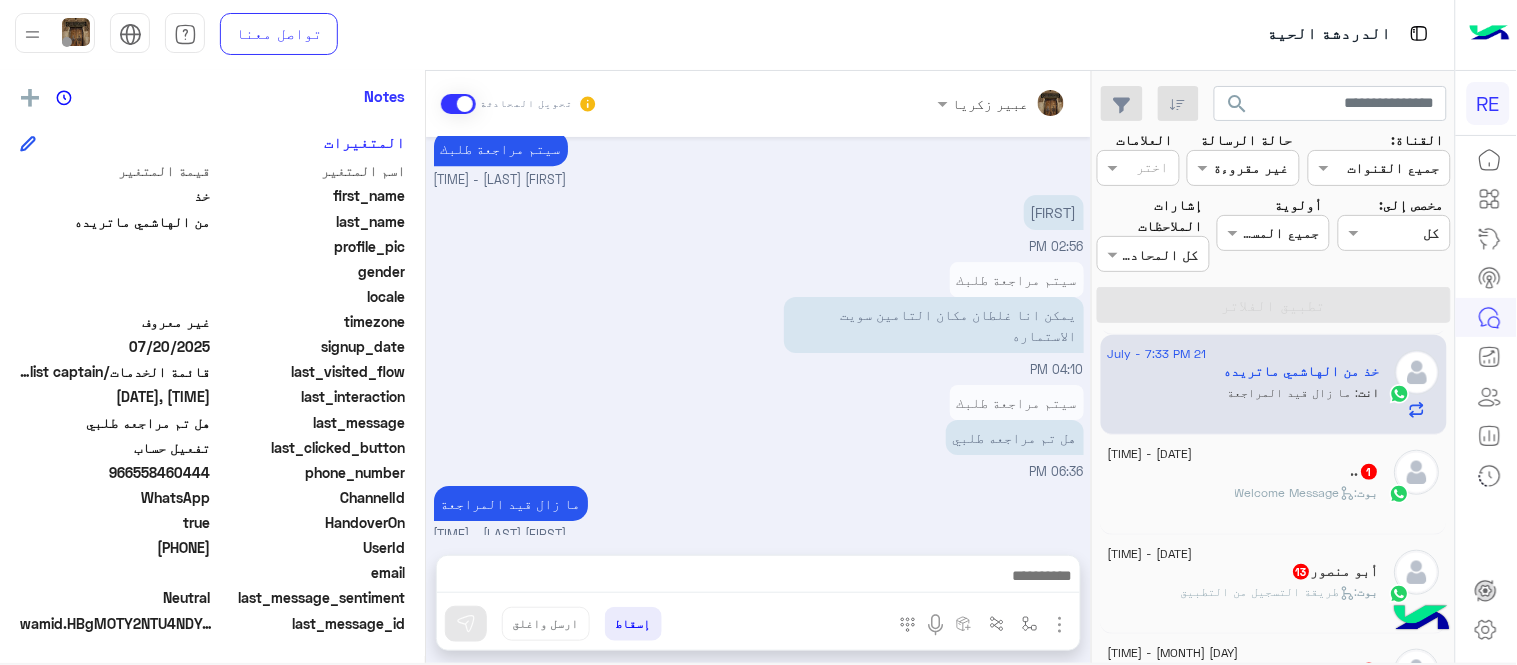 click on "بوت :   Welcome Message" 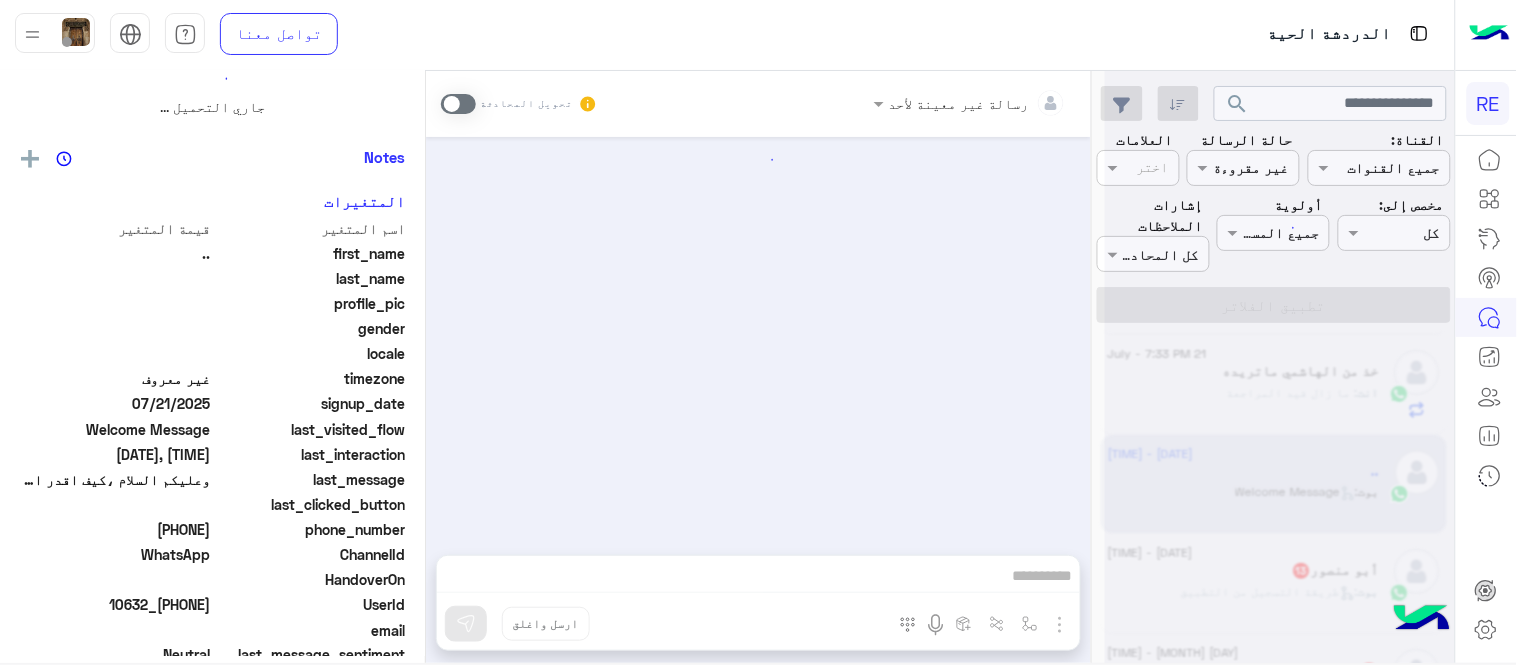 scroll, scrollTop: 0, scrollLeft: 0, axis: both 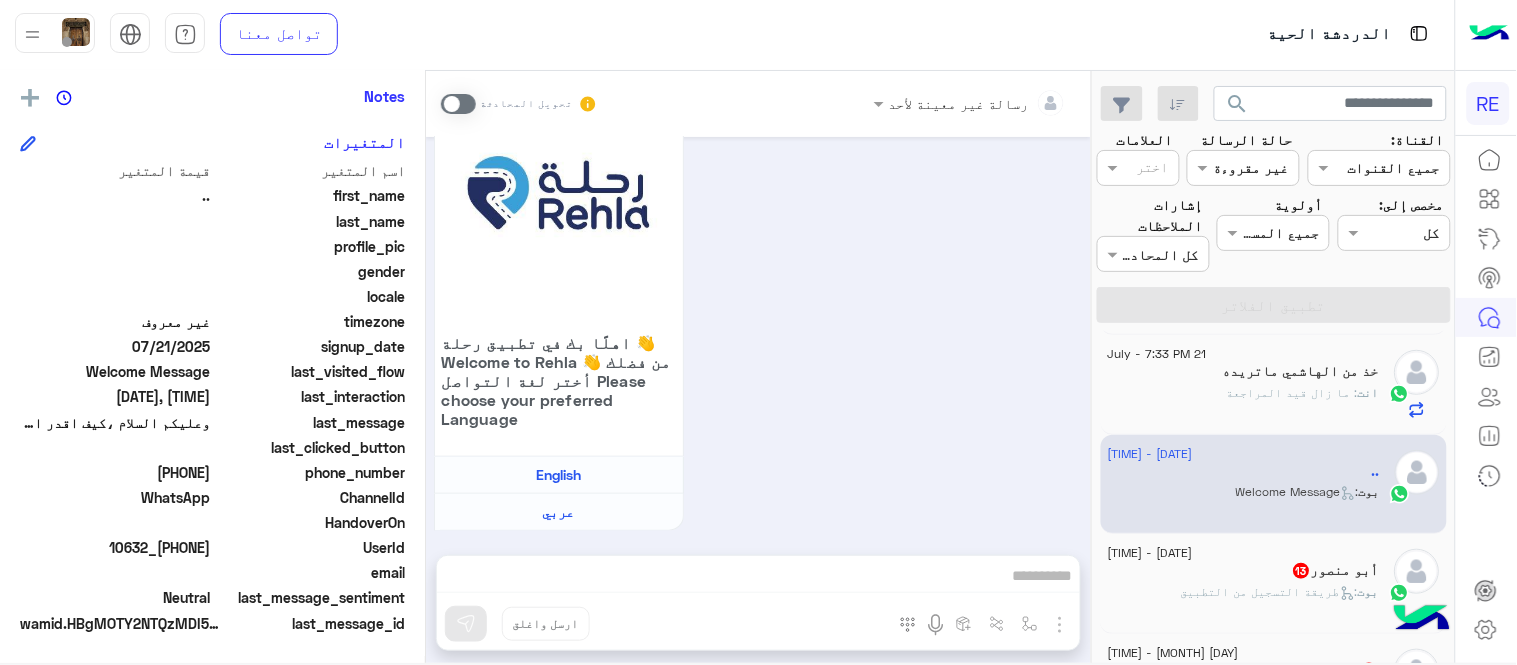 click at bounding box center [458, 104] 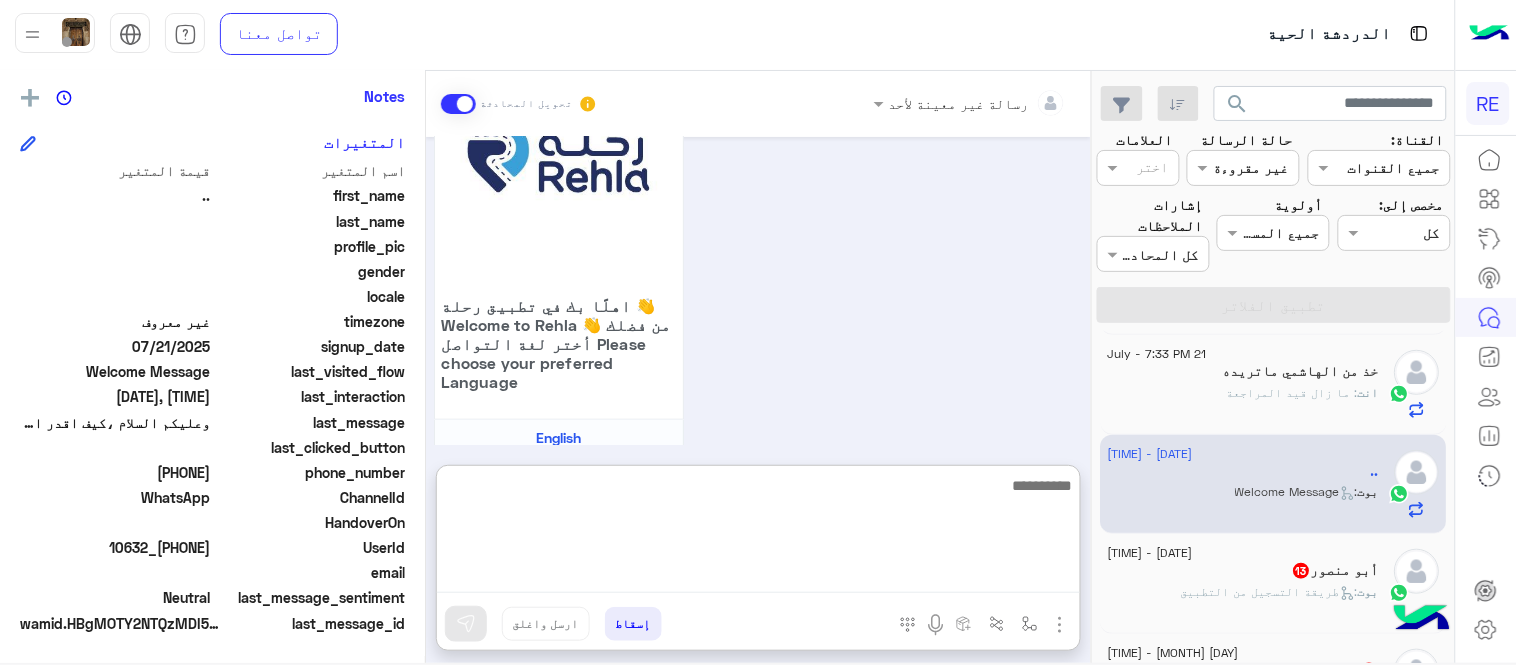 click at bounding box center (758, 533) 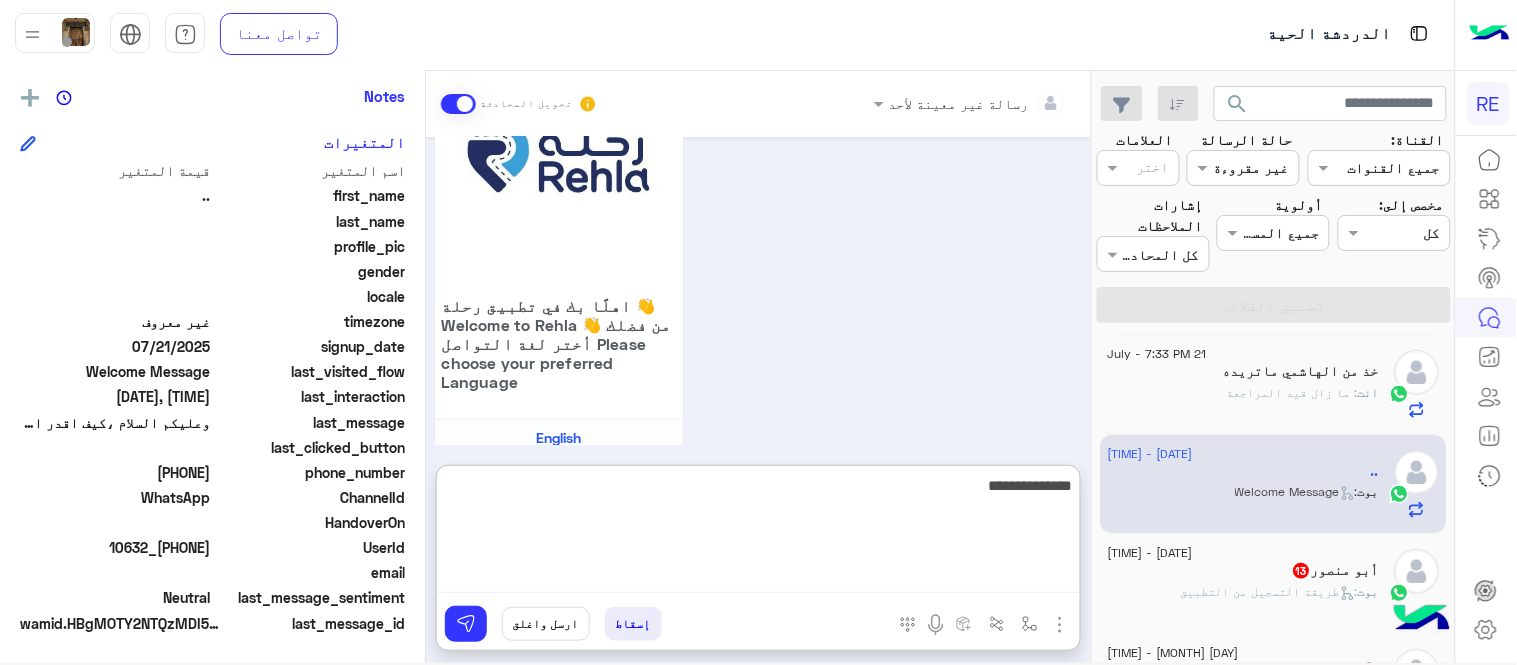 type on "**********" 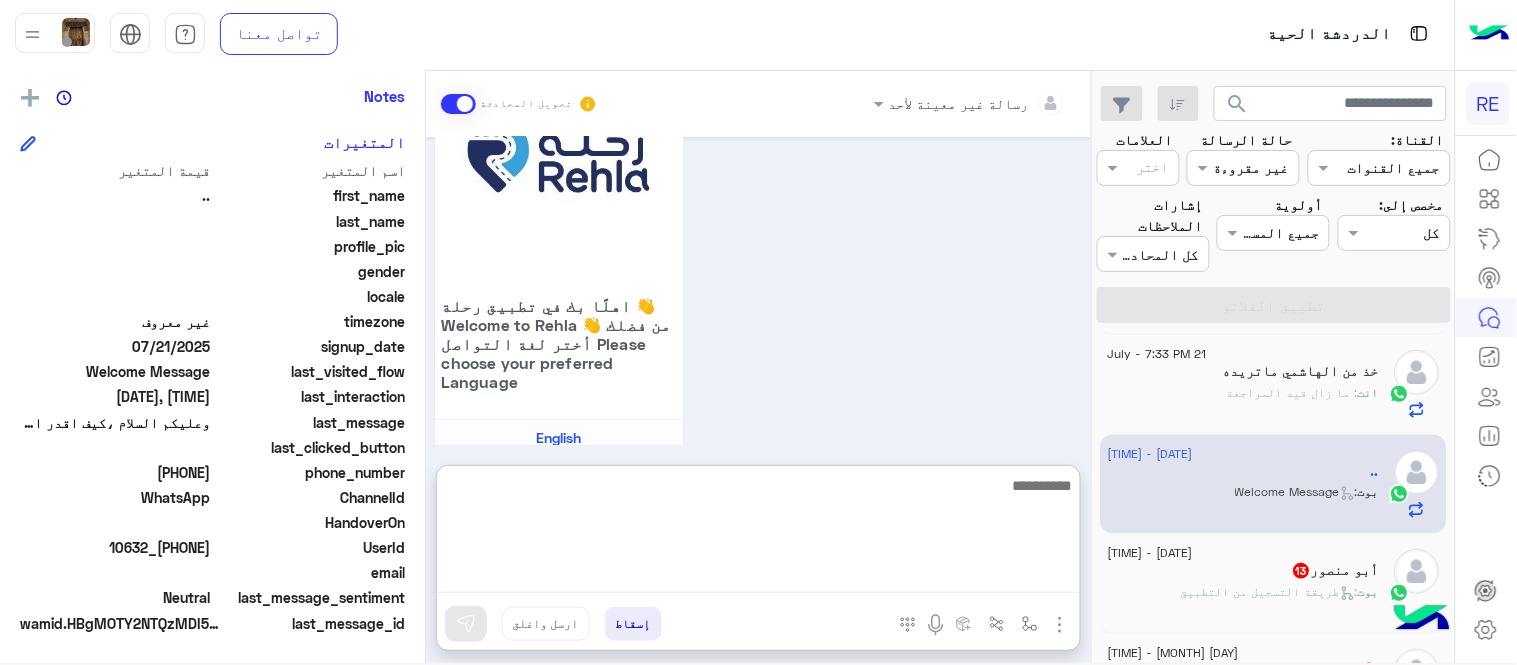scroll, scrollTop: 467, scrollLeft: 0, axis: vertical 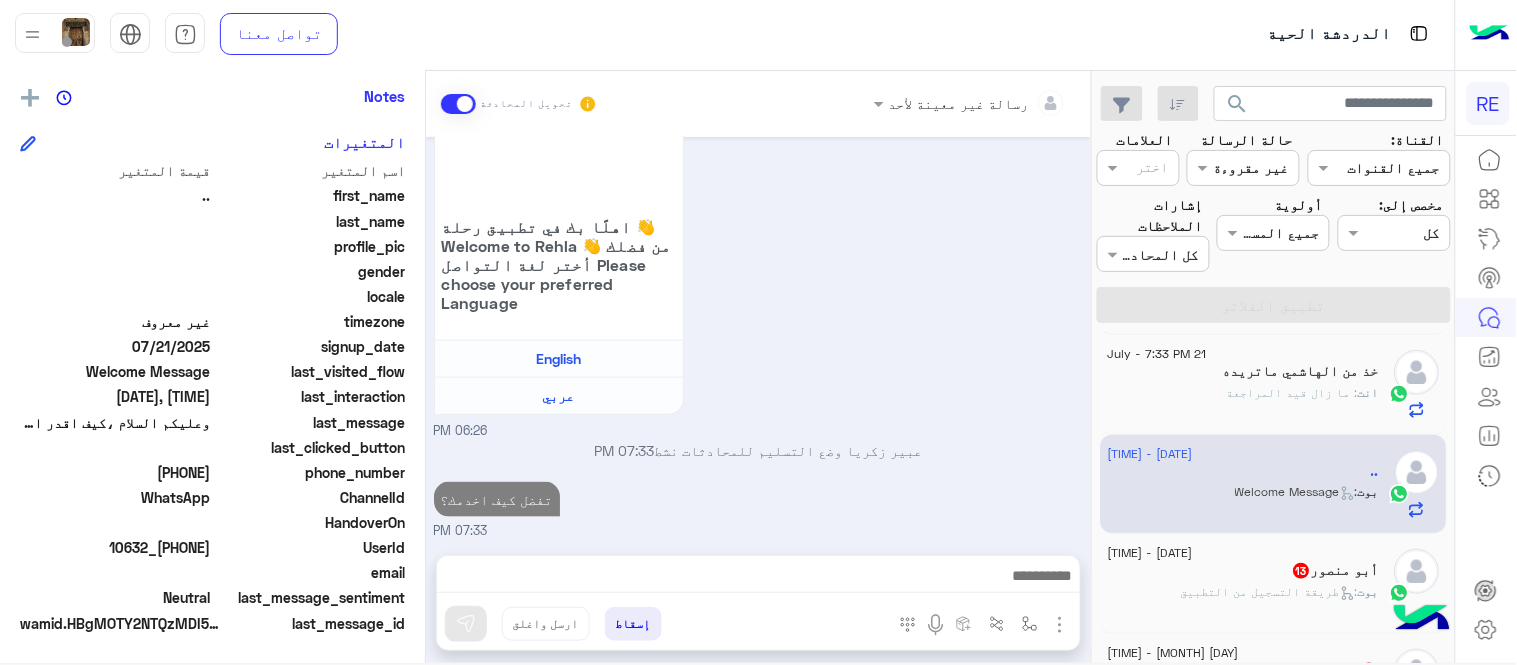 click on "رسالة غير معينة لأحد تحويل المحادثة     [DATE]  السلام عليكم ورحمة الله، هل لديكم اي سيارة في الشنان ظروووري لكي اسافر الى حائل ( من الشنان الى حائل ) باي مبلغ عادي   [TIME]  وعليكم السلام ،كيف اقدر اساعدك
اهلًا بك في تطبيق رحلة 👋
Welcome to Rehla  👋
من فضلك أختر لغة التواصل
Please choose your preferred Language
English   عربي     [TIME]   [FIRST] وضع التسليم للمحادثات نشط   [TIME]      تفضل كيف اخدمك؟   [TIME]  أدخل اسم مجموعة الرسائل  إسقاط   ارسل واغلق" at bounding box center [758, 371] 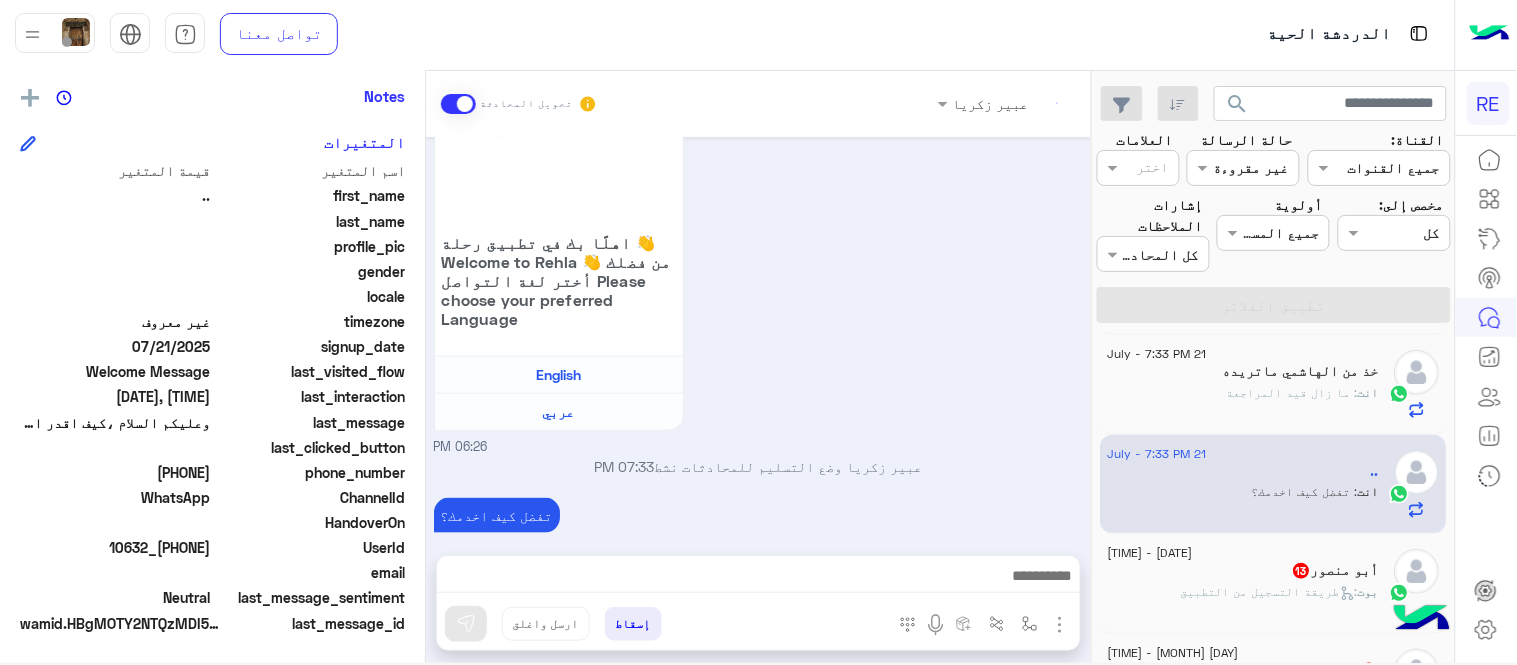 scroll, scrollTop: 414, scrollLeft: 0, axis: vertical 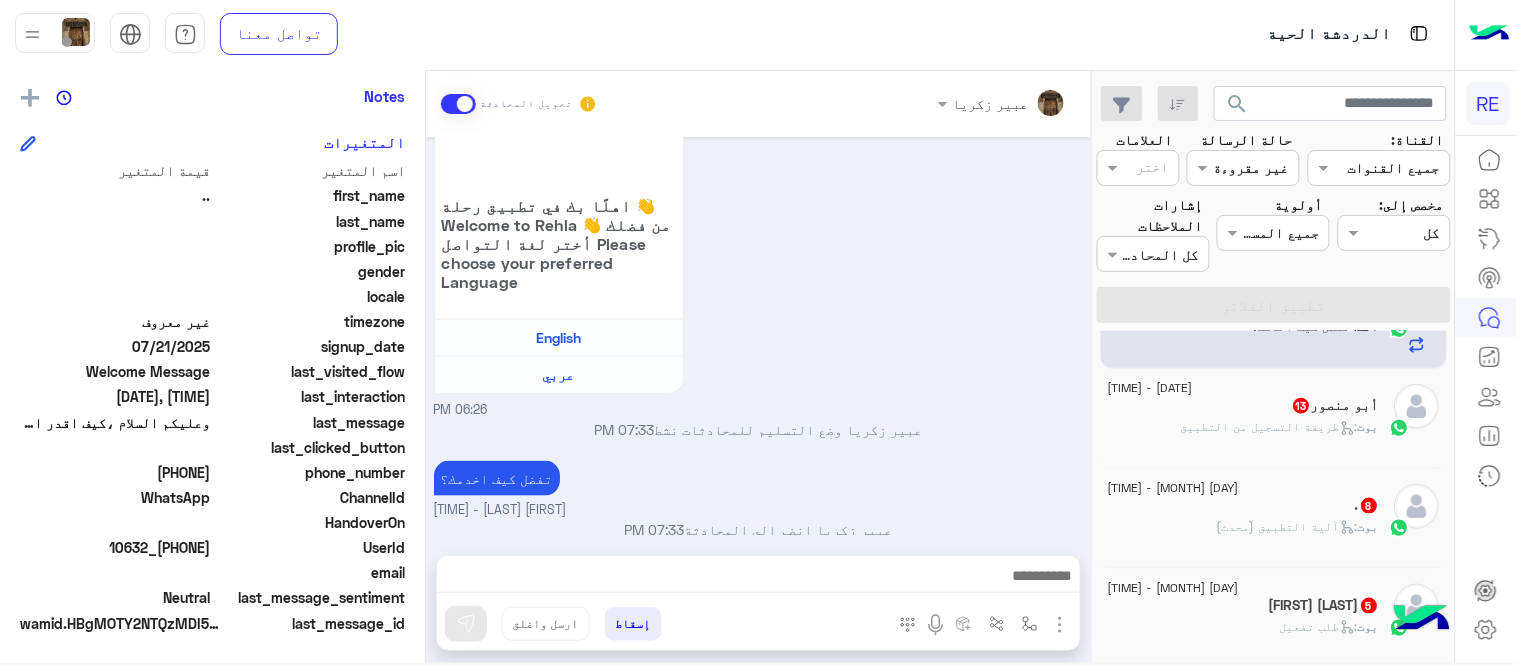 click on "بوت :   طريقة التسجيل من التطبيق" 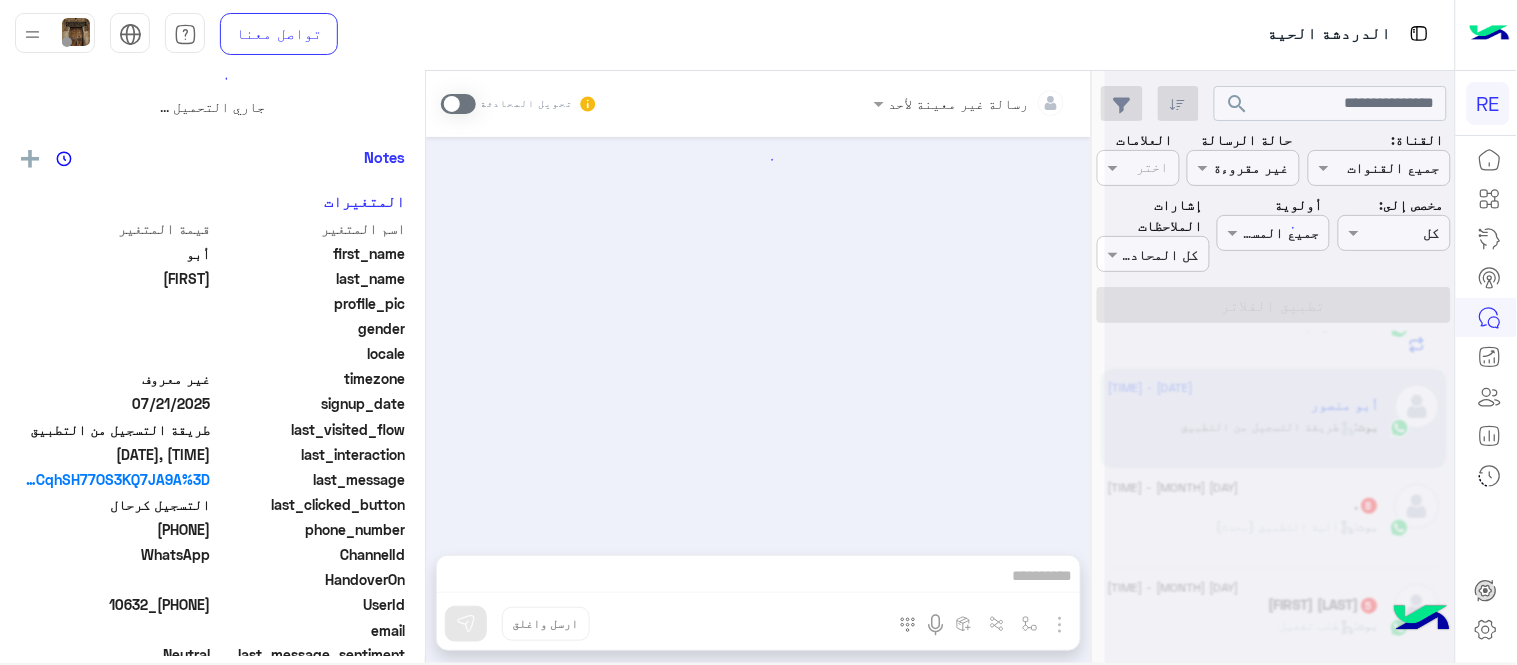scroll, scrollTop: 0, scrollLeft: 0, axis: both 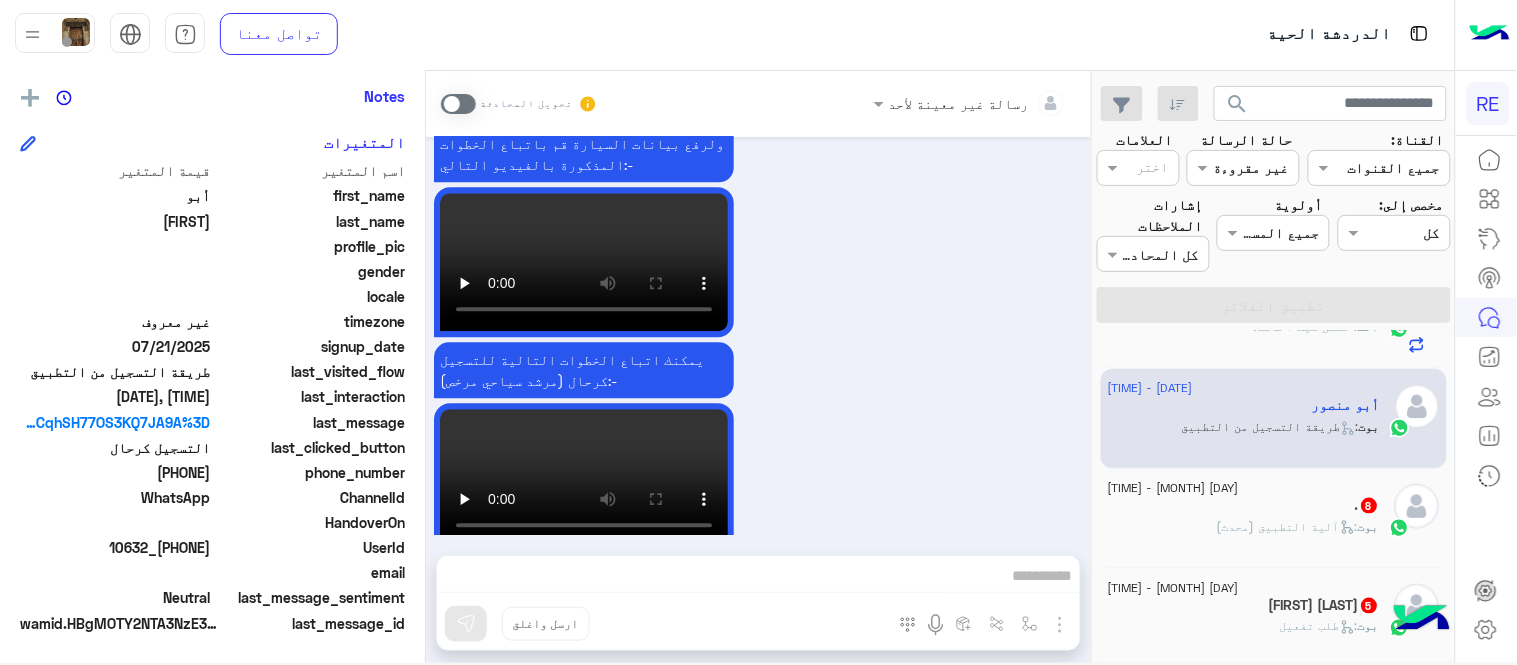 click at bounding box center (458, 104) 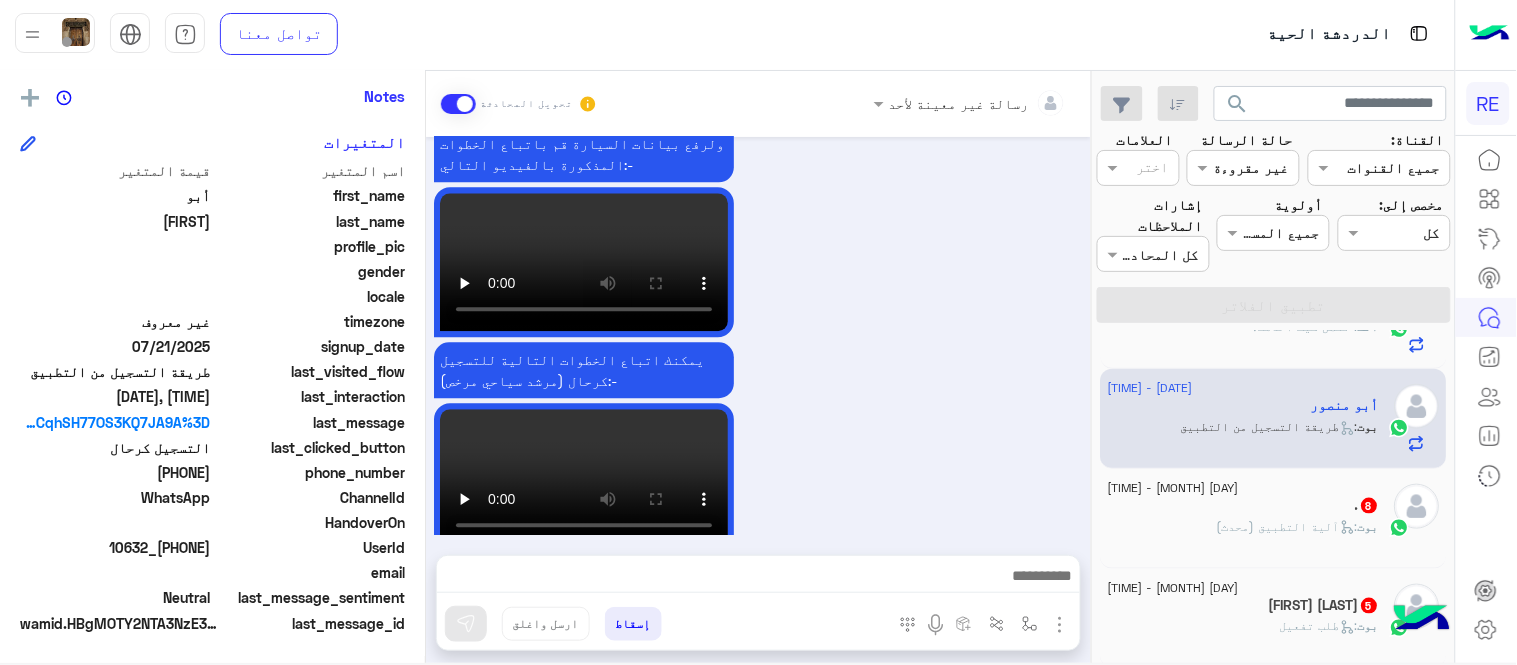 scroll, scrollTop: 1260, scrollLeft: 0, axis: vertical 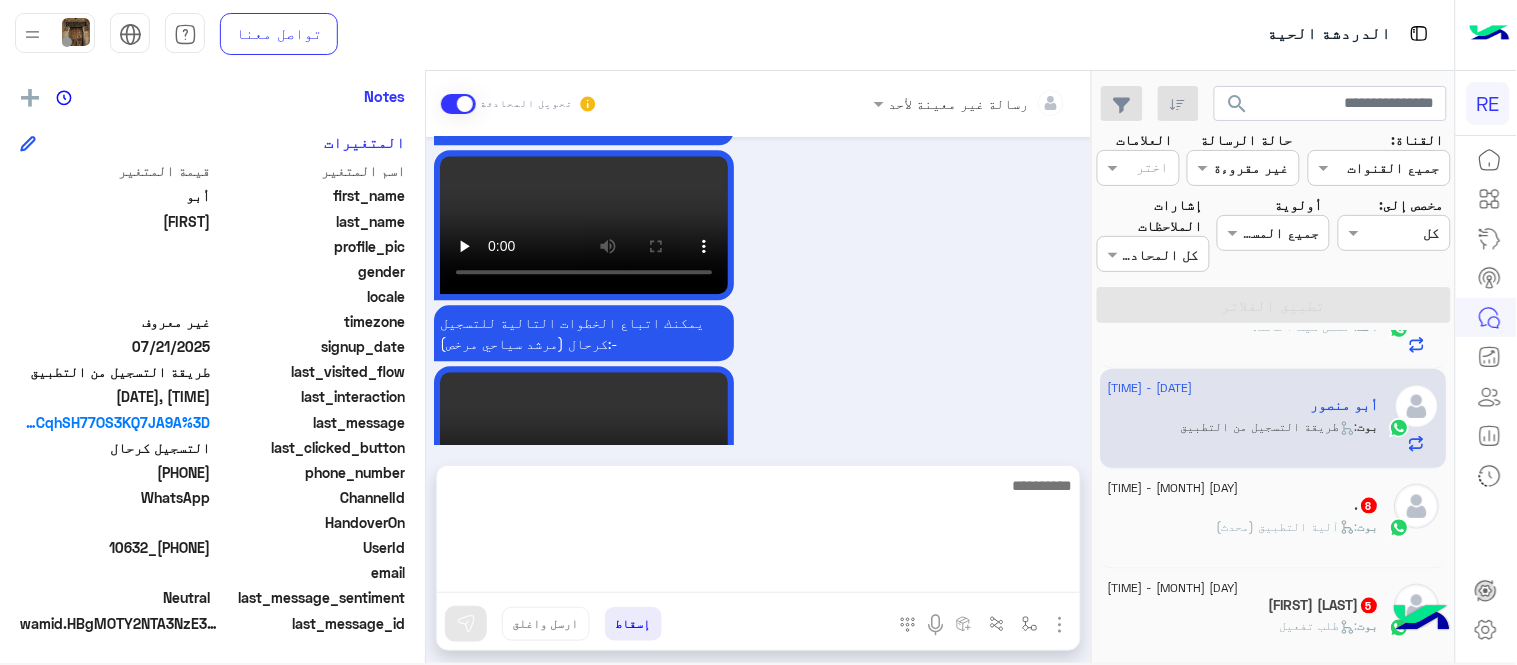 click at bounding box center [758, 533] 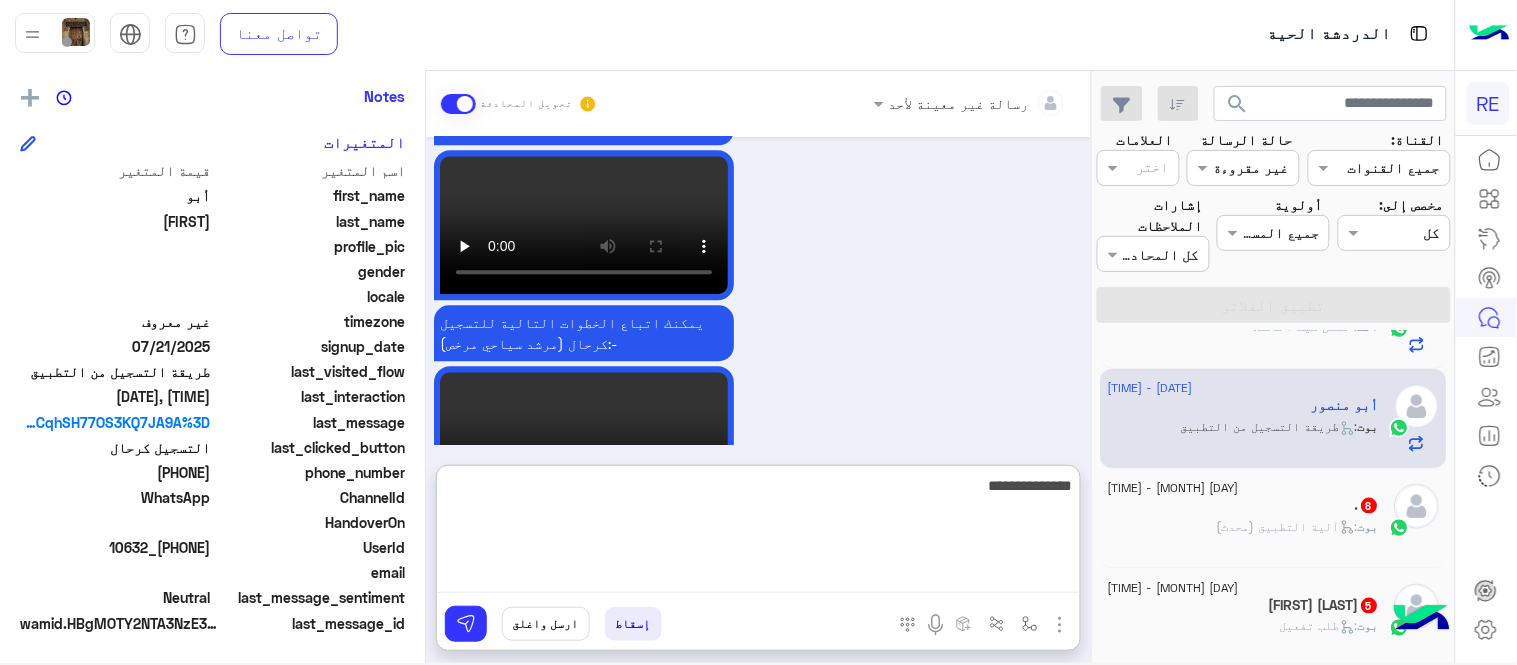 type on "**********" 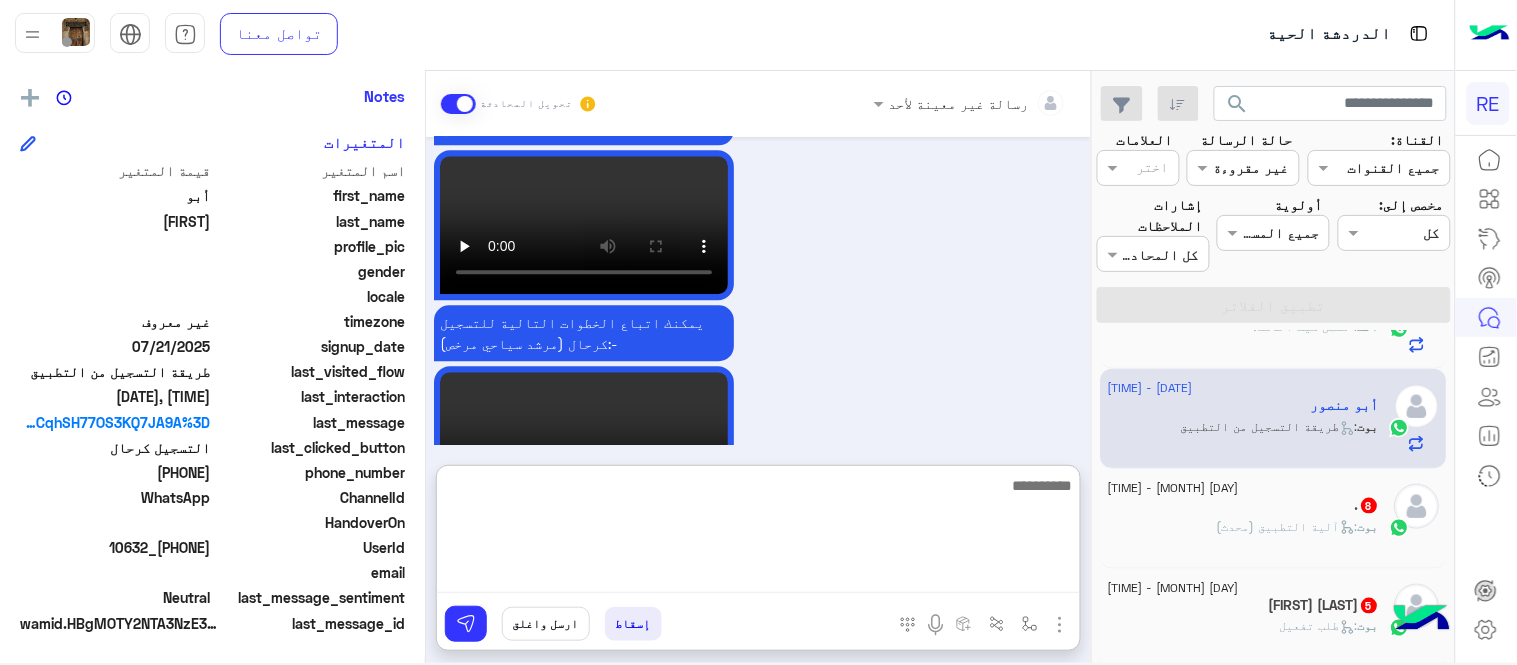 scroll, scrollTop: 1413, scrollLeft: 0, axis: vertical 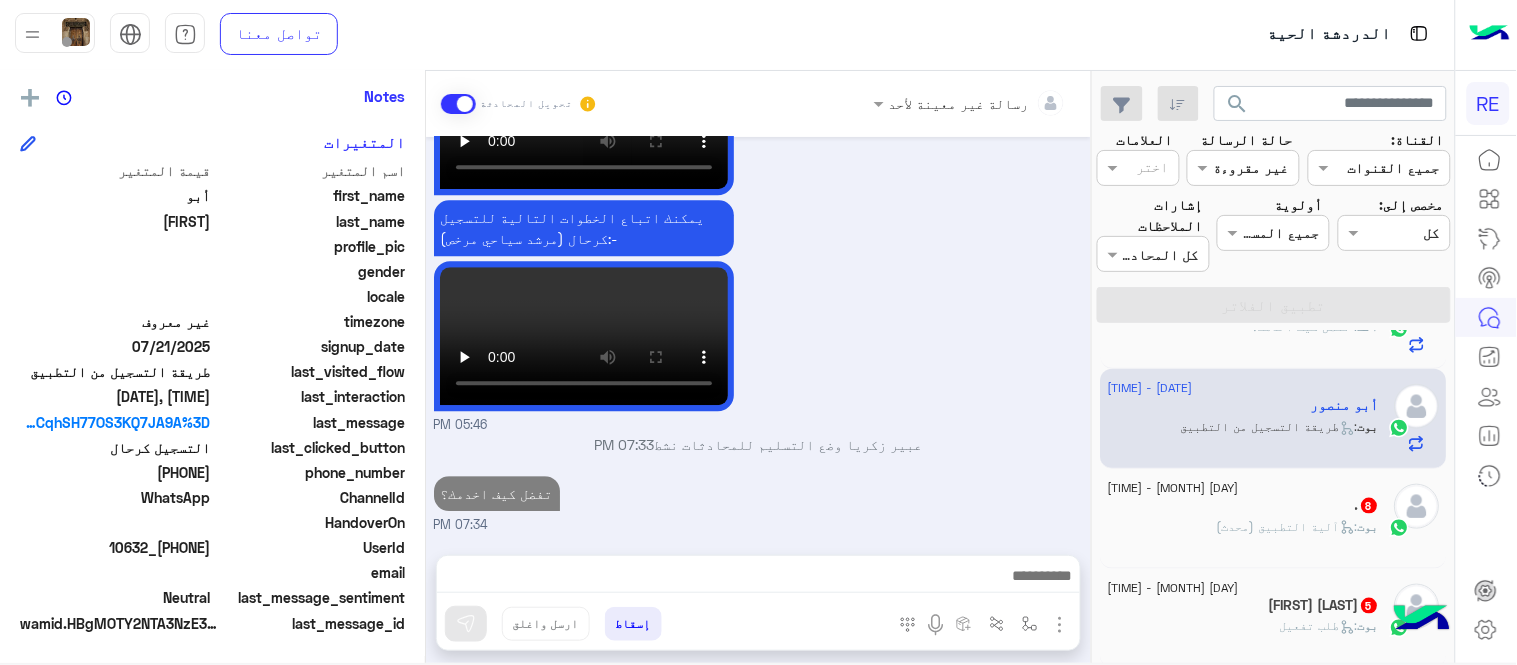 click on "بوت :   آلية التطبيق (محدث)" 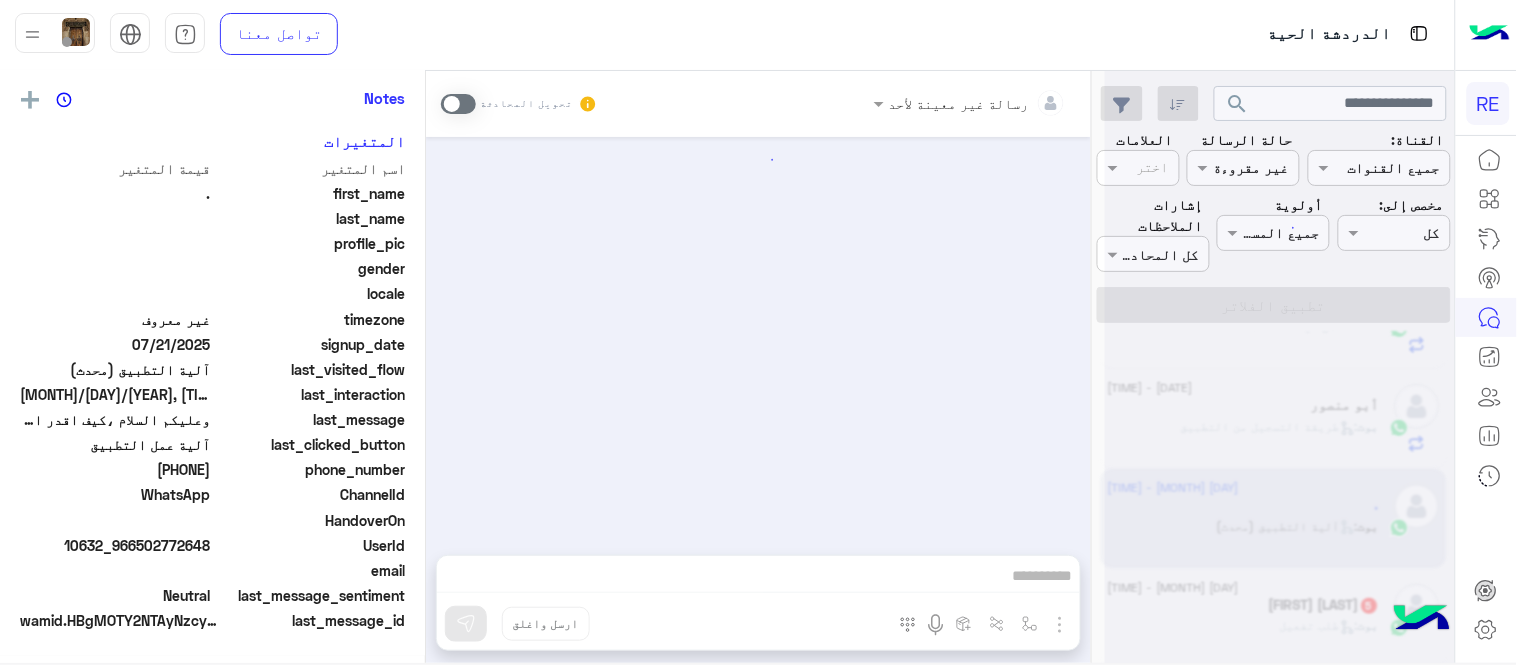 scroll, scrollTop: 405, scrollLeft: 0, axis: vertical 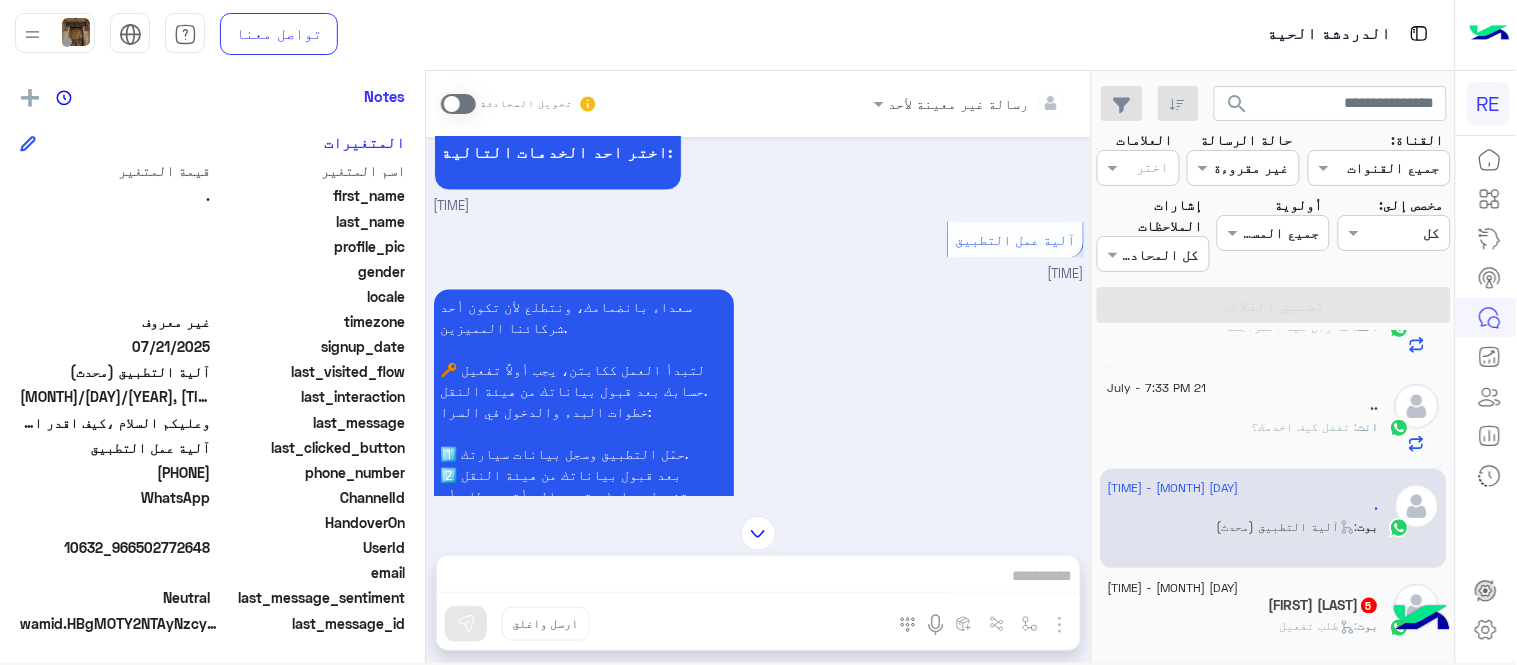 click at bounding box center [458, 104] 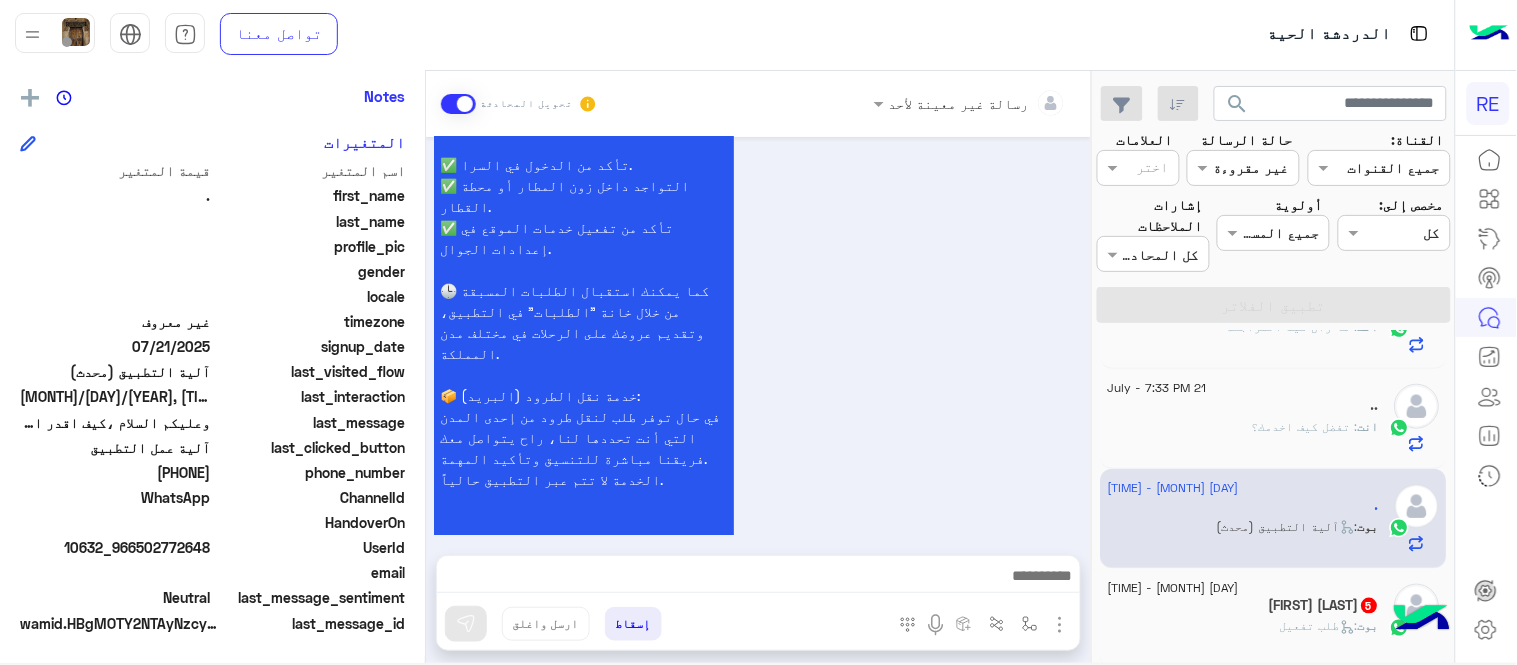 click at bounding box center [758, 581] 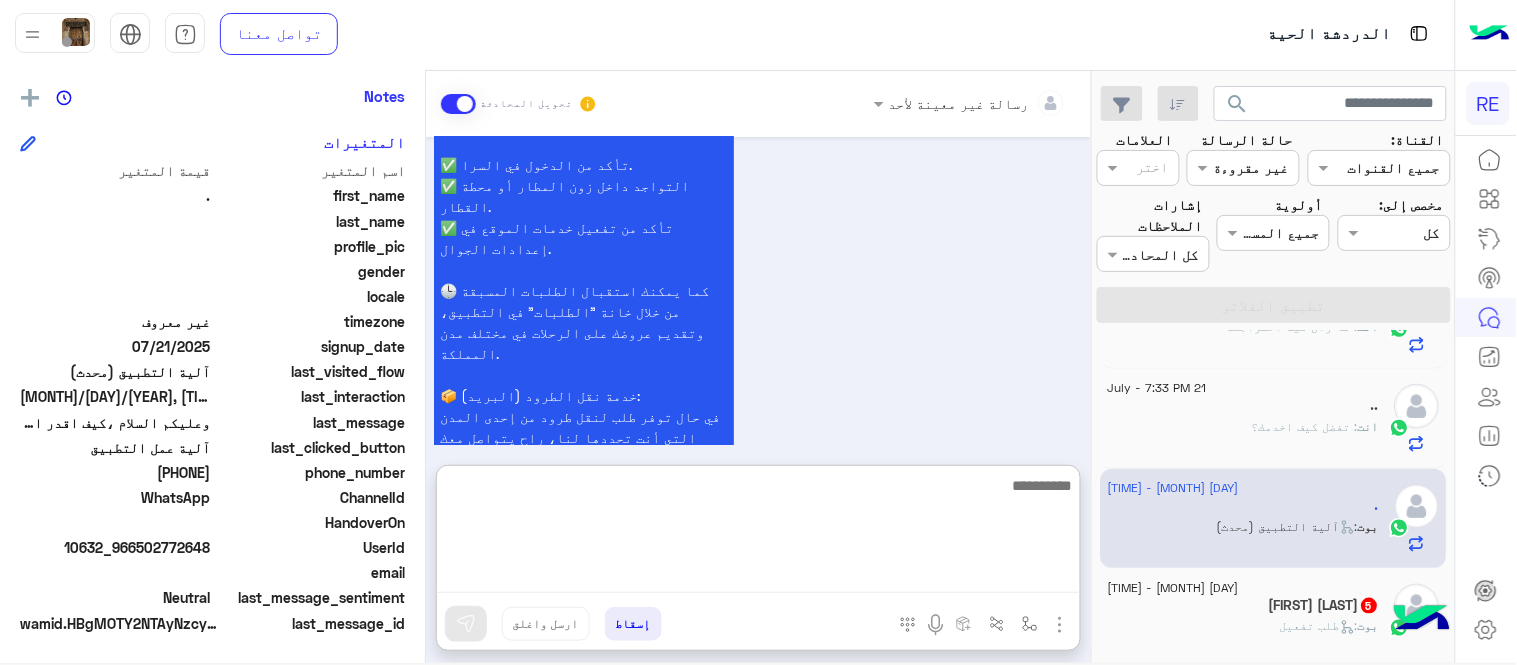 click at bounding box center [758, 533] 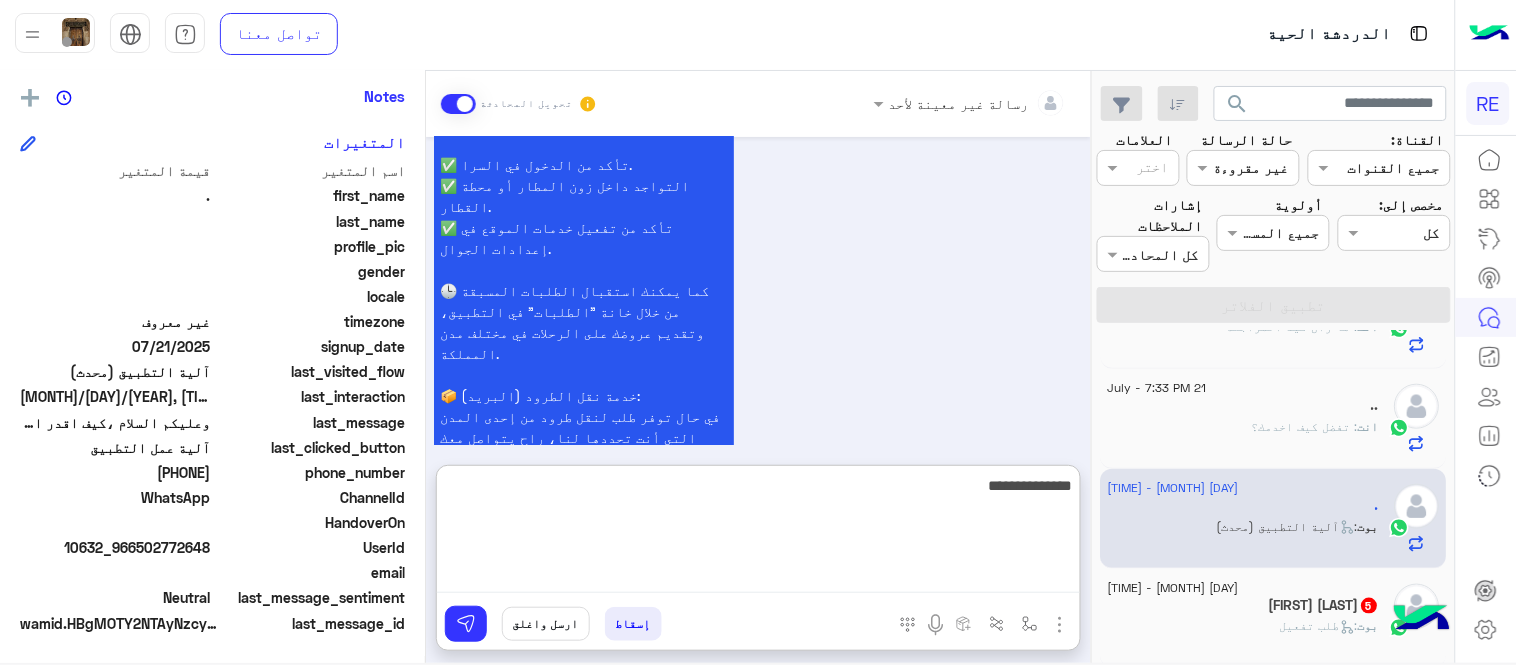 type on "**********" 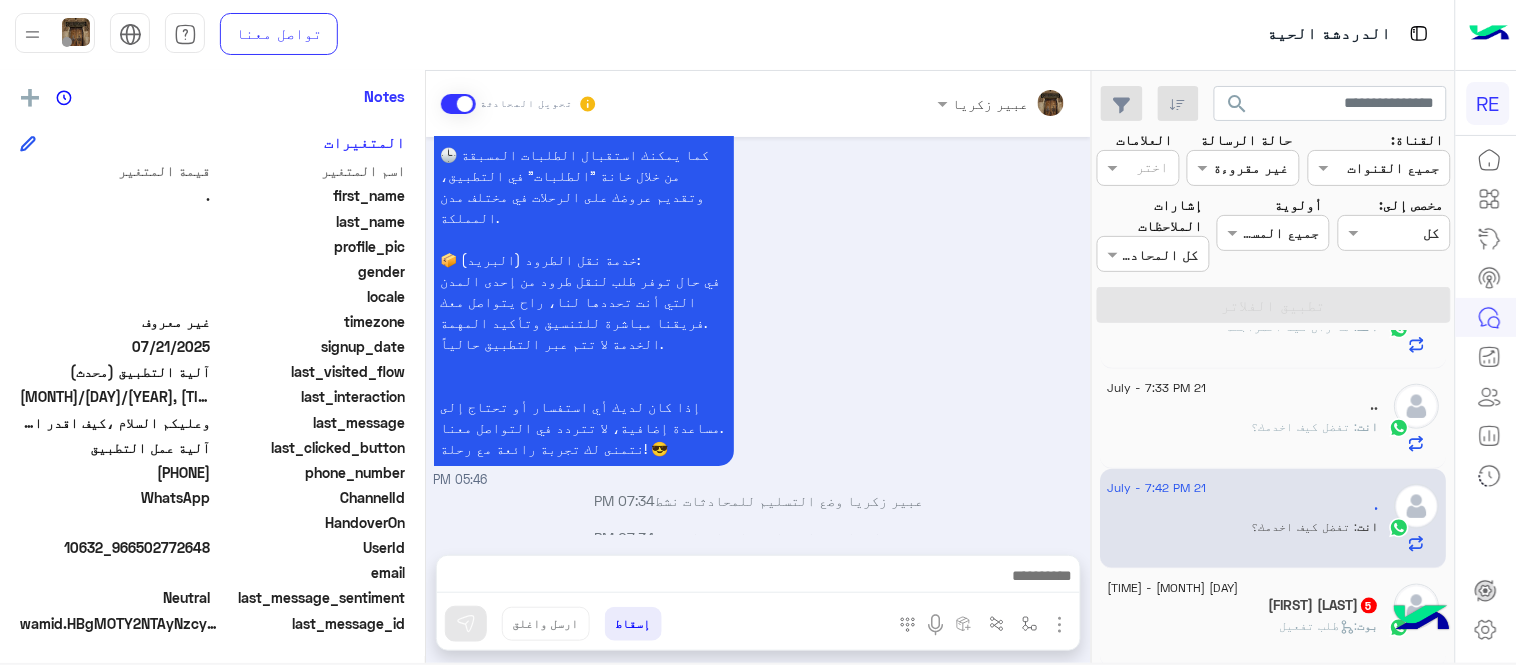 click on "[TIME]  أبو منصور   انت  : تفضل كيف اخدمك؟ [TIME]  ام ميثاق   انت  : تفضل كيف اخدمك؟ [TIME]  🇸🇦🇸🇦    انت  : اتبع الخطوات  [TIME]  يوسف مرزا   انت  : تم تحديث البيانات  [TIME]  الحمدالله    انت  : تفضل كيف اخدمك؟ [TIME]  خذ من الهاشمي ماتريده   انت  : ما زال  قيد المراجعة  [TIME]  ..    انت  : تفضل كيف اخدمك؟ [TIME]  .    انت  : تفضل كيف اخدمك؟ [TIME]  [FIRST] [LAST]  بوت :   طلب تفعيل  [TIME]  استغفرالله العظيم  بوت :   طلب تفعيل  [TIME]  ﷺ   بوت :   طلب تفعيل  [TIME]  . جسار  بوت :   كابتن غير مفعل (طلب اخر)  [TIME]  أبو مفلح  بوت :   Default reply  [TIME] 8 Ali :  1" 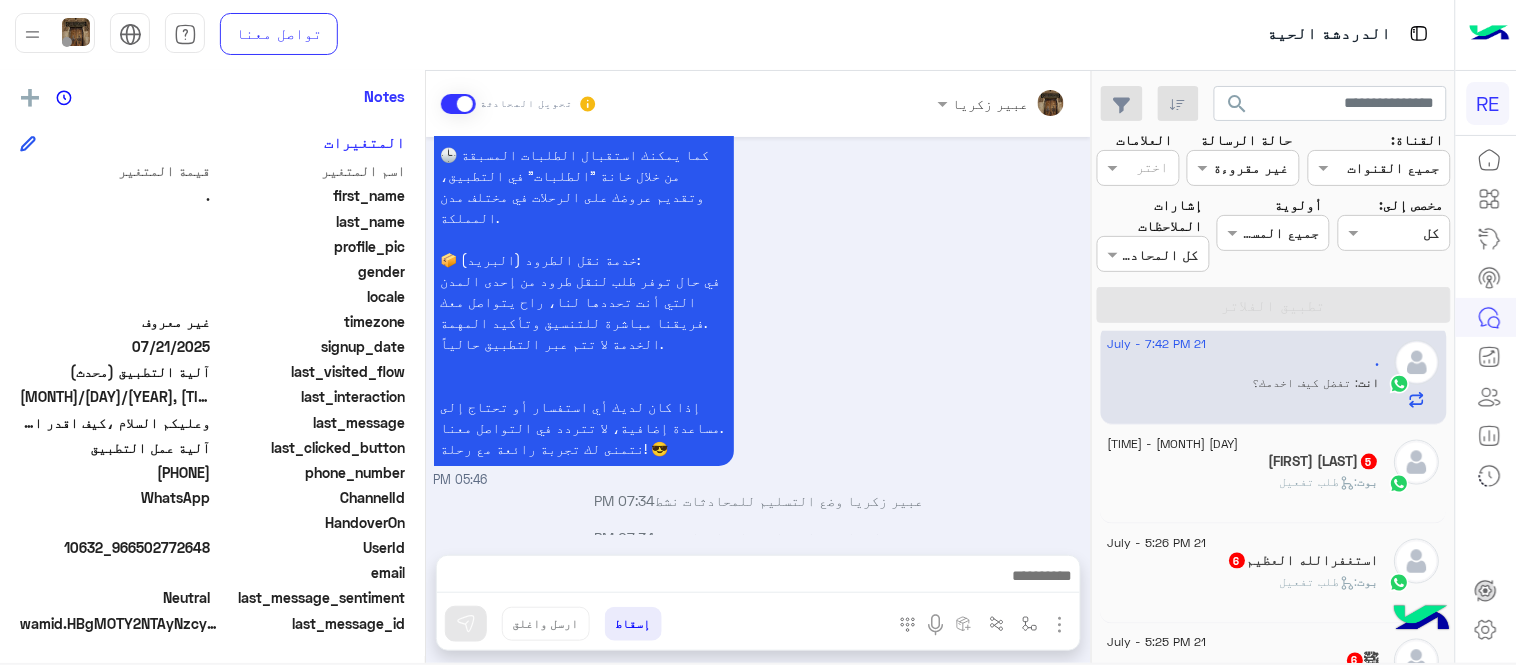 click on "بوت :   طلب تفعيل" 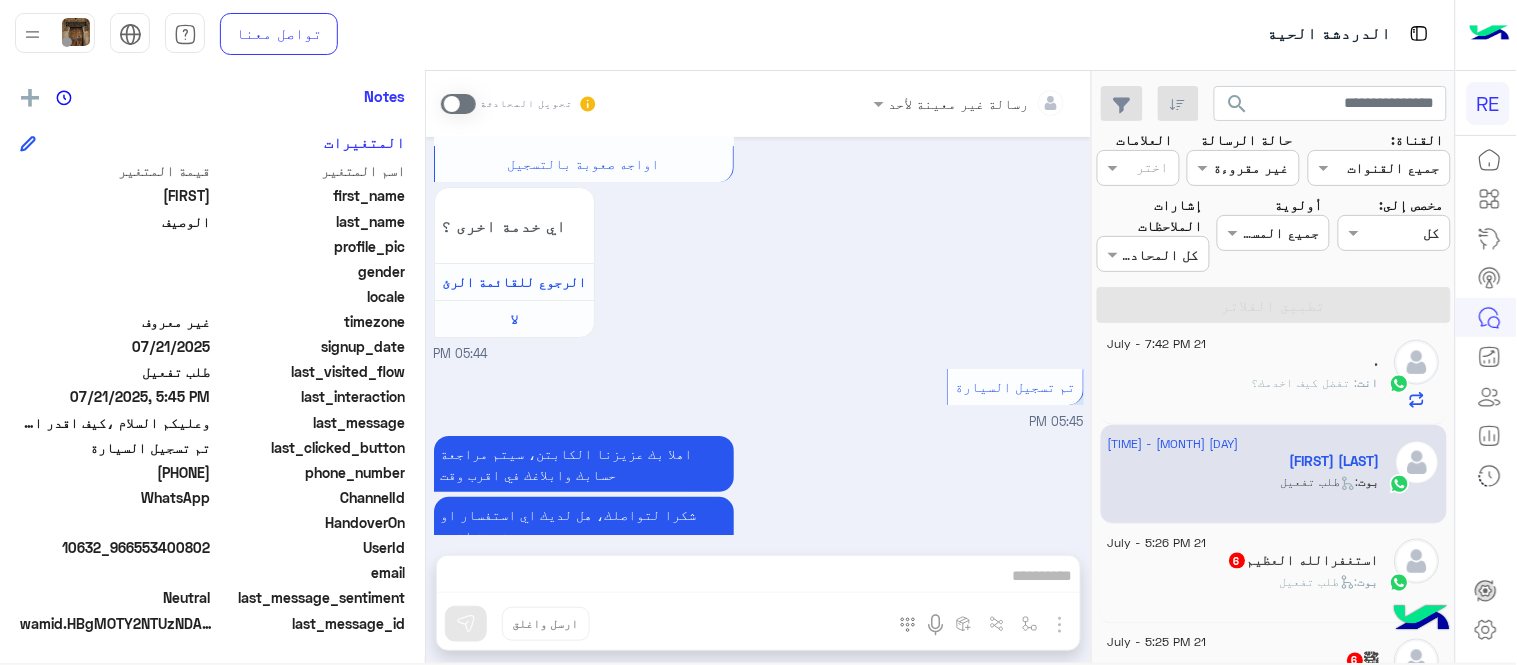 drag, startPoint x: 141, startPoint y: 462, endPoint x: 212, endPoint y: 482, distance: 73.76314 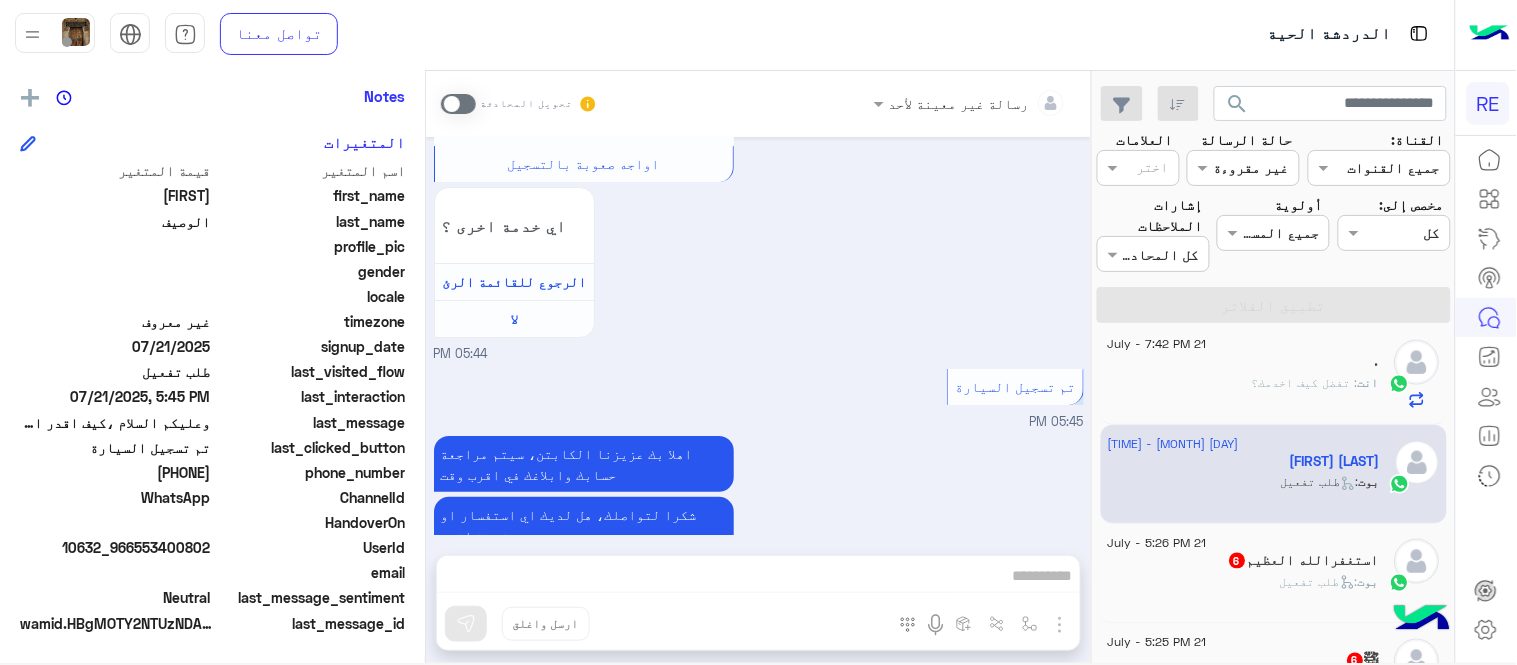 copy on "[PHONE]" 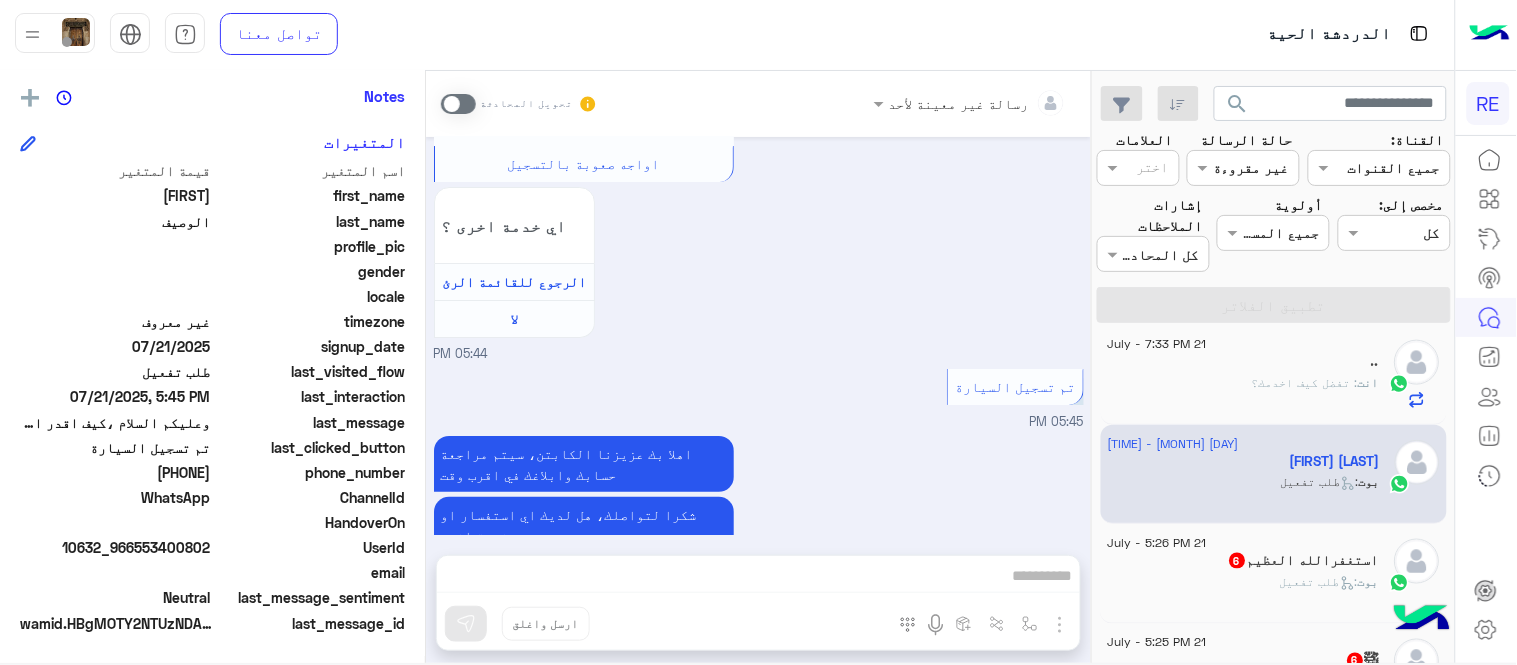 click at bounding box center [458, 104] 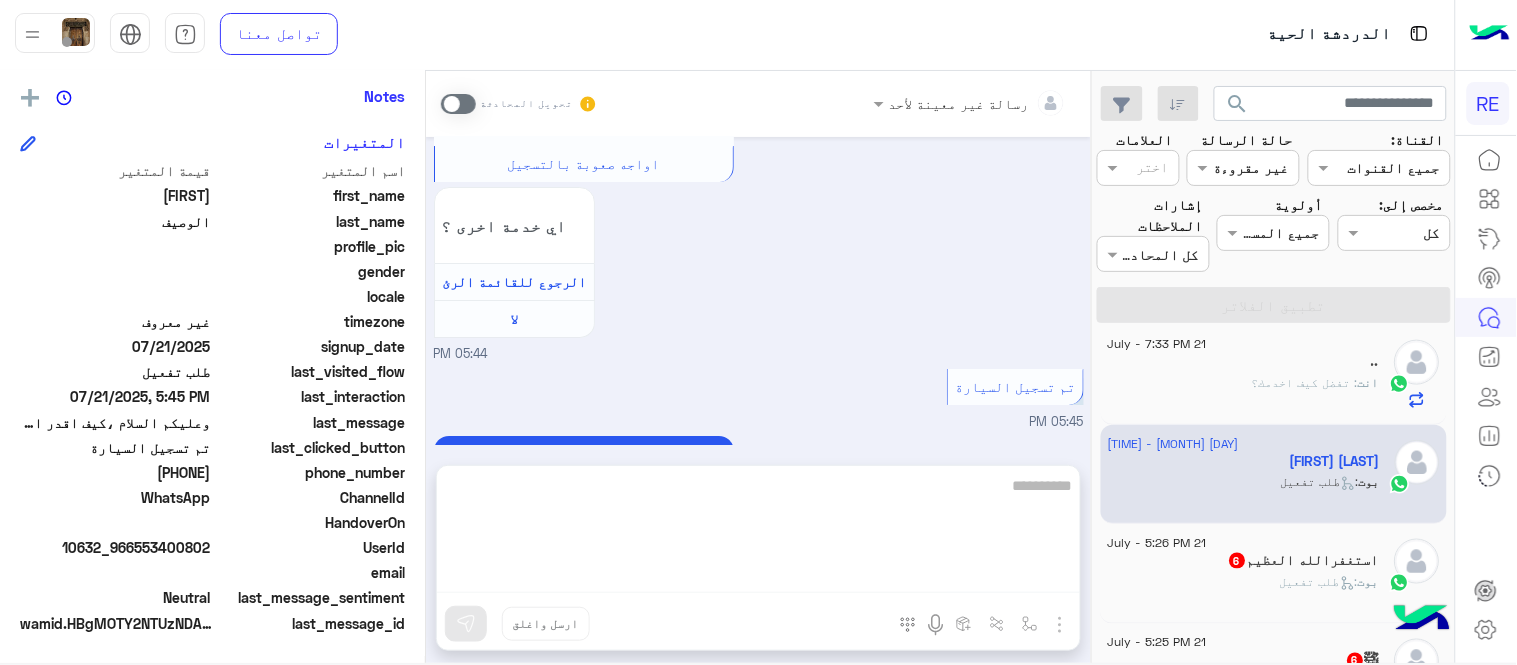scroll, scrollTop: 1896, scrollLeft: 0, axis: vertical 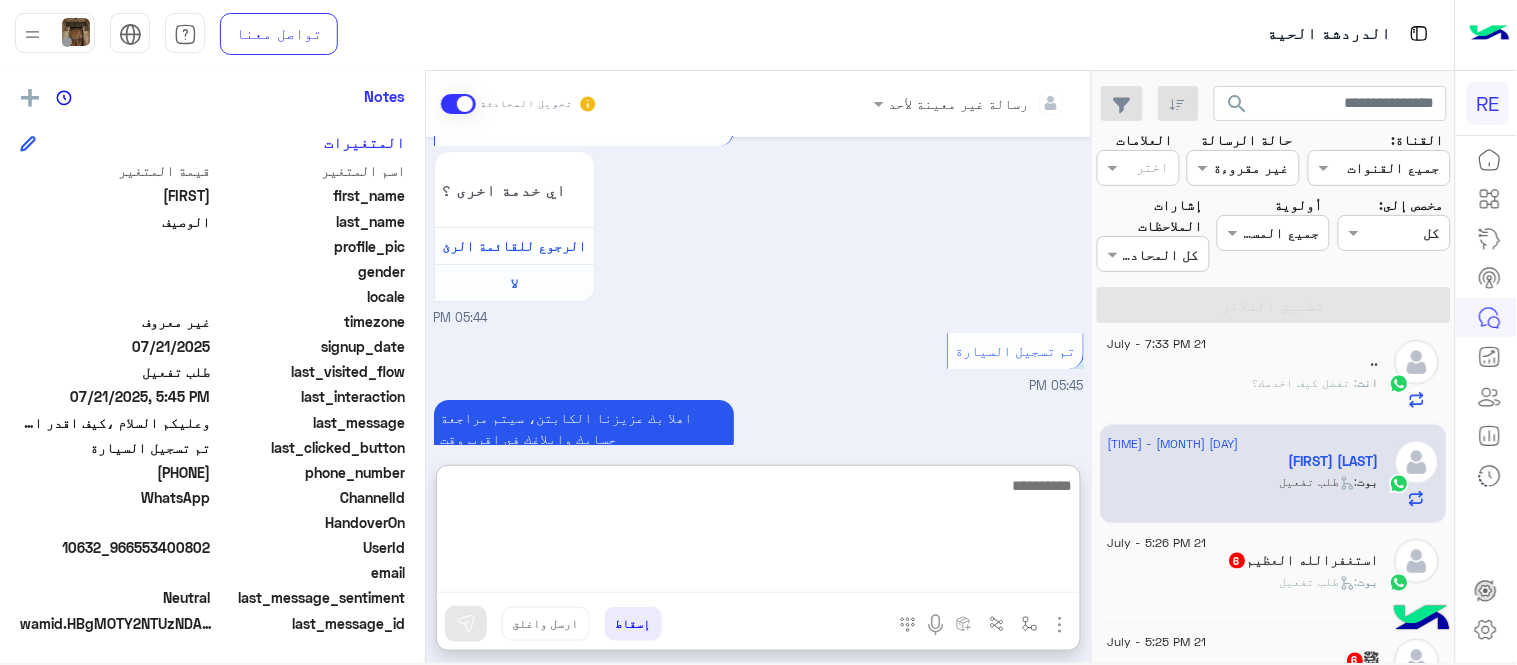 click at bounding box center [758, 533] 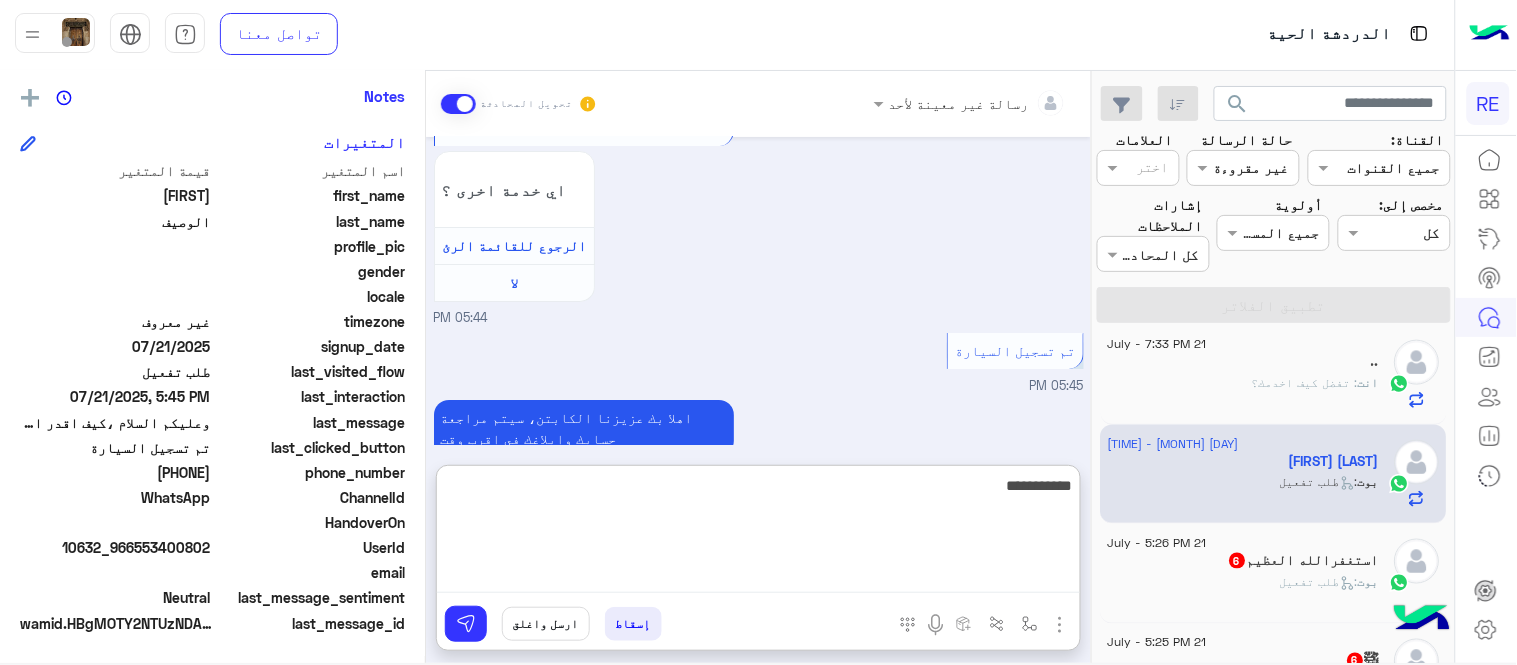 type on "**********" 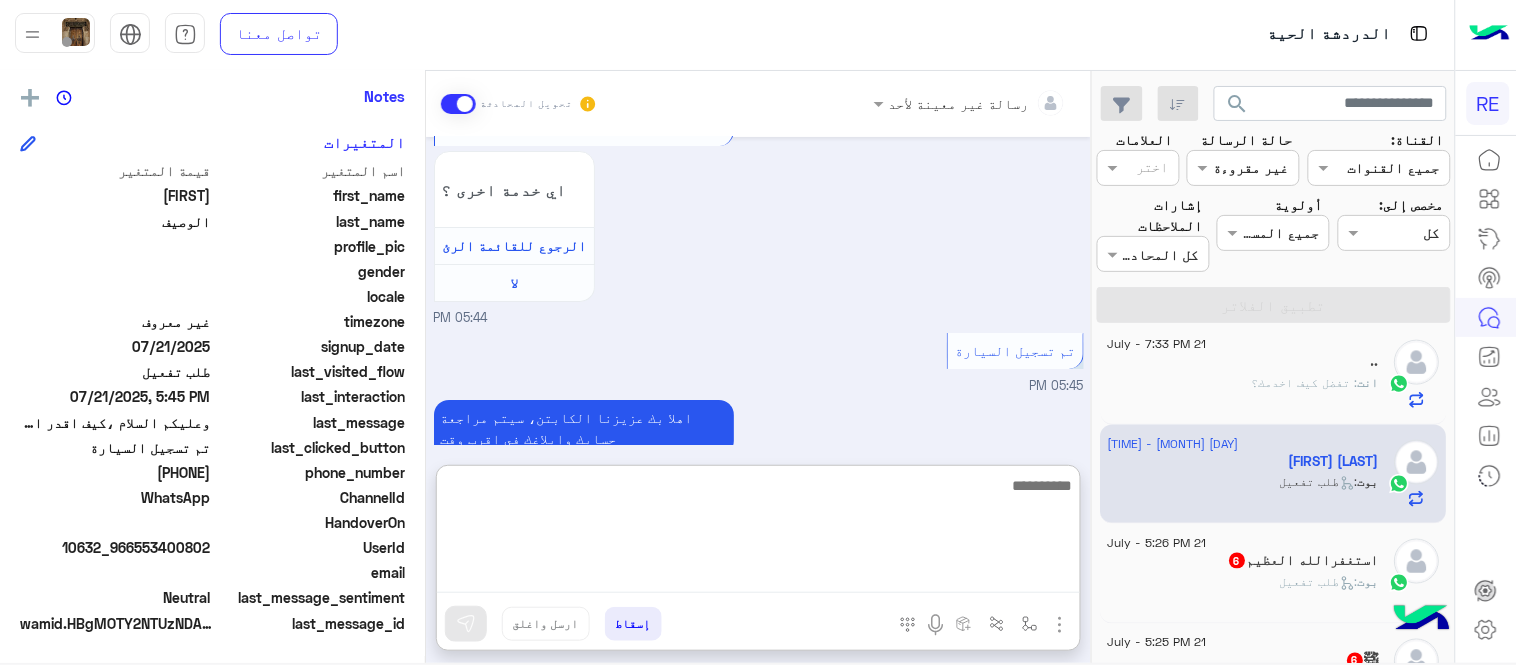 scroll, scrollTop: 2050, scrollLeft: 0, axis: vertical 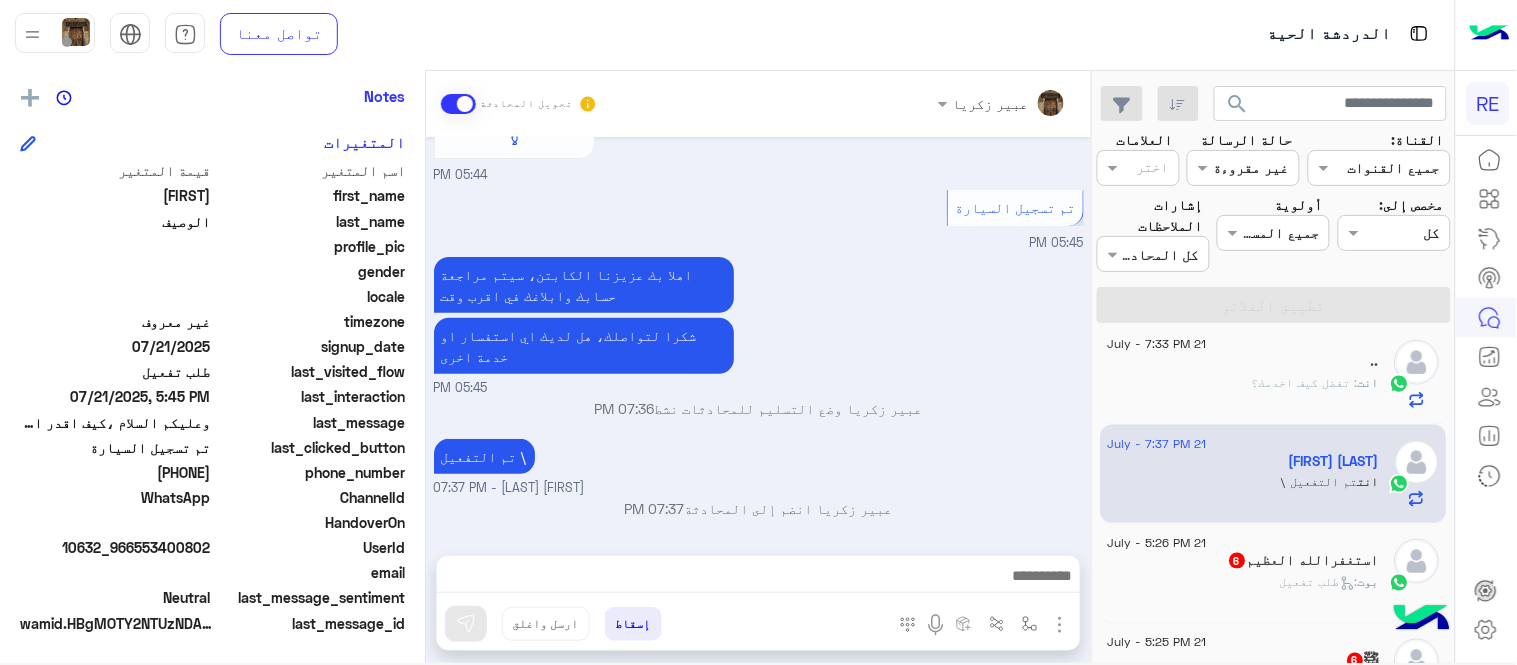 click on "بوت :   طلب تفعيل" 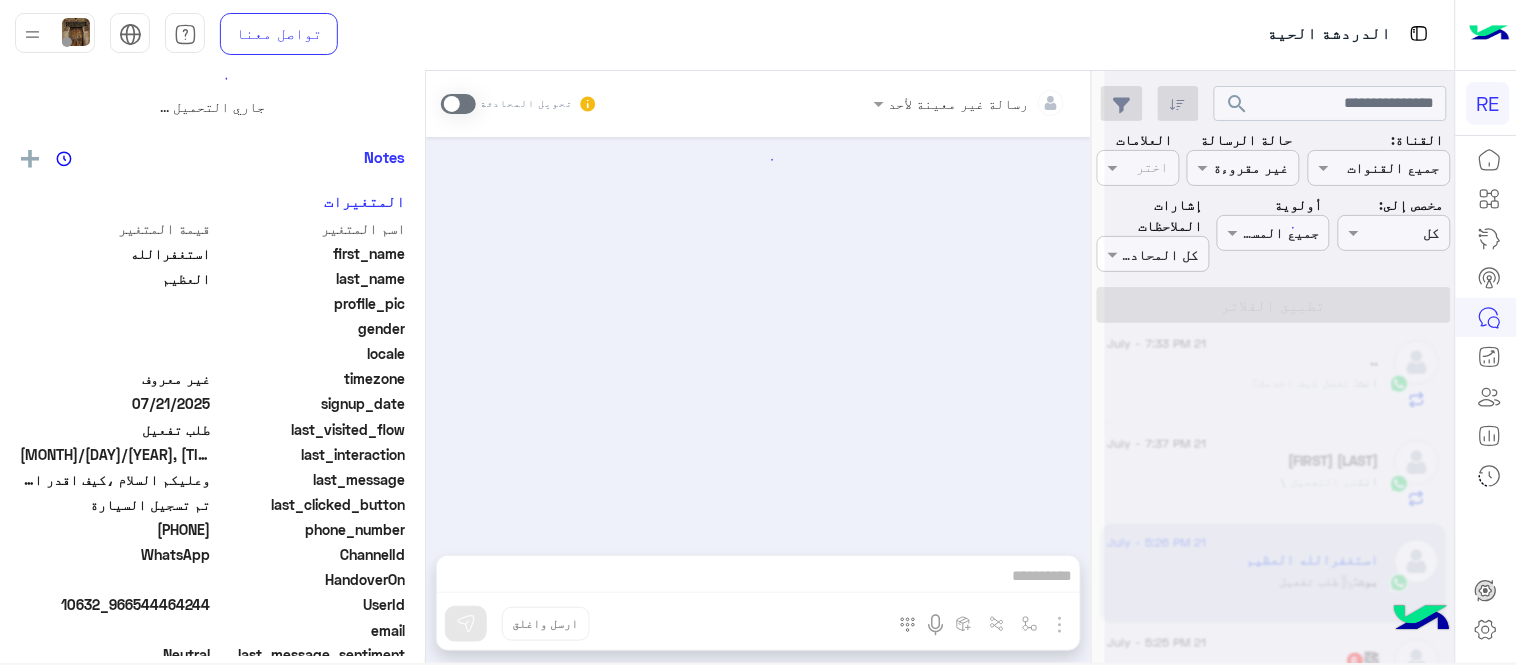 scroll, scrollTop: 0, scrollLeft: 0, axis: both 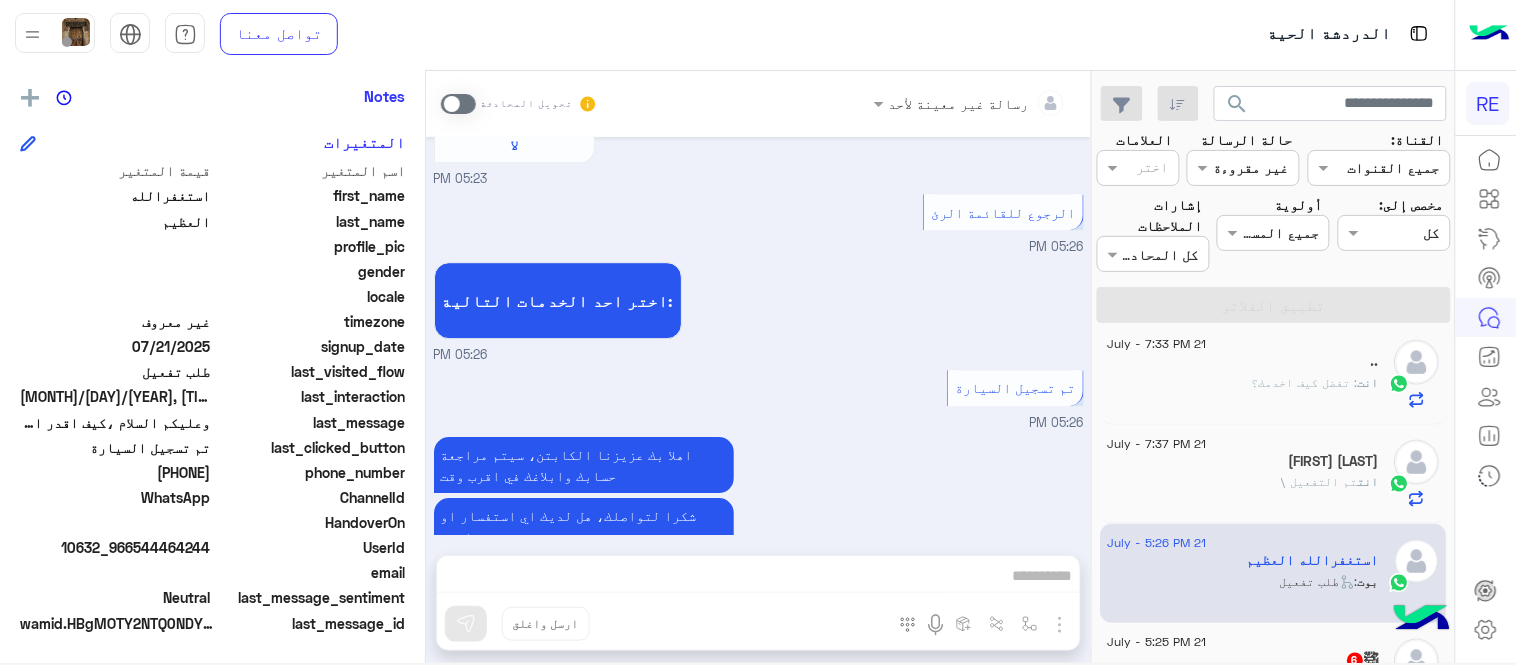 drag, startPoint x: 140, startPoint y: 468, endPoint x: 213, endPoint y: 468, distance: 73 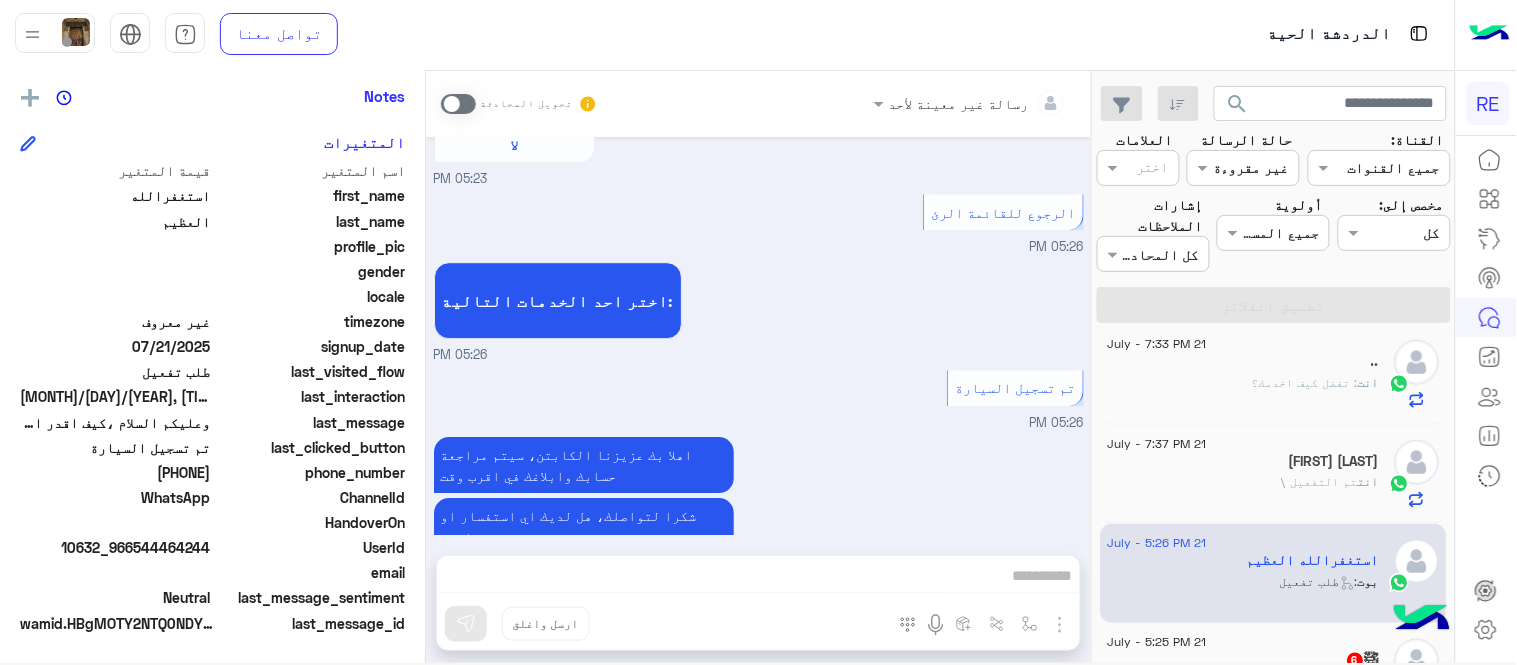 scroll, scrollTop: 711, scrollLeft: 0, axis: vertical 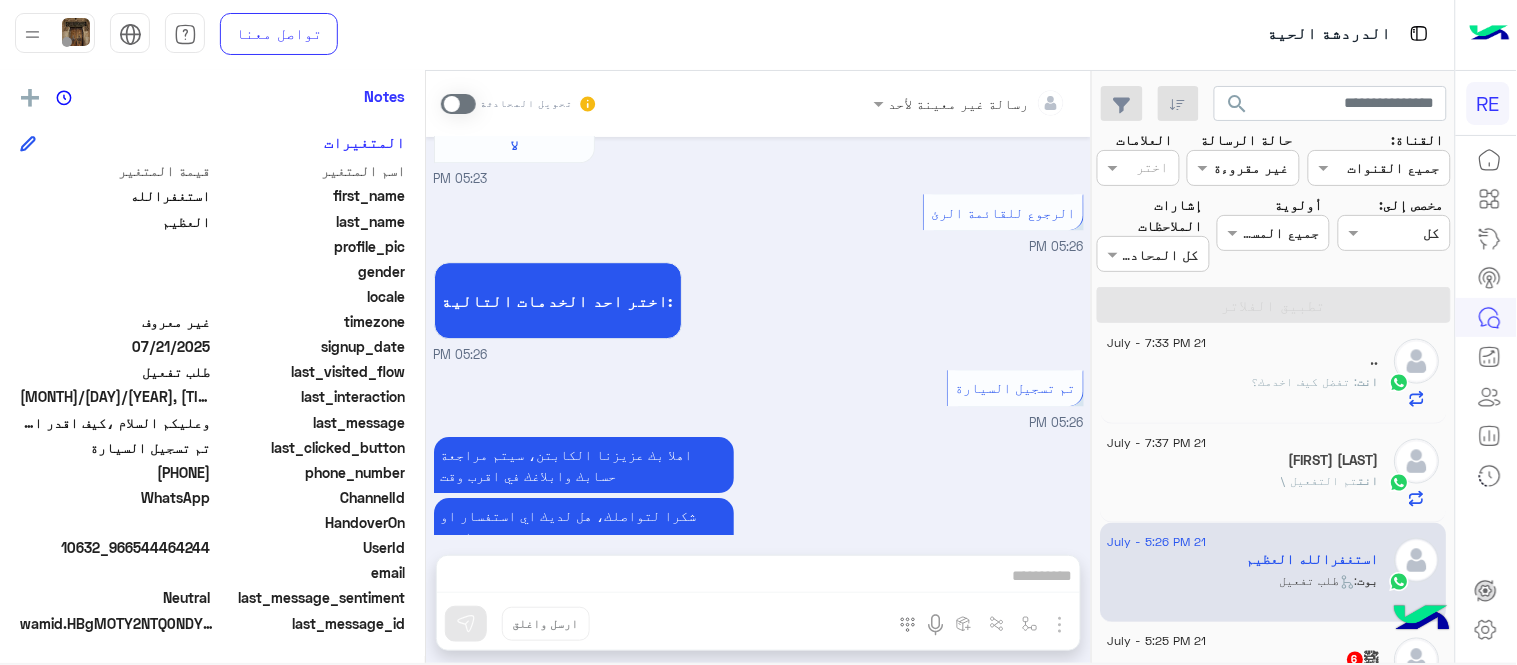 click at bounding box center (458, 104) 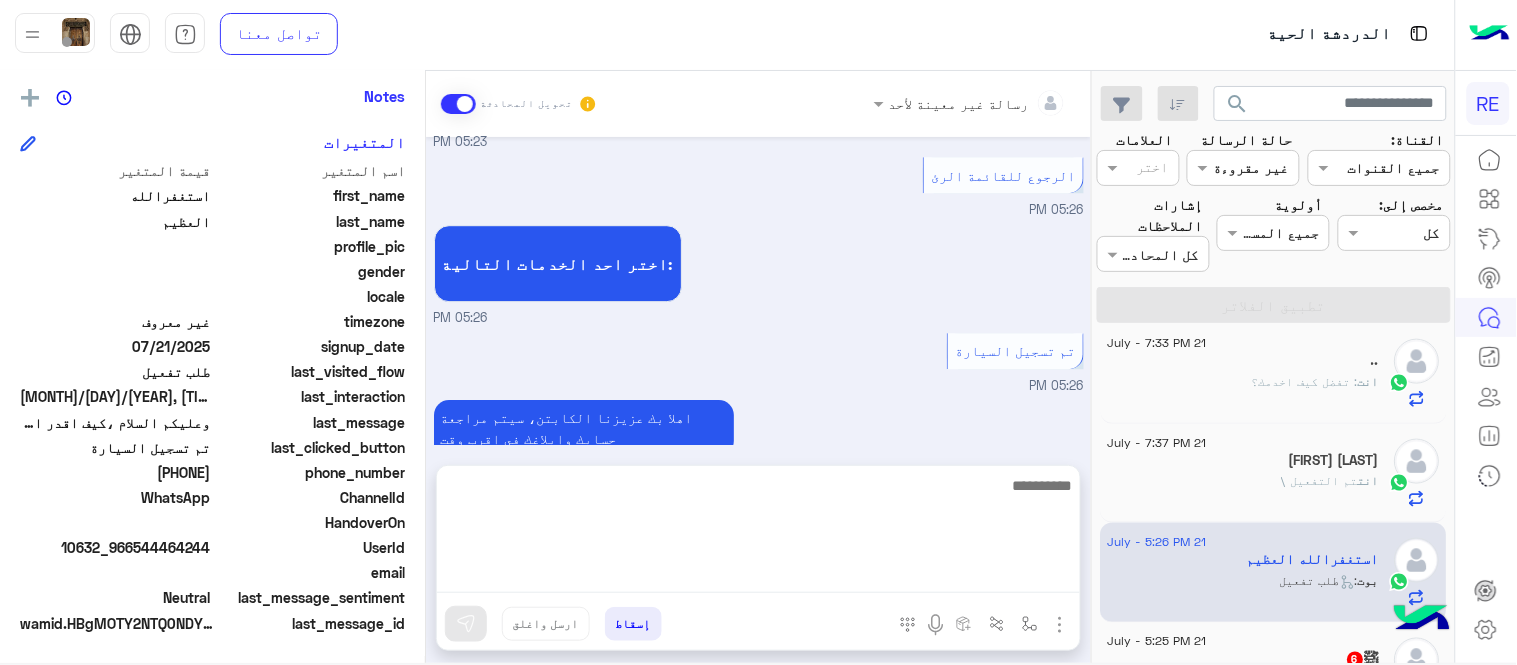 click at bounding box center [758, 533] 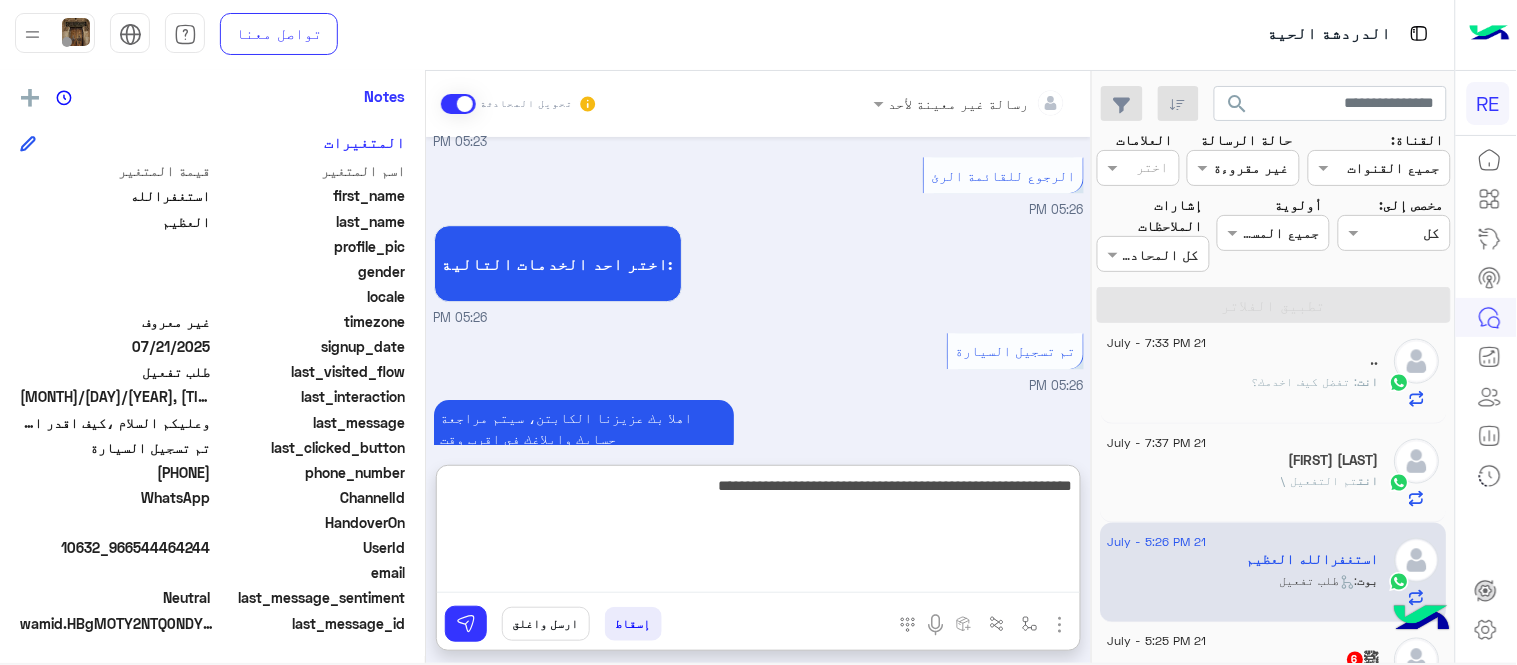type on "**********" 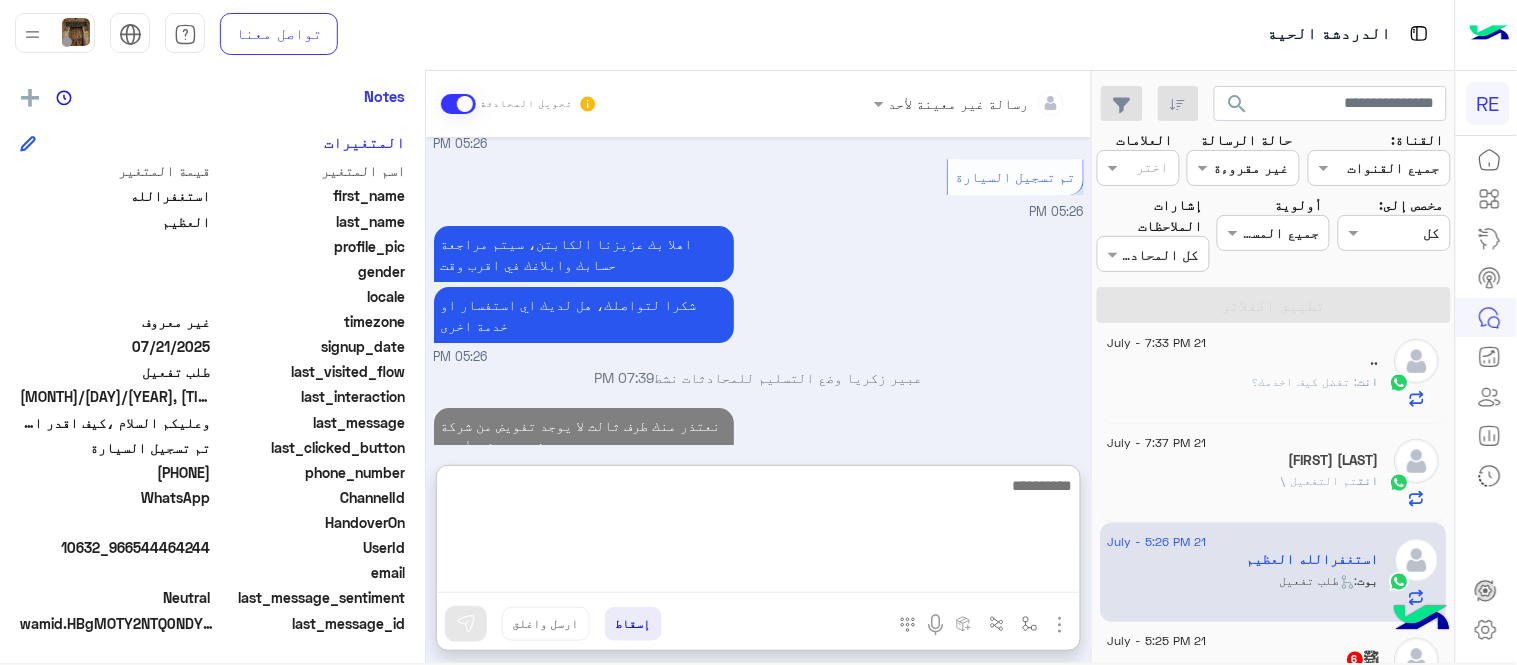 scroll, scrollTop: 1684, scrollLeft: 0, axis: vertical 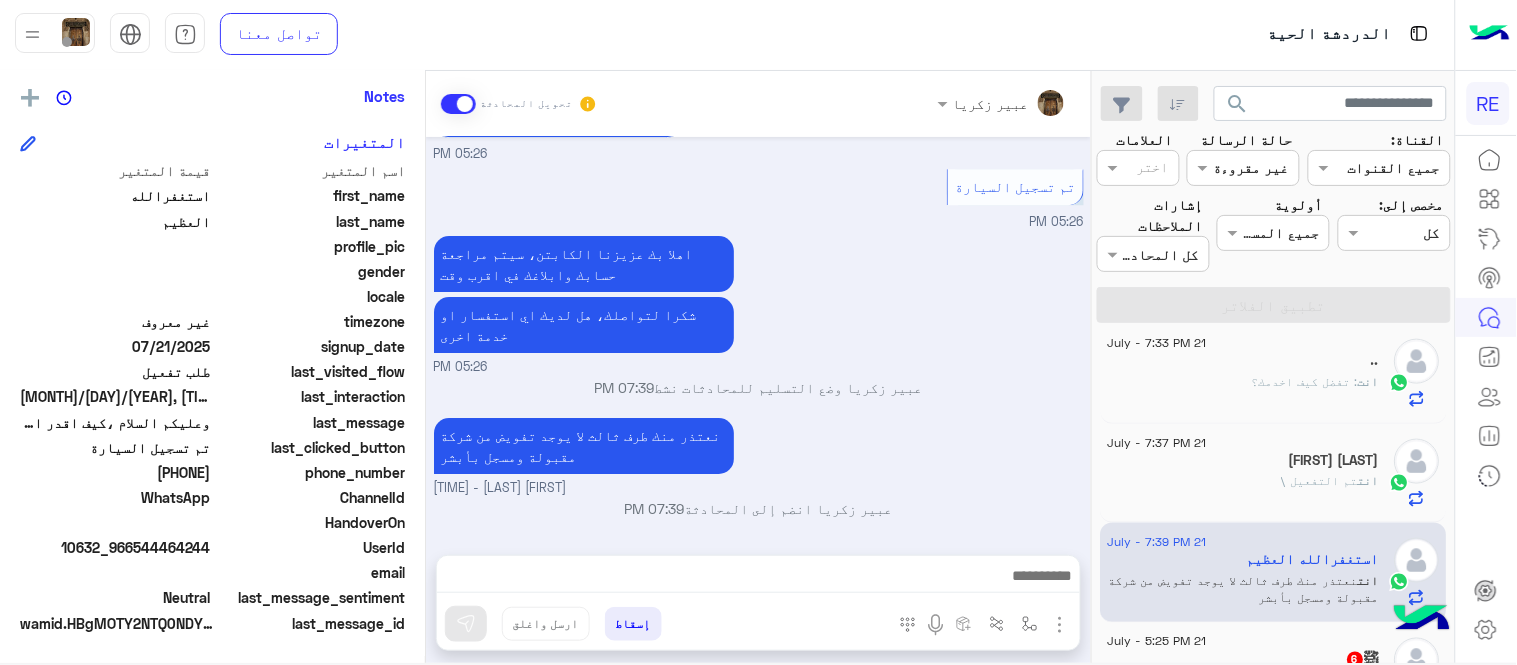 click on "[MONTH] [DAY], [YEAR]   عربي    [TIME]  هل أنت ؟   كابتن 👨🏻‍✈️   عميل 🧳   رحال (مرشد مرخص) 🏖️     [TIME]   كابتن     [TIME]  اختر احد الخدمات التالية:    [TIME]   تفعيل حساب    [TIME]  يمكنك الاطلاع على شروط الانضمام لرحلة ك (كابتن ) الموجودة بالصورة أعلاه،
لتحميل التطبيق عبر الرابط التالي : 📲
http://onelink.to/Rehla    يسعدنا انضمامك لتطبيق رحلة يمكنك اتباع الخطوات الموضحة لتسجيل بيانات سيارتك بالفيديو التالي  : عزيزي الكابتن، فضلًا ، للرغبة بتفعيل الحساب قم برفع البيانات عبر التطبيق والتواصل معنا  تم تسجيل السيارة   اواجه صعوبة بالتسجيل  اي خدمة اخرى ؟  الرجوع للقائمة الرئ   لا     [TIME]    [TIME]     [TIME]" at bounding box center (758, 336) 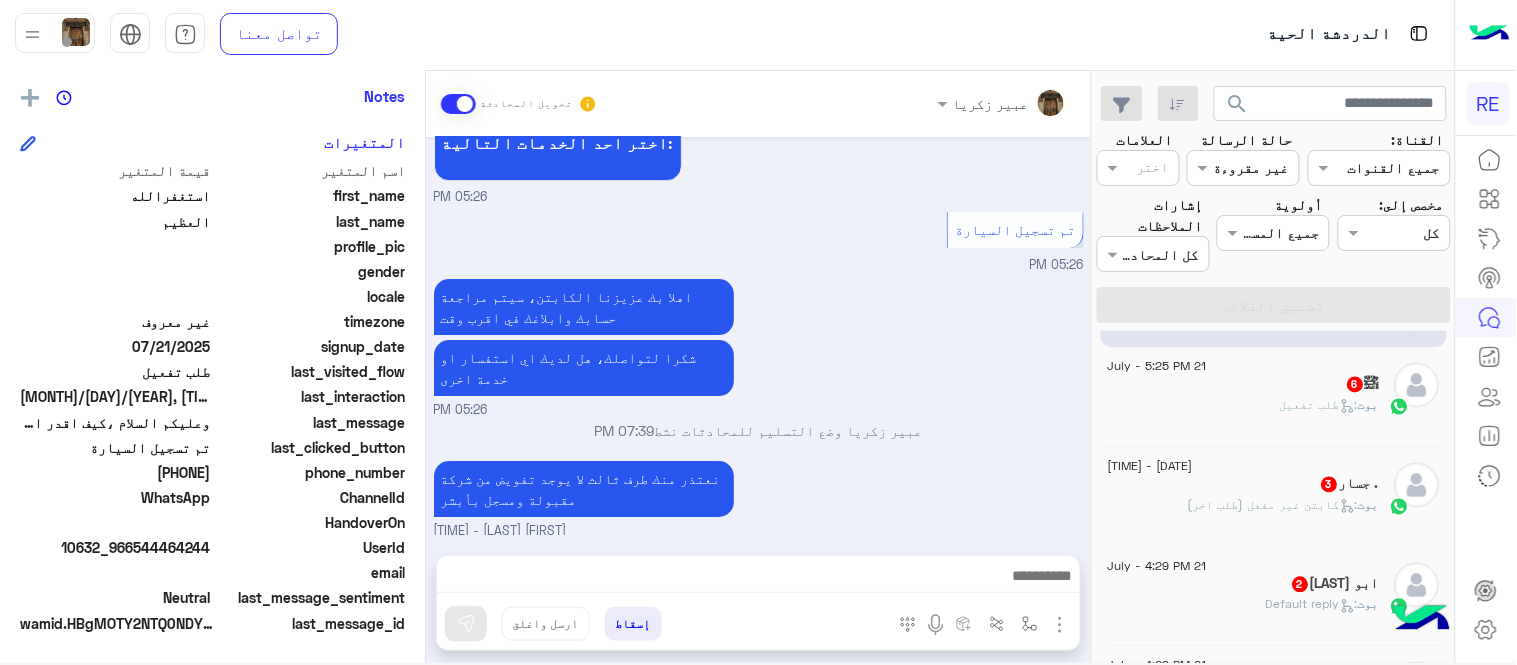 scroll, scrollTop: 1000, scrollLeft: 0, axis: vertical 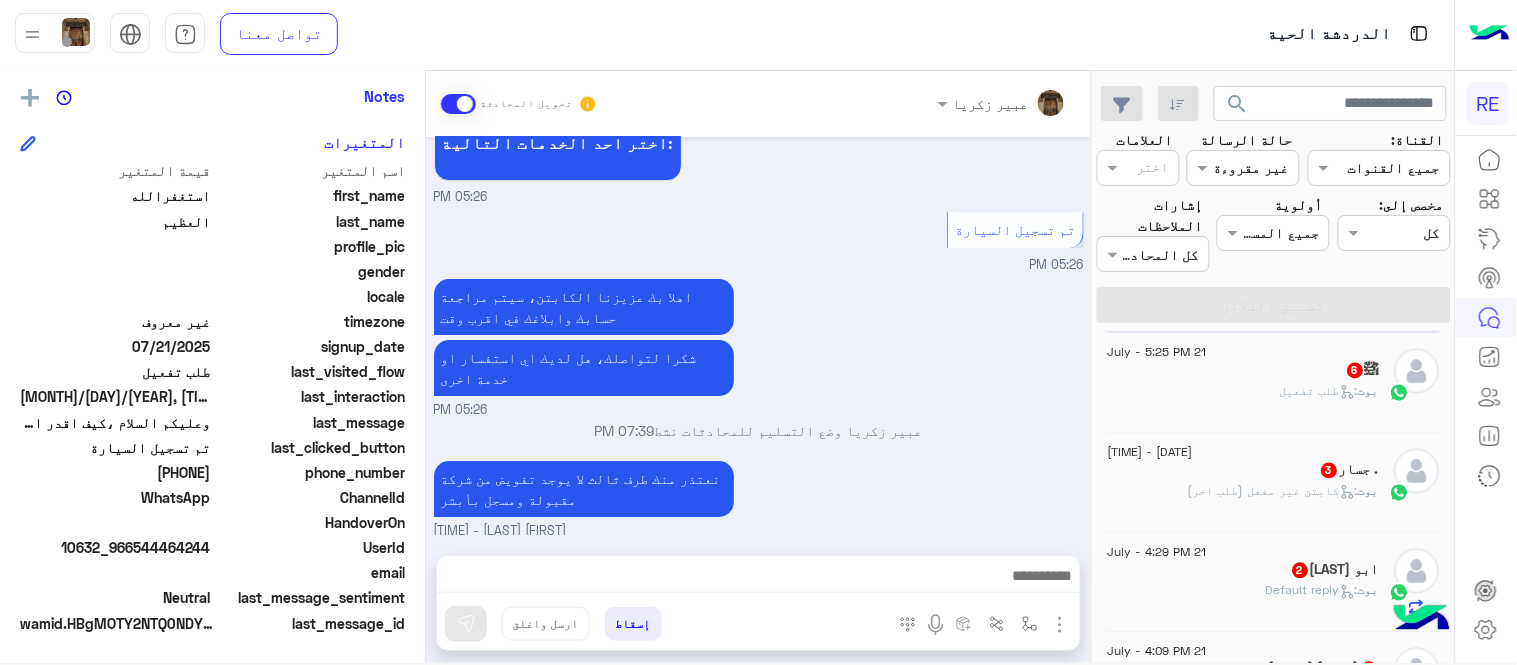 click on "بوت :   طلب تفعيل" 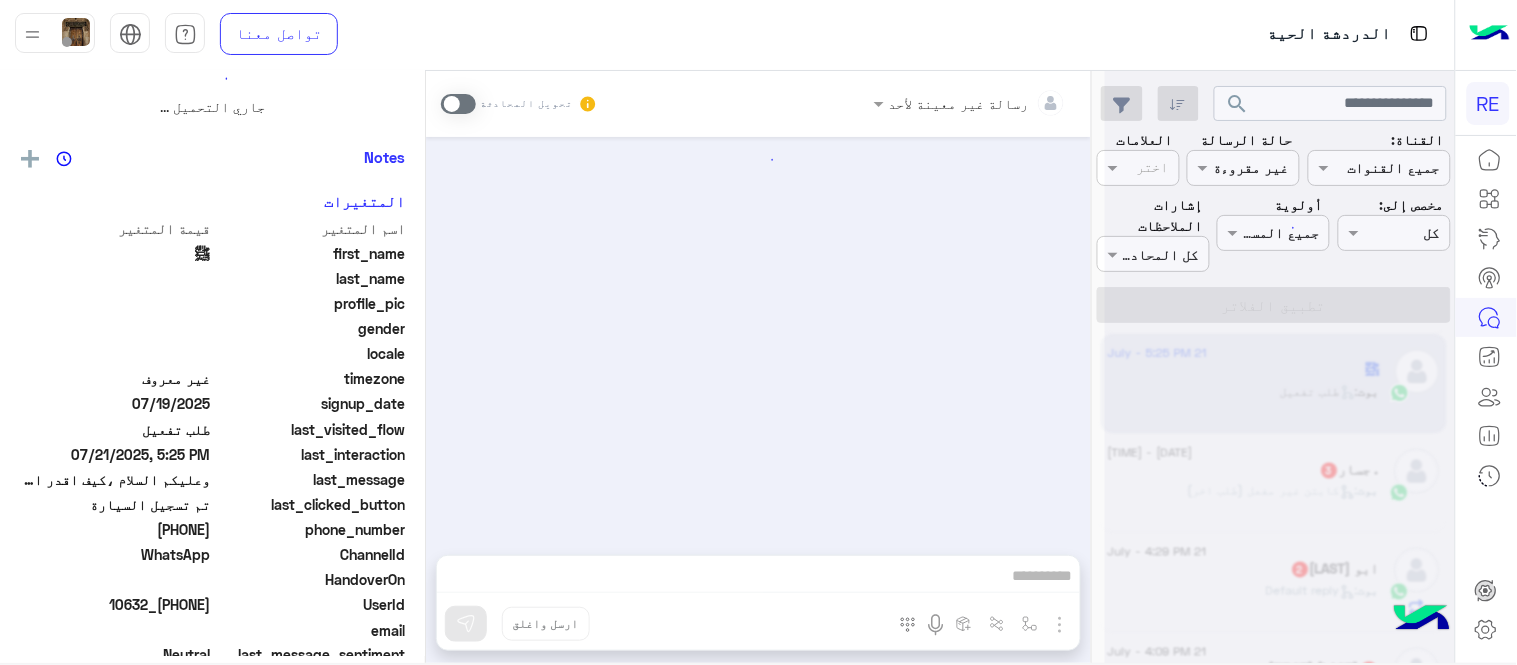 scroll, scrollTop: 0, scrollLeft: 0, axis: both 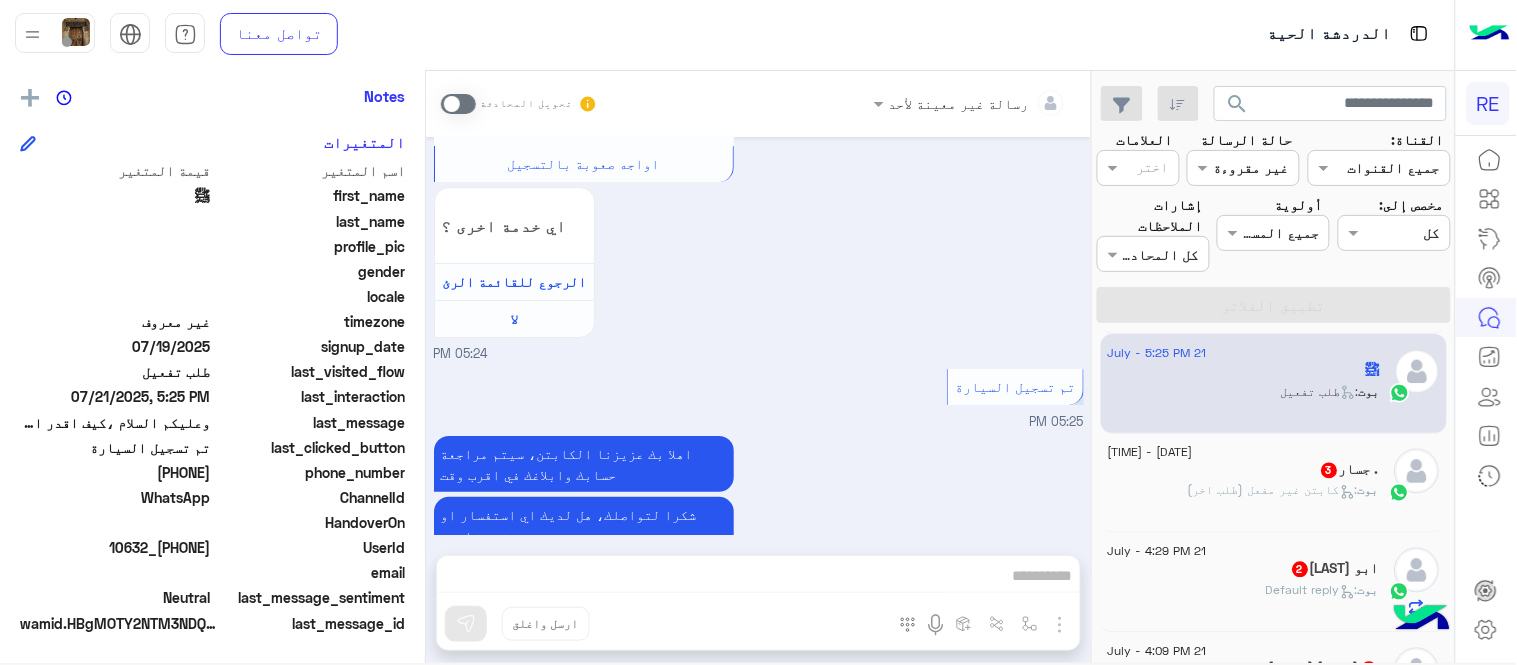 drag, startPoint x: 140, startPoint y: 473, endPoint x: 213, endPoint y: 476, distance: 73.061615 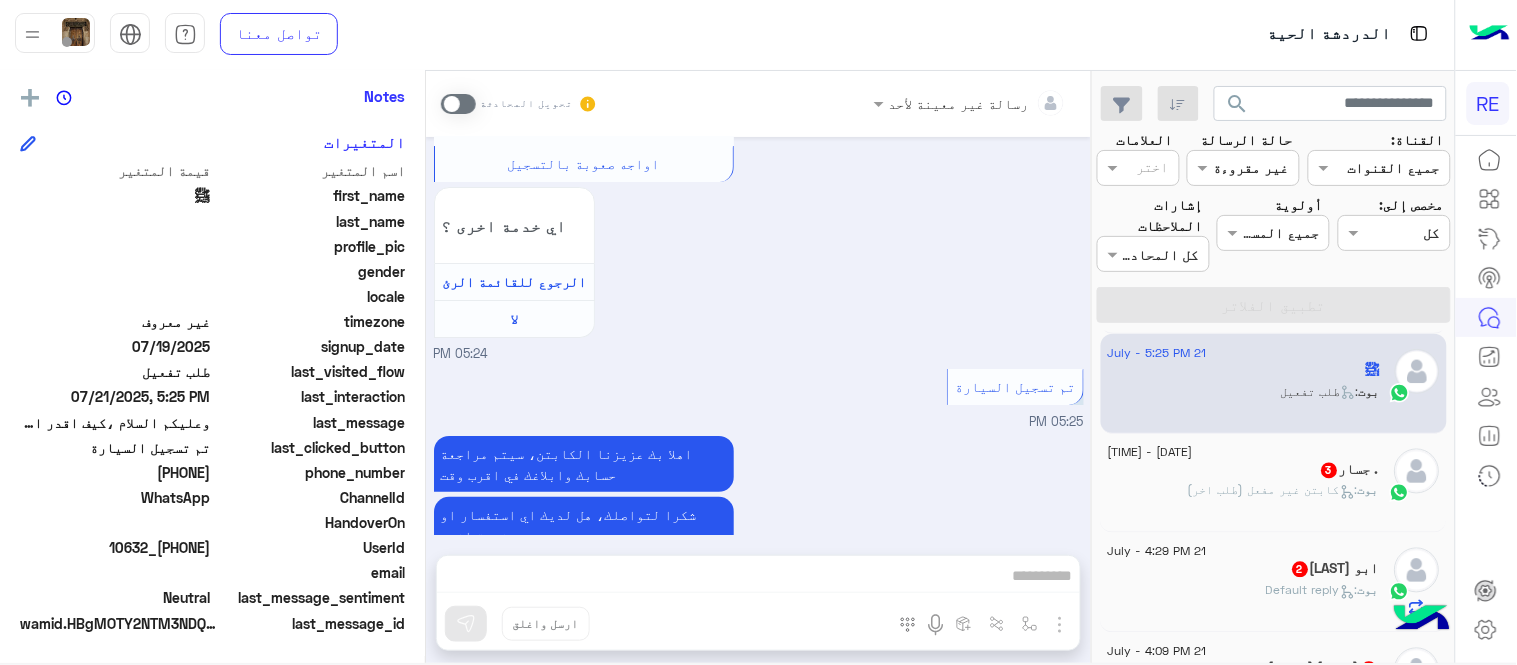 copy on "[NUMBER]" 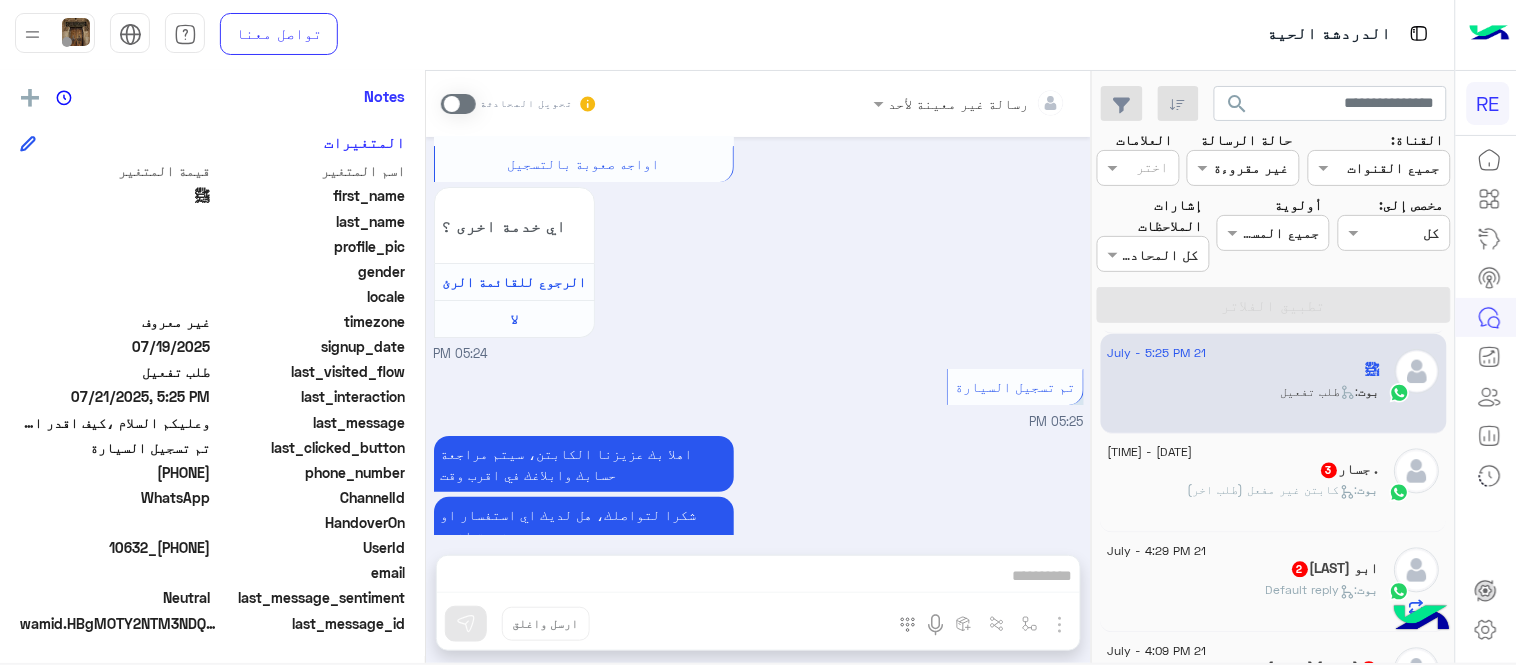 click at bounding box center [458, 104] 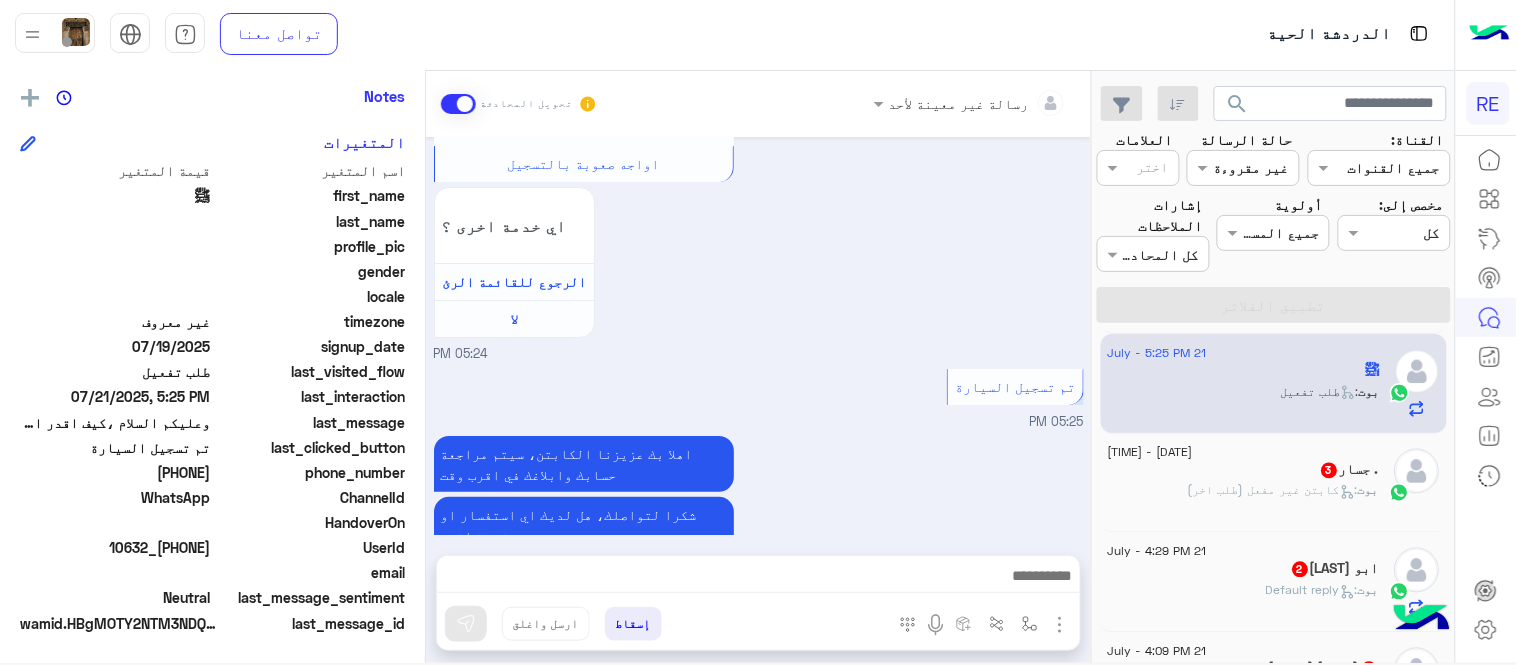 scroll, scrollTop: 1896, scrollLeft: 0, axis: vertical 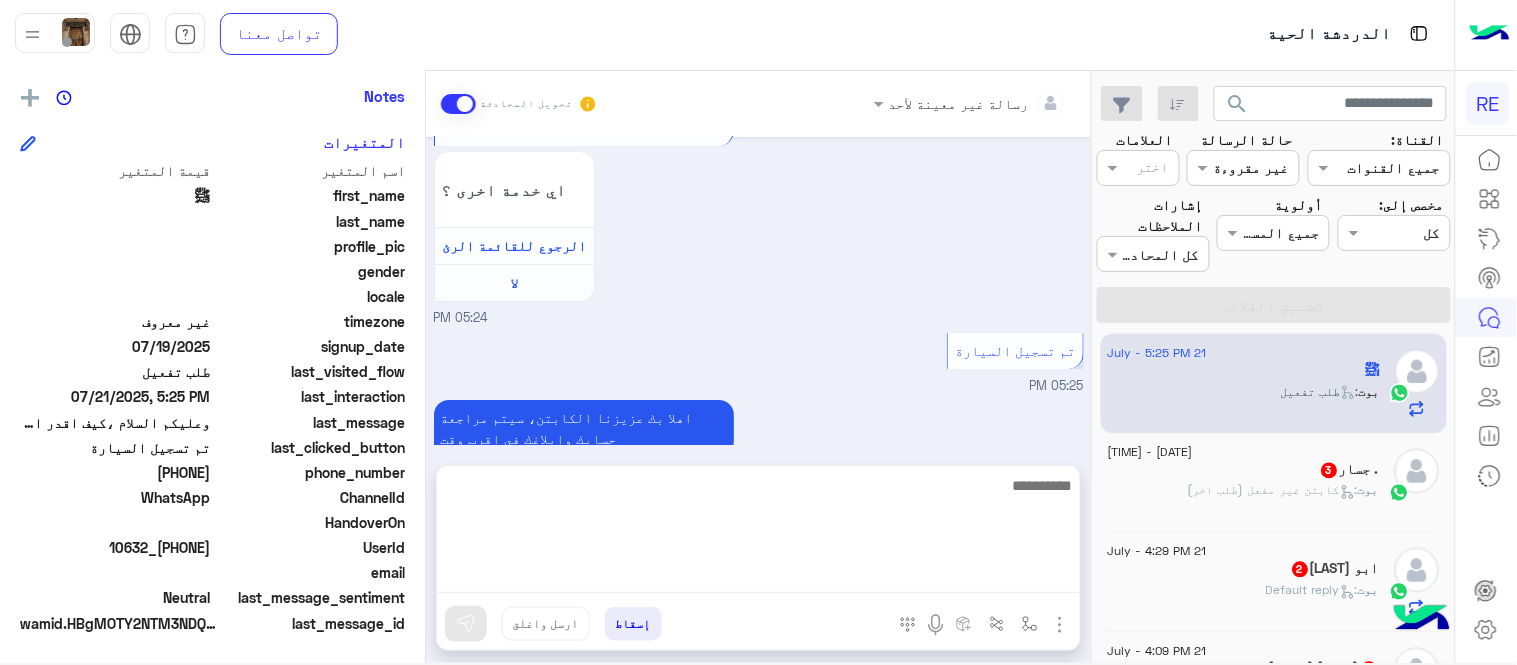 click at bounding box center (758, 533) 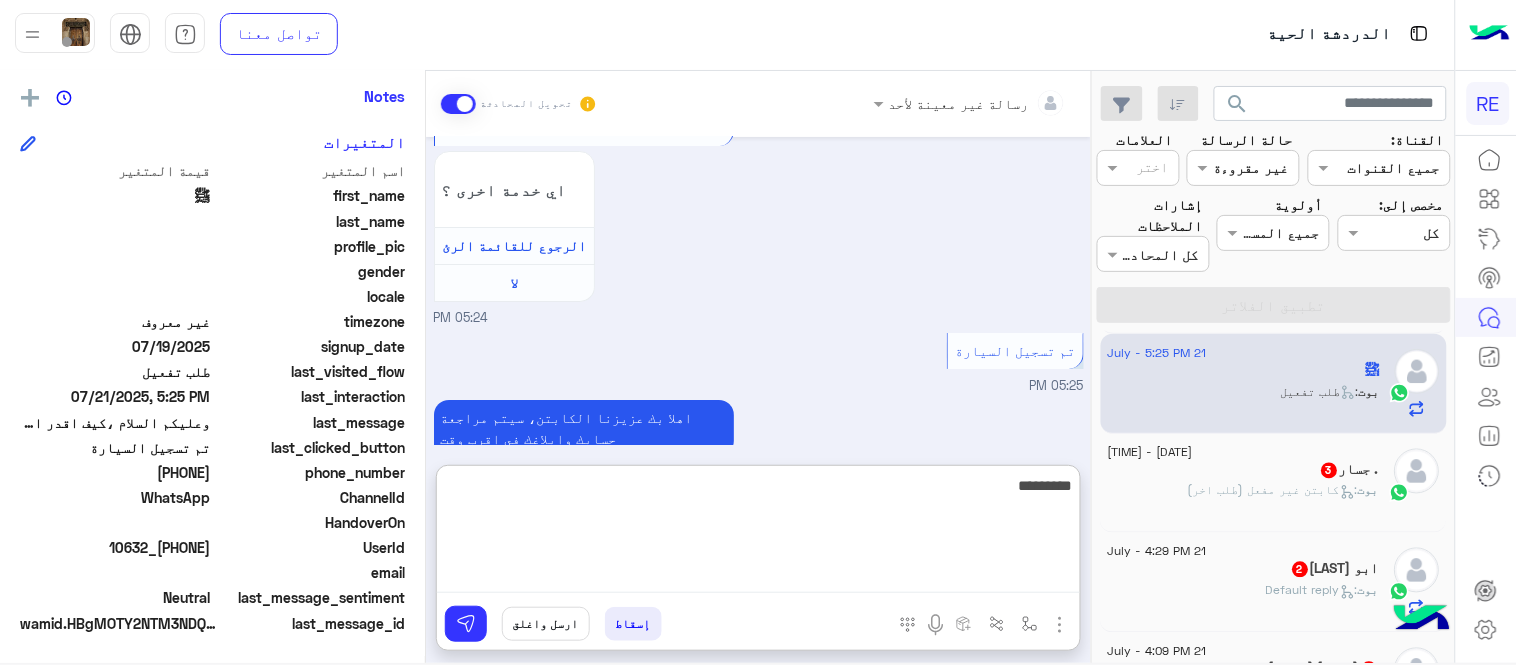 type on "**********" 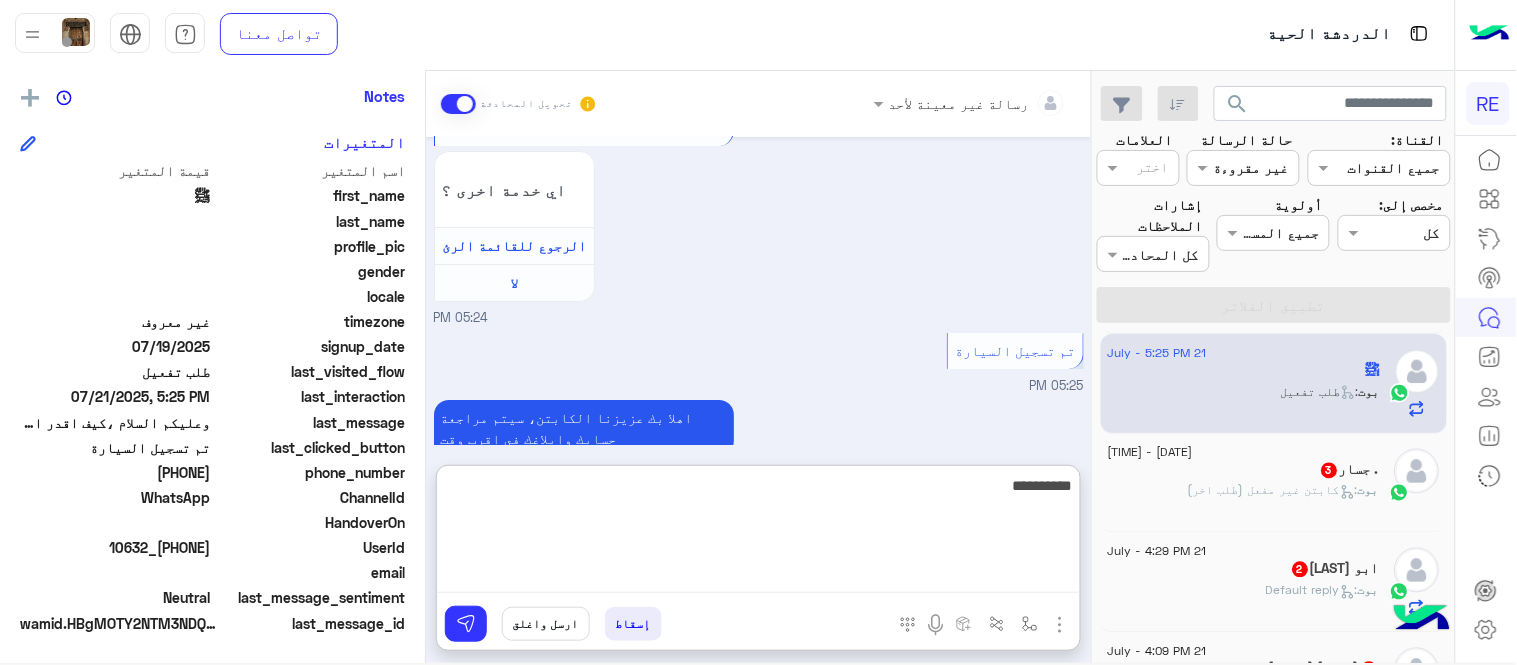 type 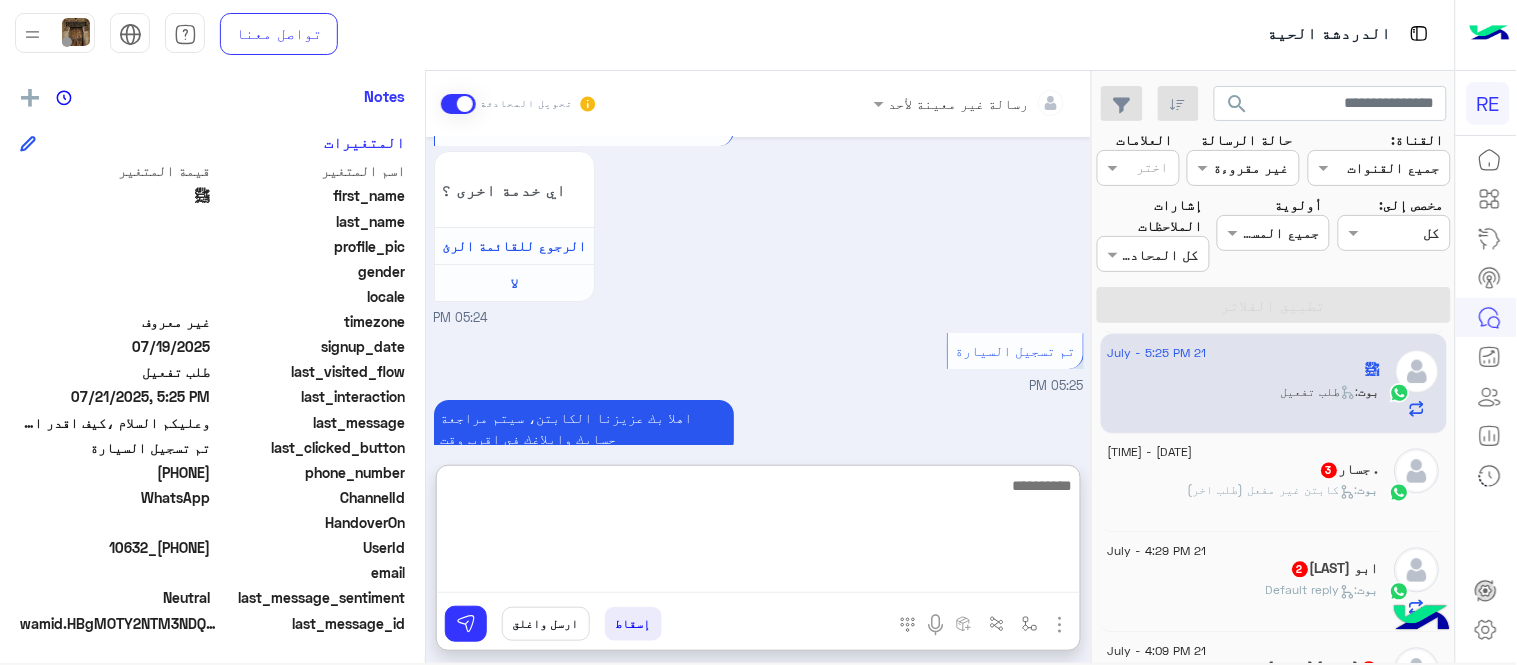 scroll, scrollTop: 2050, scrollLeft: 0, axis: vertical 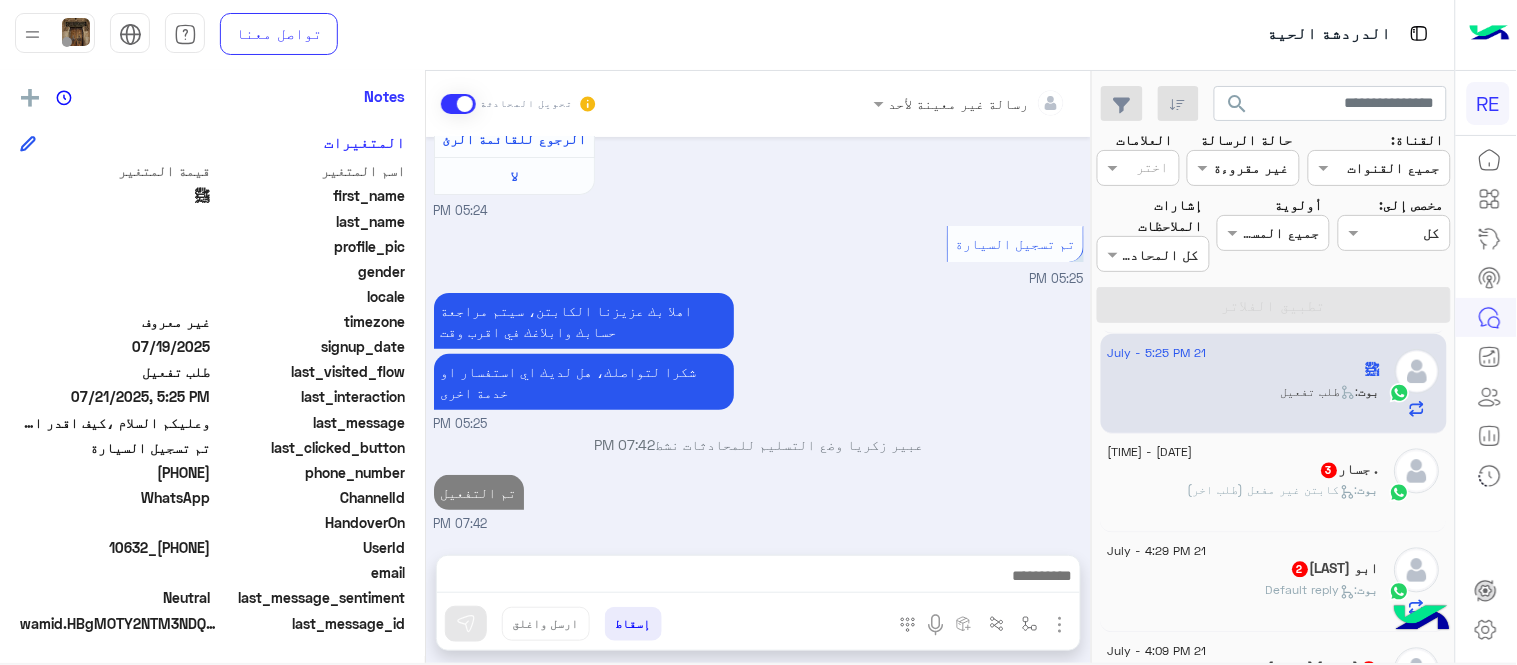 click on "[MONTH] [DAY], [YEAR]  السلام عليكم   [TIME]  وعليكم السلام ،كيف اقدر اساعدك
اهلًا بك في تطبيق رحلة 👋
Welcome to Rehla  👋
من فضلك أختر لغة التواصل
Please choose your preferred Language
English   عربي     [TIME]   عربي    [TIME]  هل أنت ؟   كابتن 👨🏻‍✈️   عميل 🧳   رحال (مرشد مرخص) 🏖️     [TIME]   كابتن     [TIME]  اختر احد الخدمات التالية:    [TIME]   تسجيل حساب     [TIME]  يمكنك الاطلاع على شروط الانضمام لرحلة ك (كابتن ) الموجودة بالصورة أعلاه،
لتحميل التطبيق عبر الرابط التالي : 📲
http://onelink.to/Rehla    يسعدنا انضمامك لتطبيق رحلة يمكنك اتباع الخطوات الموضحة لتسجيل بيانات سيارتك بالفيديو التالي  :  تم تسجيل السيارة  اي خدمة اخرى ؟" at bounding box center [758, 336] 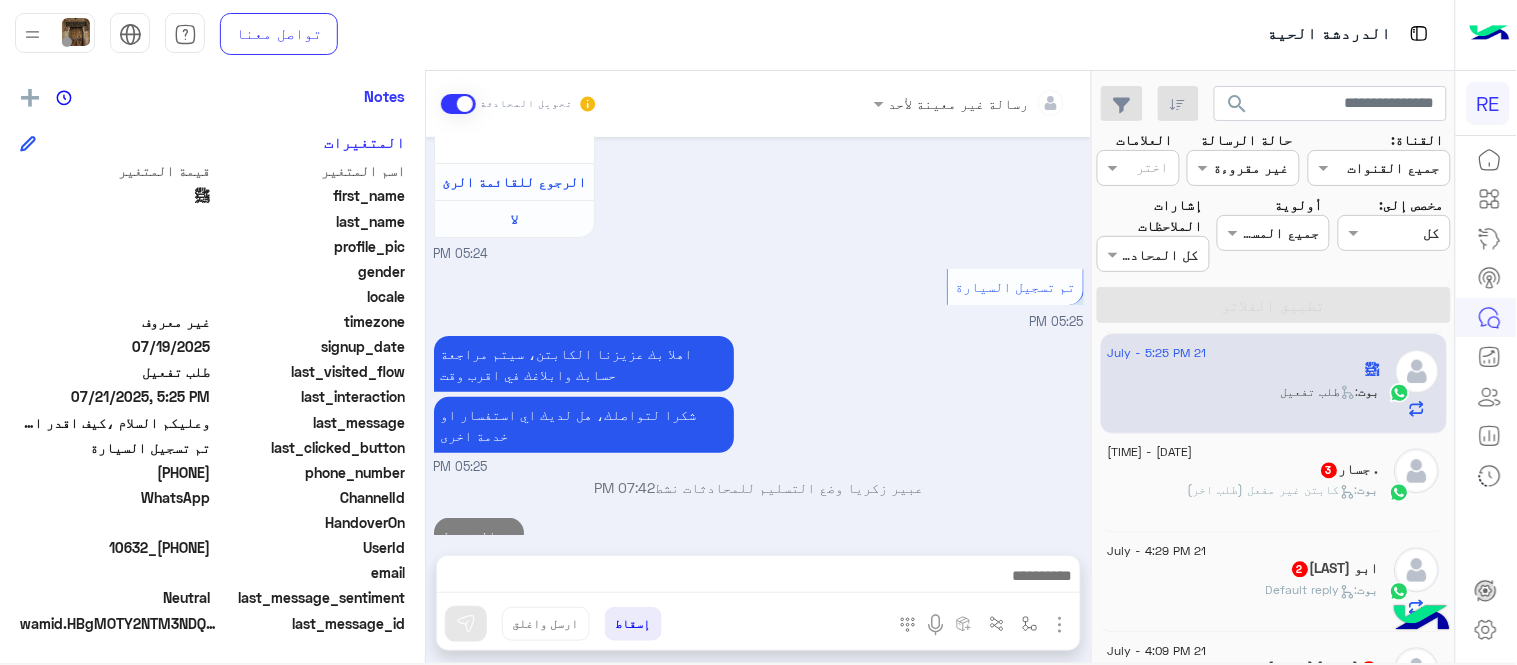 scroll, scrollTop: 1996, scrollLeft: 0, axis: vertical 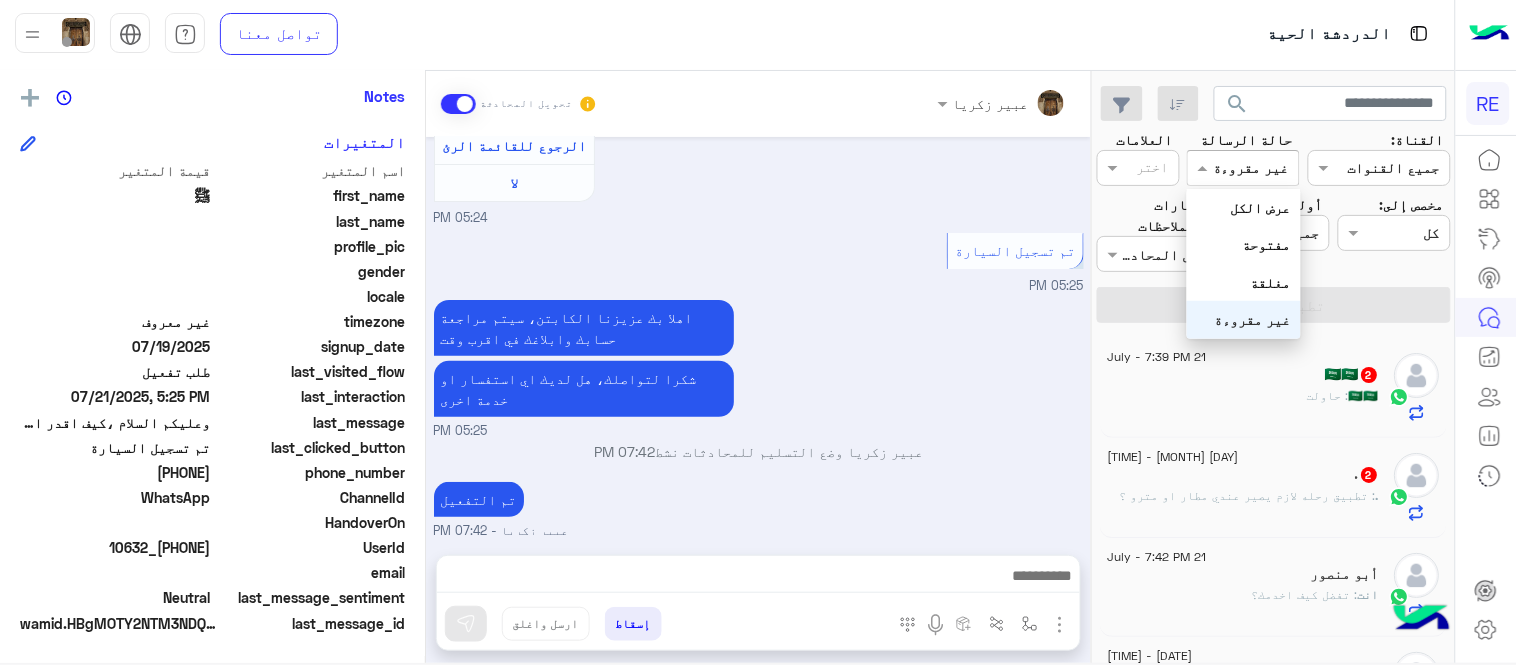 click at bounding box center (1266, 168) 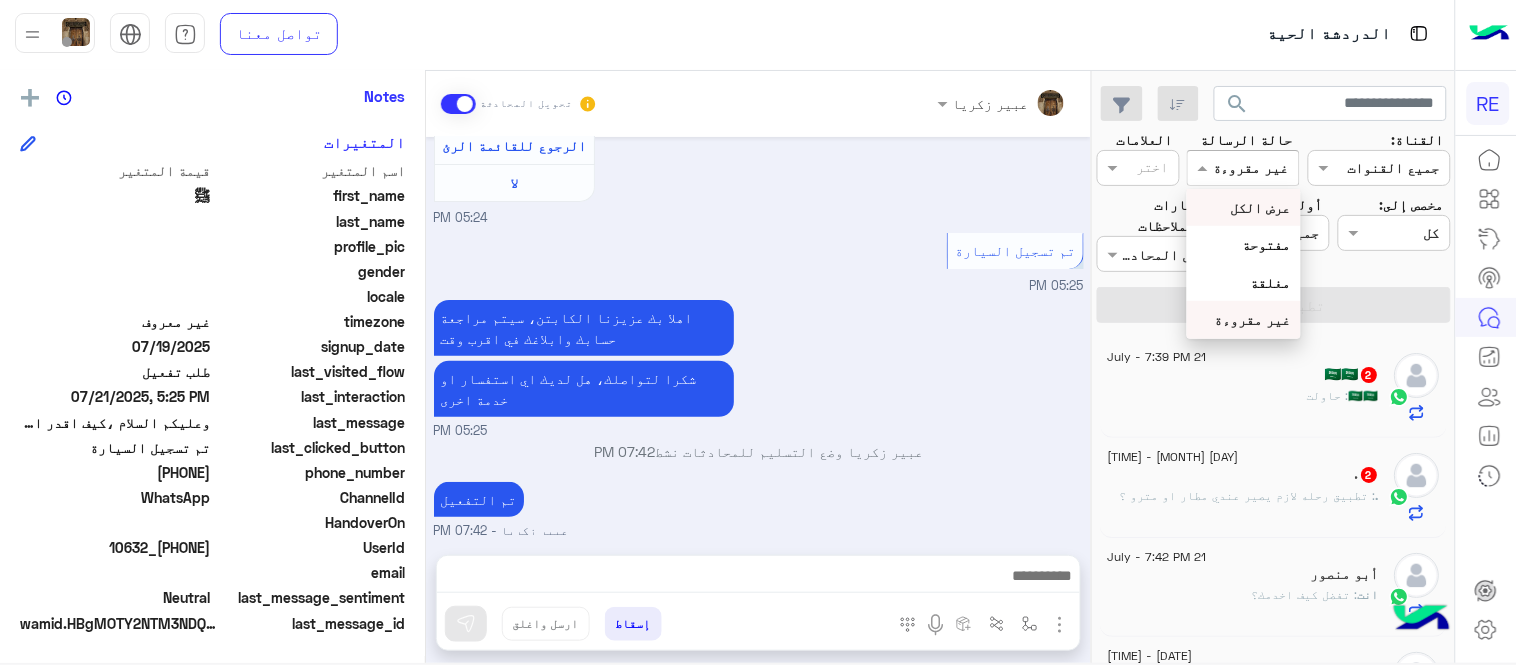 click on "عرض الكل" at bounding box center [1261, 207] 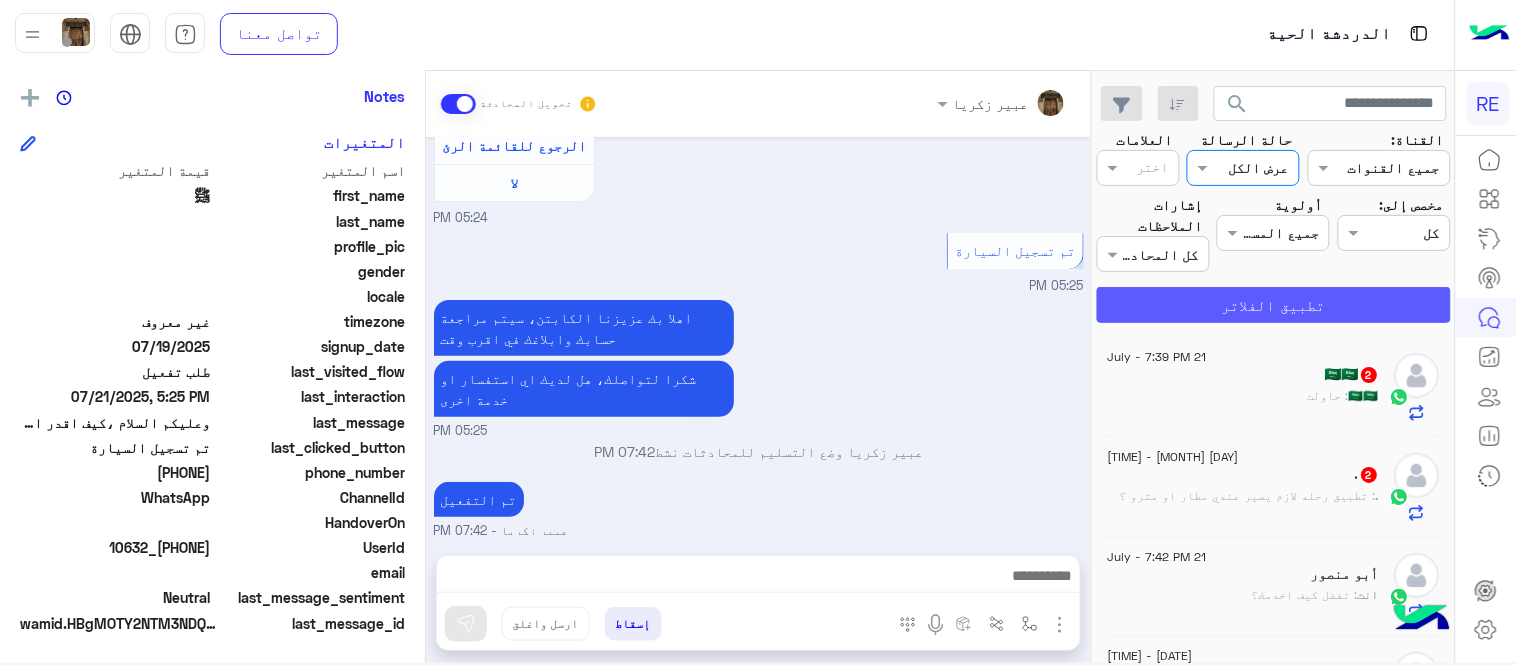 click on "تطبيق الفلاتر" 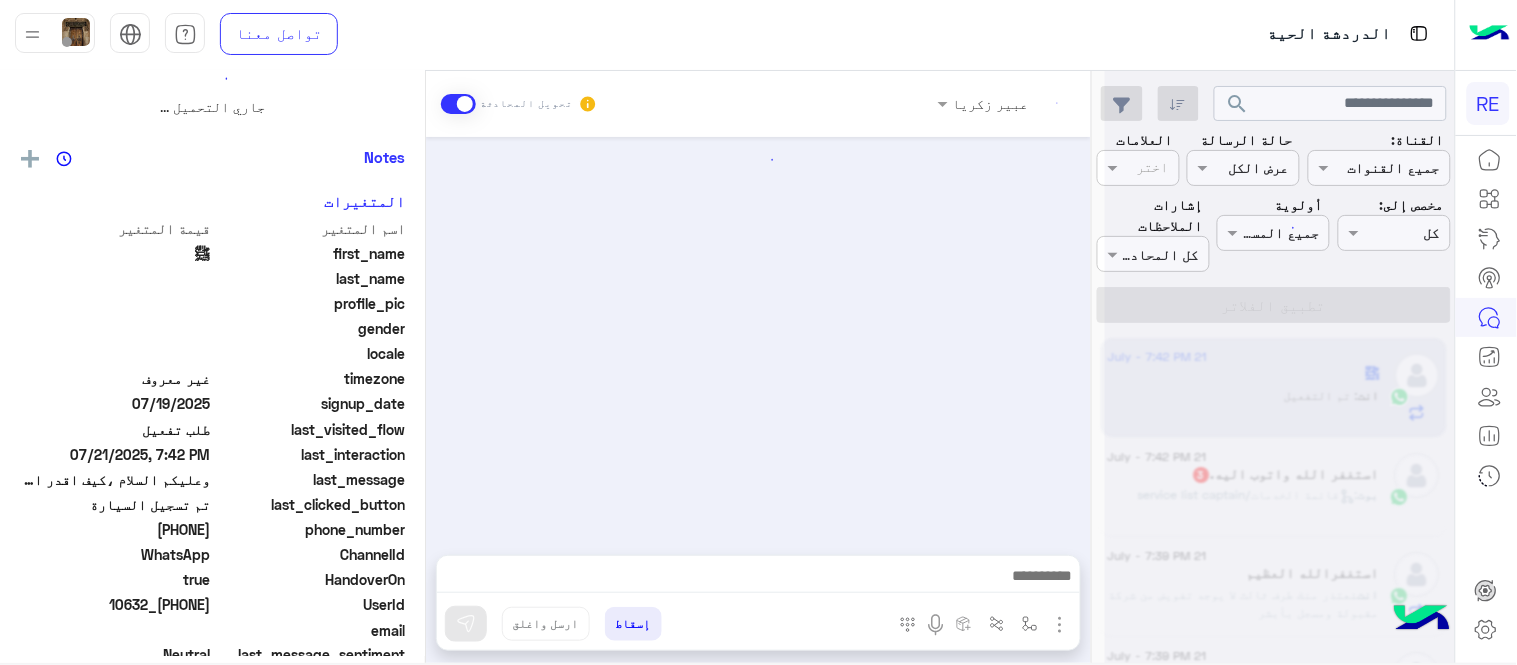 scroll, scrollTop: 0, scrollLeft: 0, axis: both 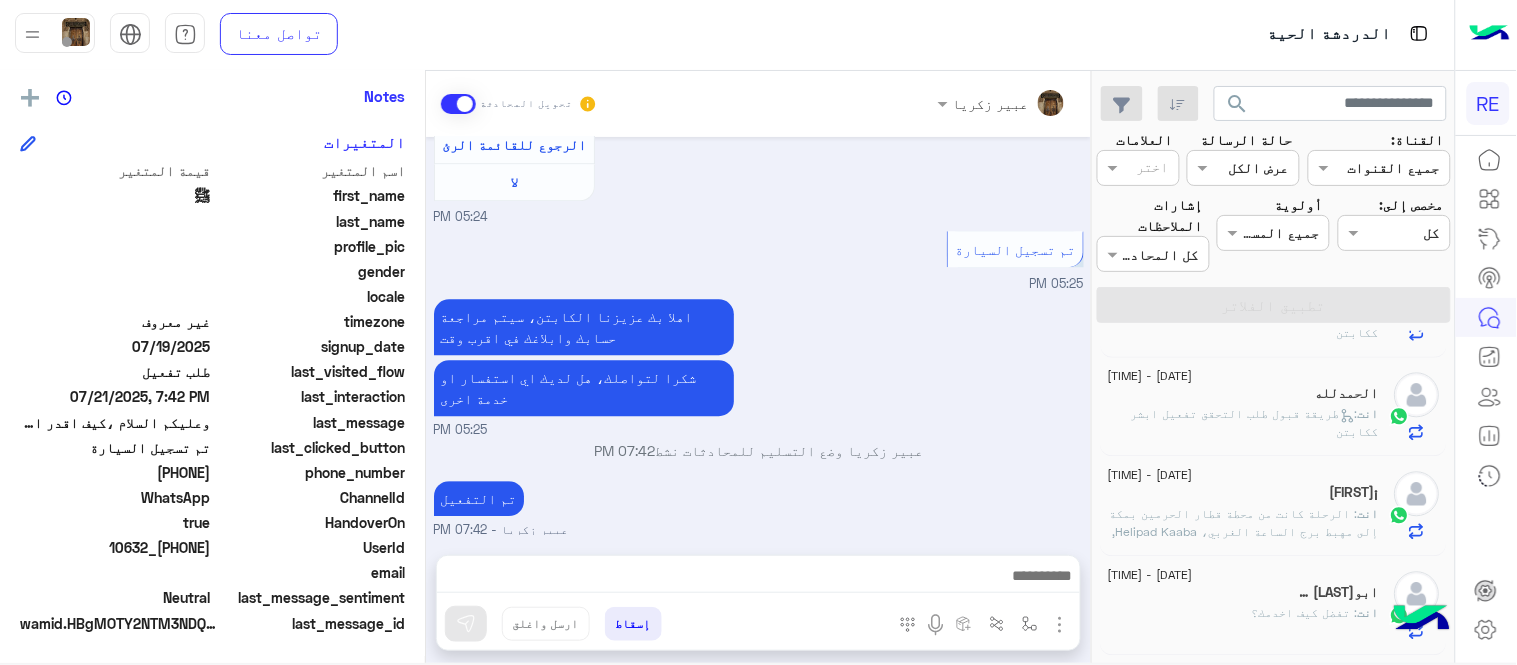 click on ": الرحلة كانت من محطة قطار الحرمين بمكة إلى مهبط برج الساعة الغربي، Helipad Kaaba, حمزة بن عبدالمطلب، الهجلة، ، مكة الساعة  [TIME]" 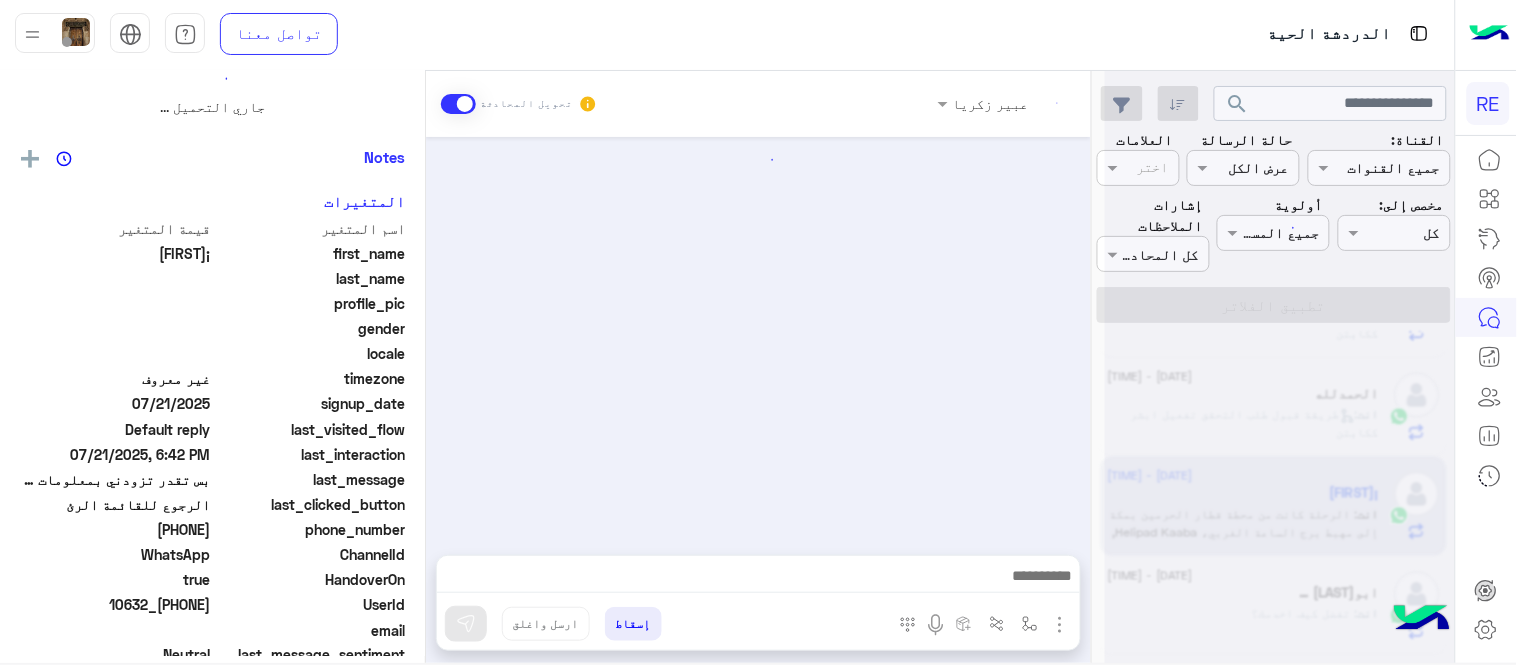 scroll, scrollTop: 0, scrollLeft: 0, axis: both 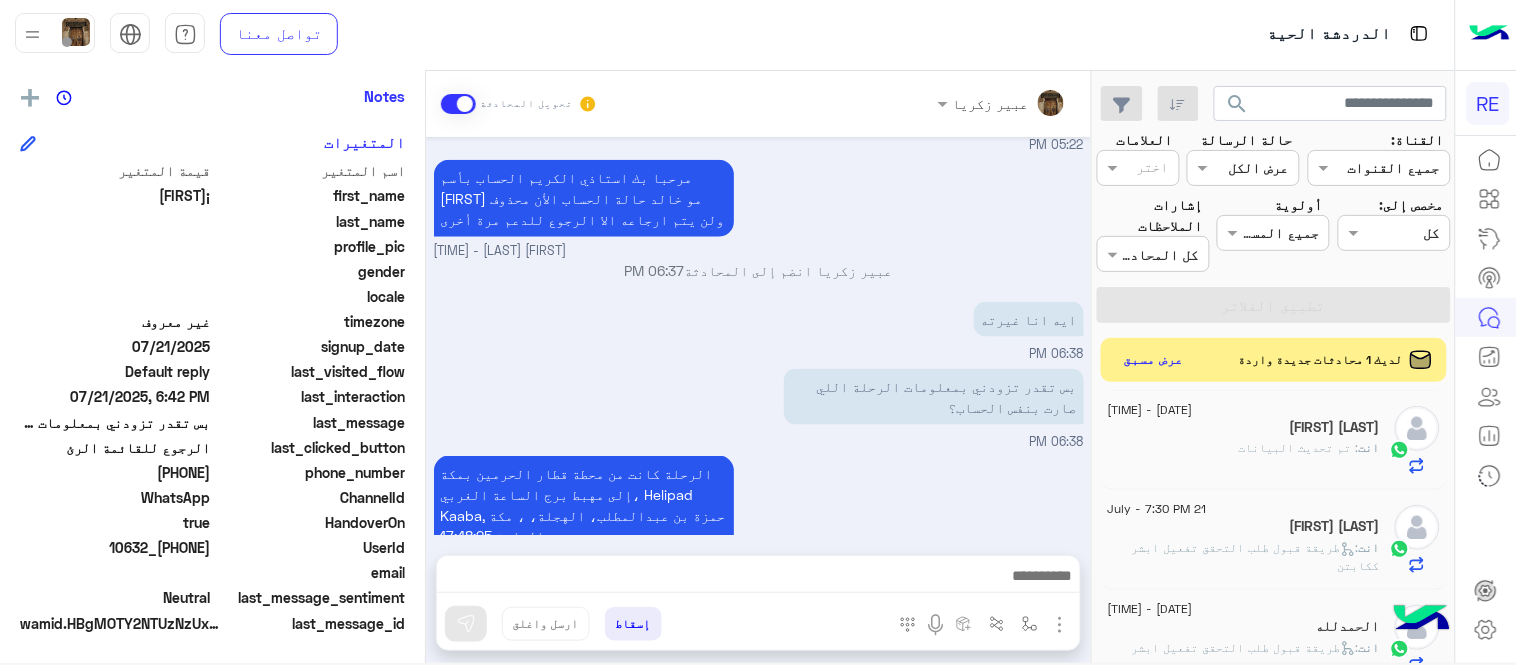 click on "[FIRST] [LAST]" 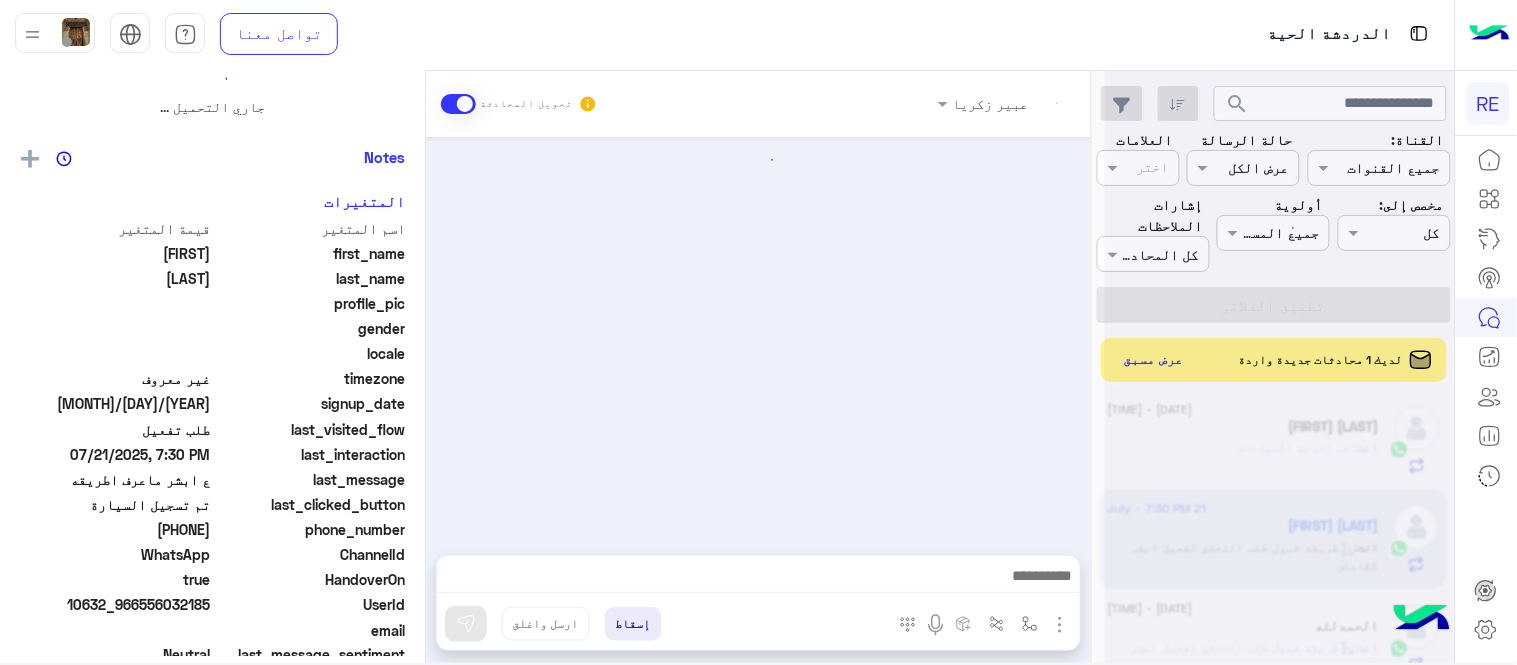 scroll, scrollTop: 0, scrollLeft: 0, axis: both 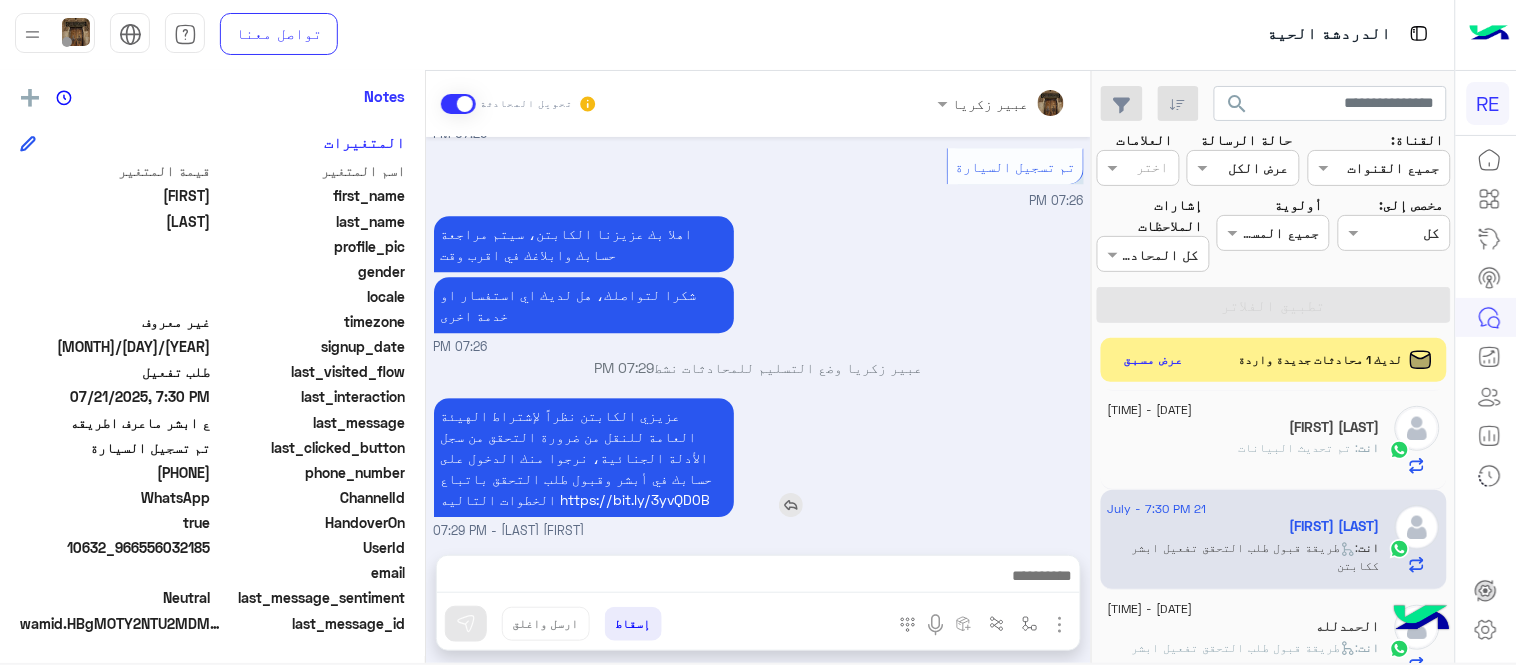 click on "عزيزي الكابتن
نظراً لإشتراط الهيئة العامة للنقل من ضرورة التحقق من سجل الأدلة الجنائية، نرجوا منك الدخول على حسابك في أبشر وقبول طلب التحقق باتباع الخطوات التاليه
https://bit.ly/3yvQD0B" at bounding box center (577, 457) 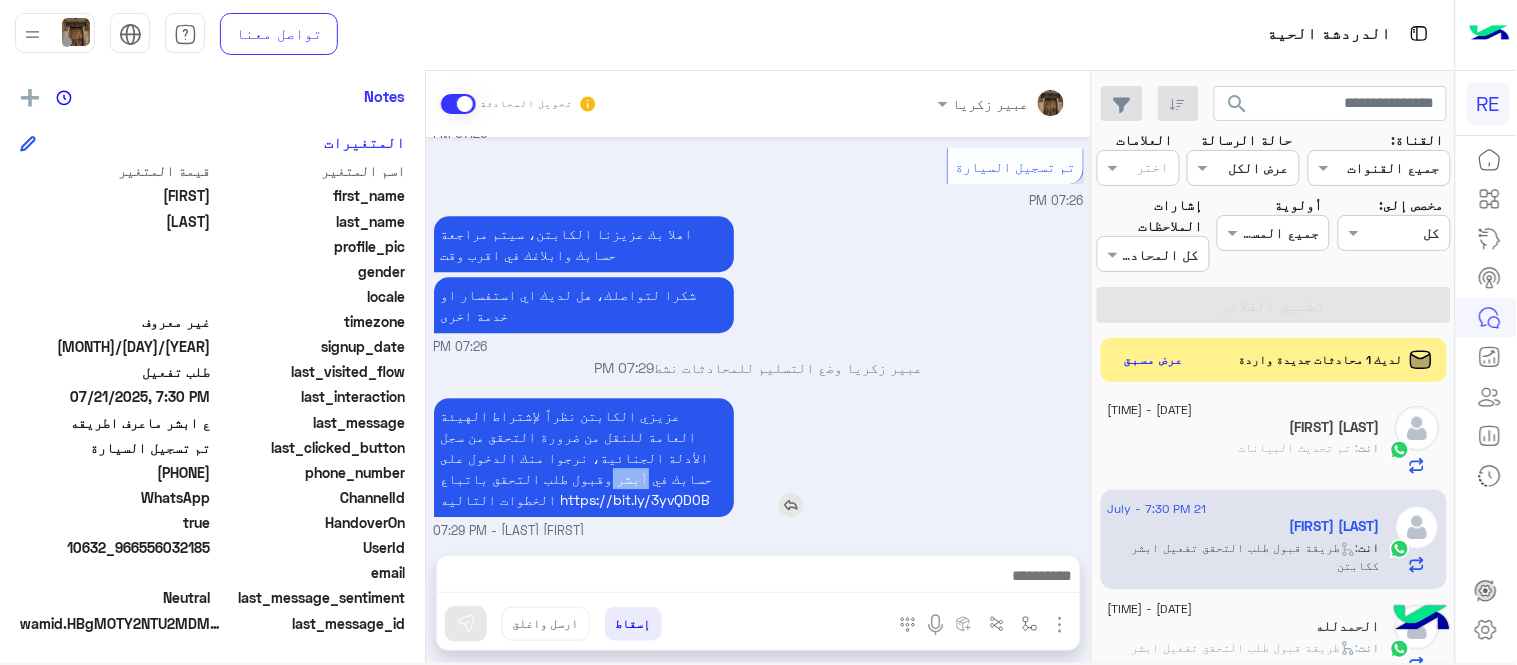 click on "عزيزي الكابتن
نظراً لإشتراط الهيئة العامة للنقل من ضرورة التحقق من سجل الأدلة الجنائية، نرجوا منك الدخول على حسابك في أبشر وقبول طلب التحقق باتباع الخطوات التاليه
https://bit.ly/3yvQD0B" at bounding box center (577, 457) 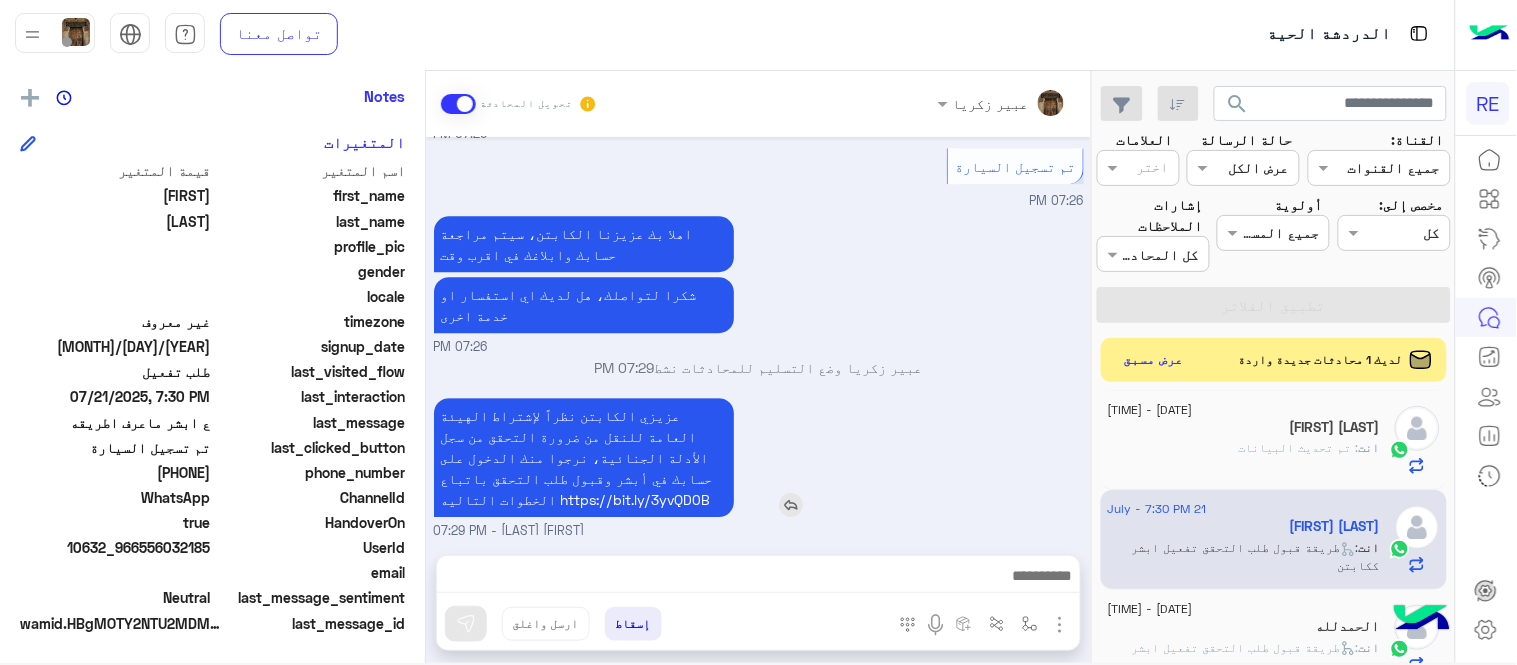 click on "عزيزي الكابتن
نظراً لإشتراط الهيئة العامة للنقل من ضرورة التحقق من سجل الأدلة الجنائية، نرجوا منك الدخول على حسابك في أبشر وقبول طلب التحقق باتباع الخطوات التاليه
https://bit.ly/3yvQD0B" at bounding box center [577, 457] 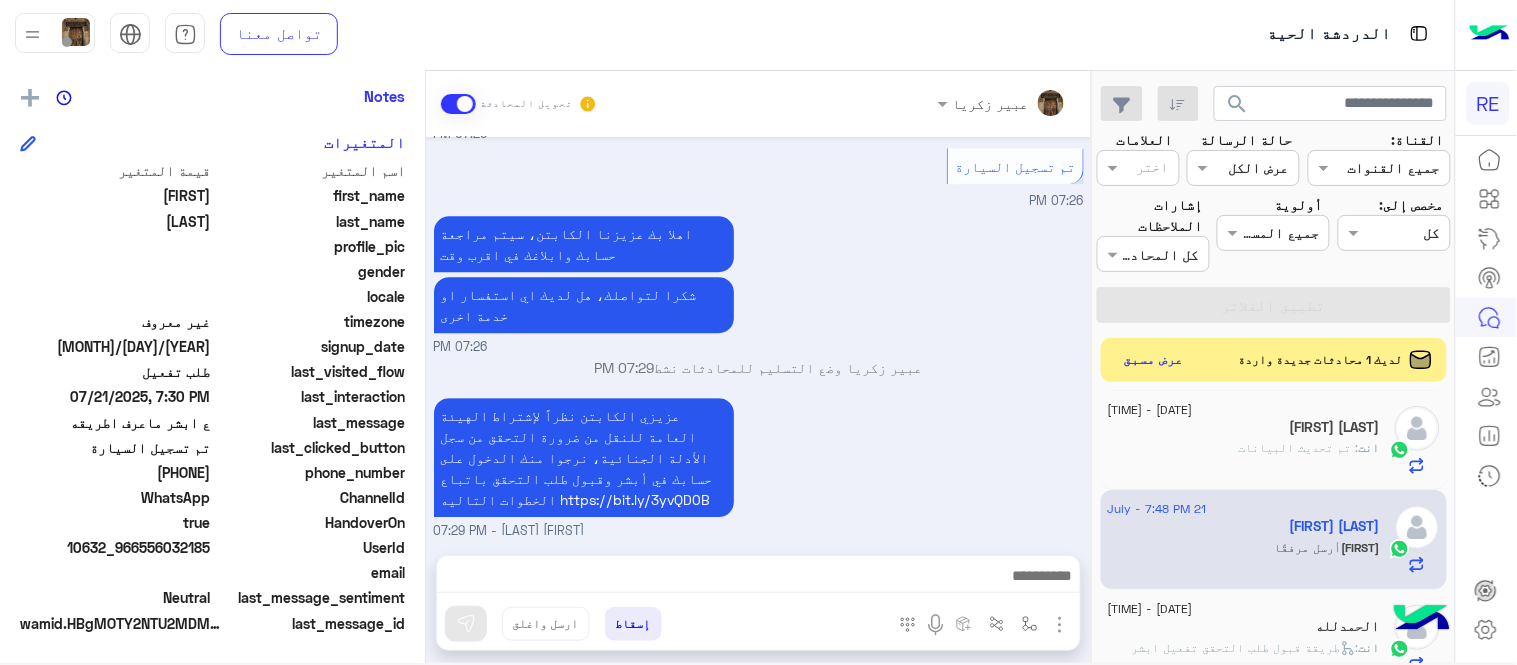scroll, scrollTop: 1750, scrollLeft: 0, axis: vertical 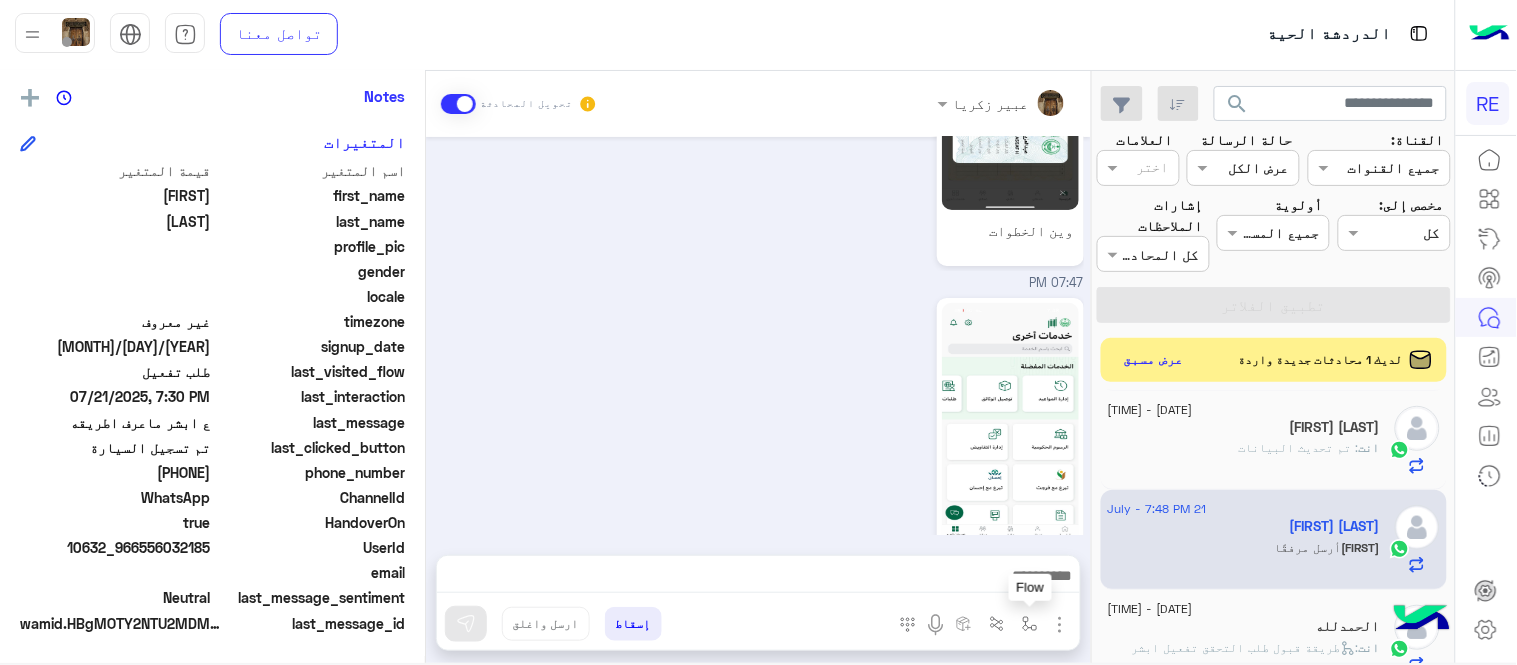 click at bounding box center (1030, 624) 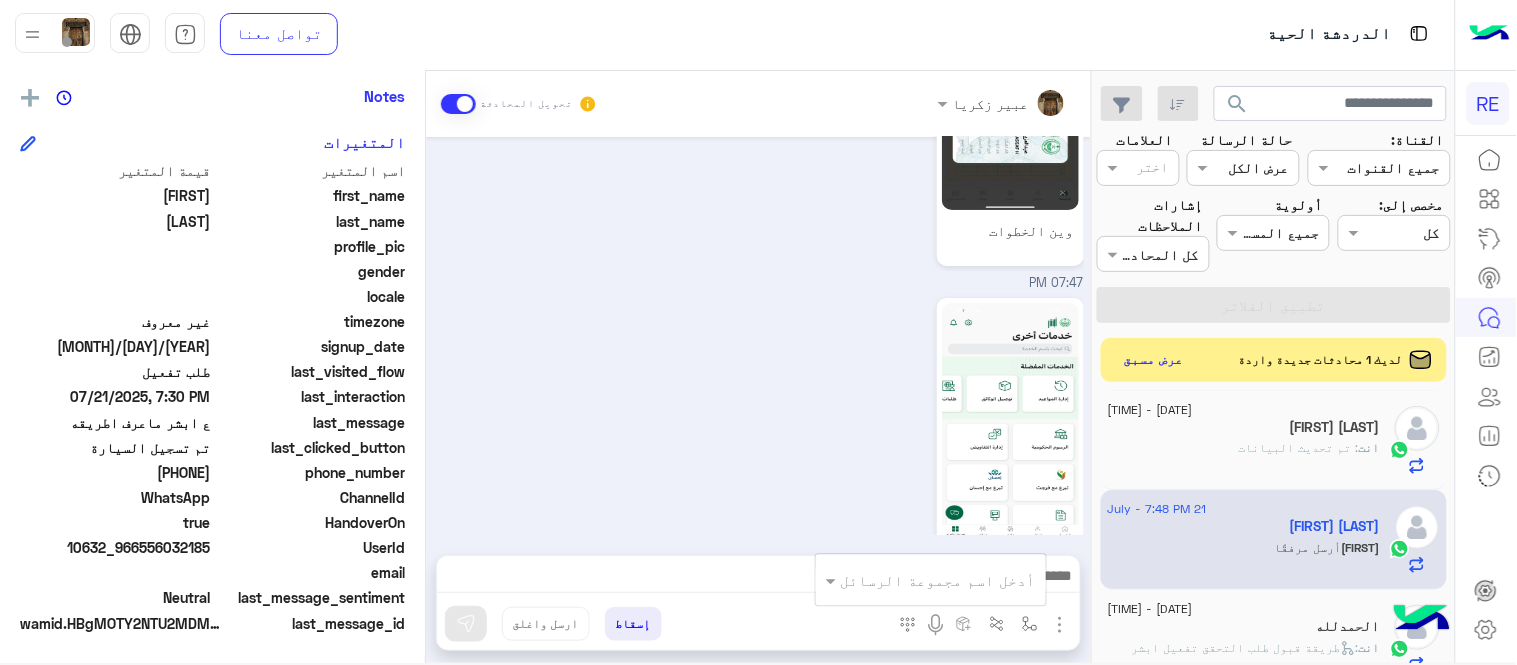 click at bounding box center (1060, 625) 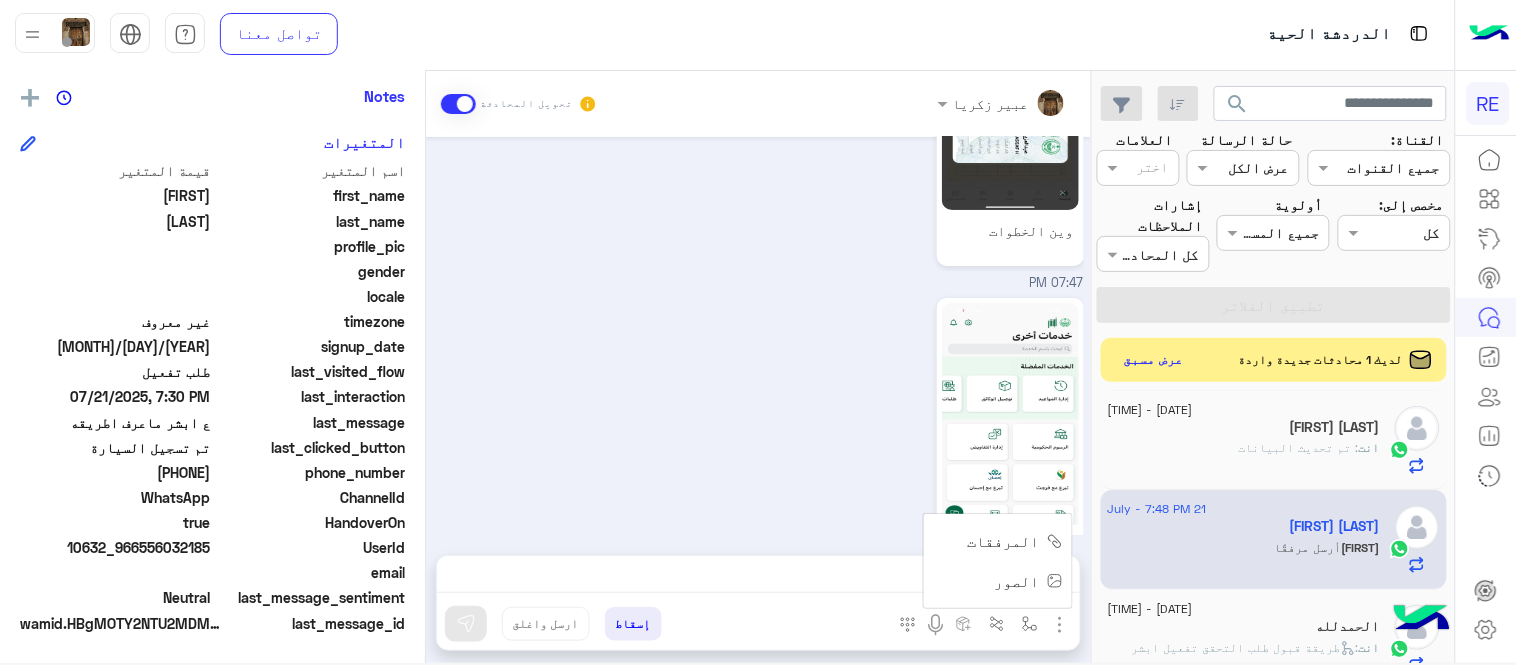click on "الصور" at bounding box center (998, 581) 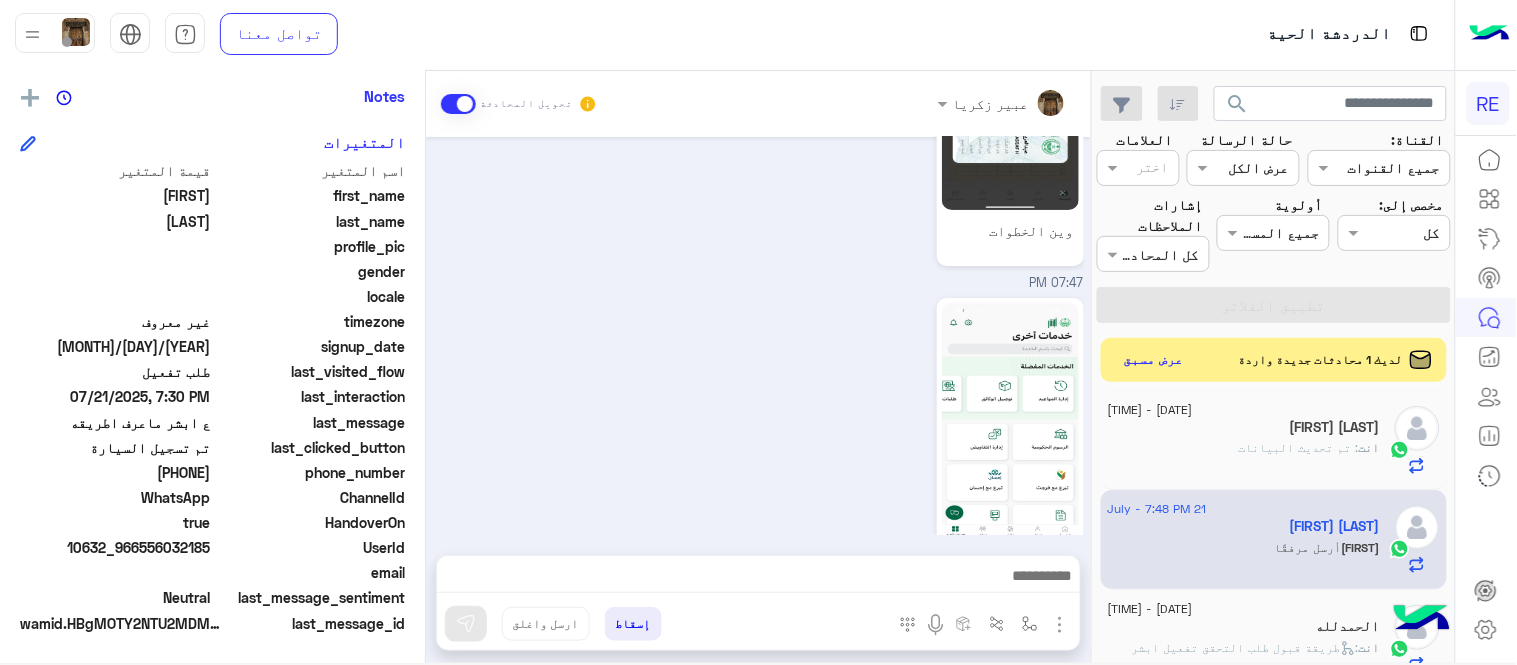 click at bounding box center (1060, 625) 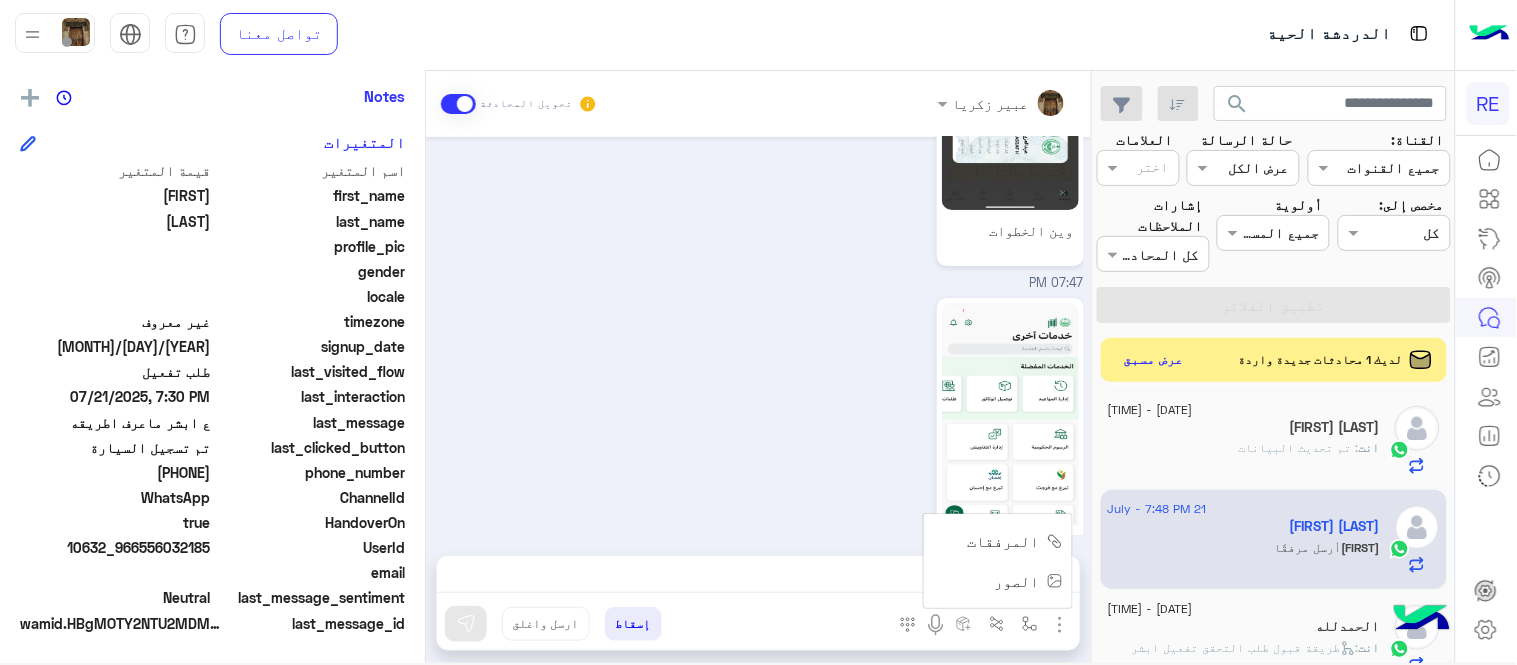 click on "الصور" at bounding box center [1017, 581] 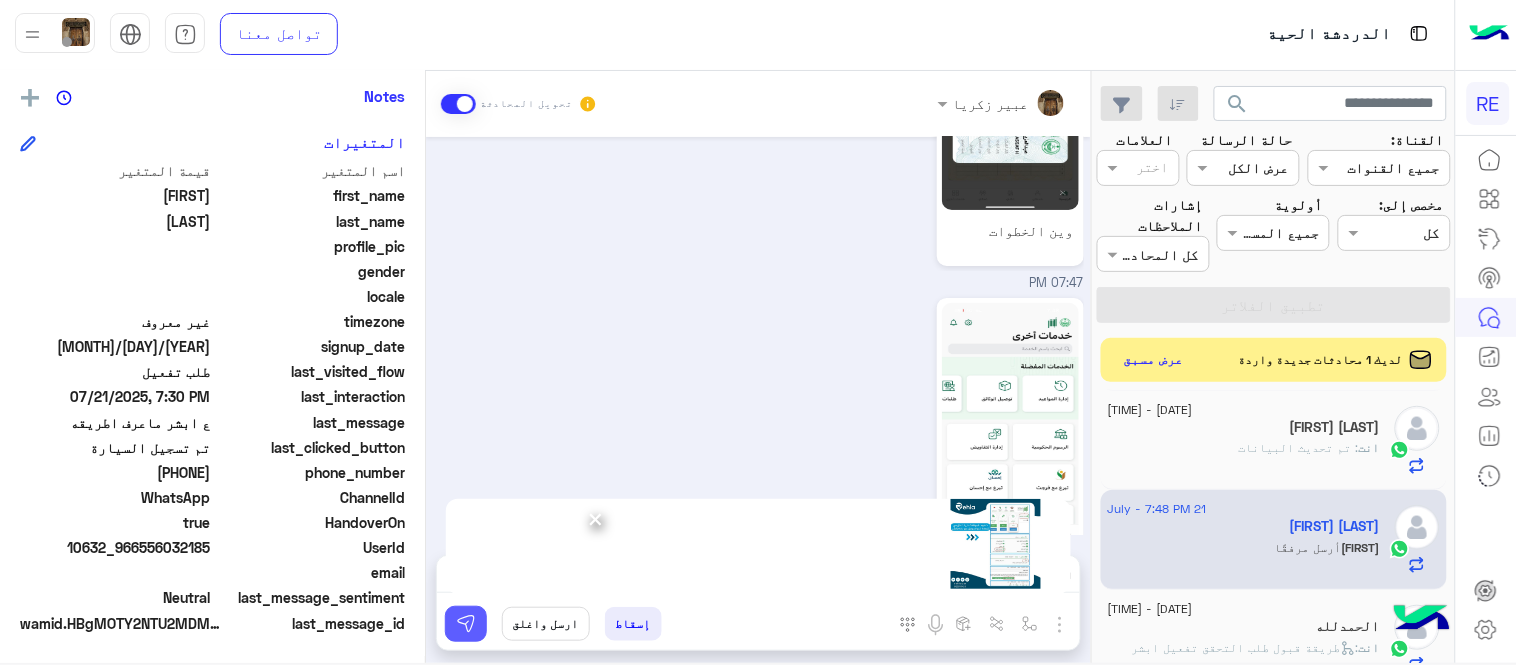 click at bounding box center [466, 624] 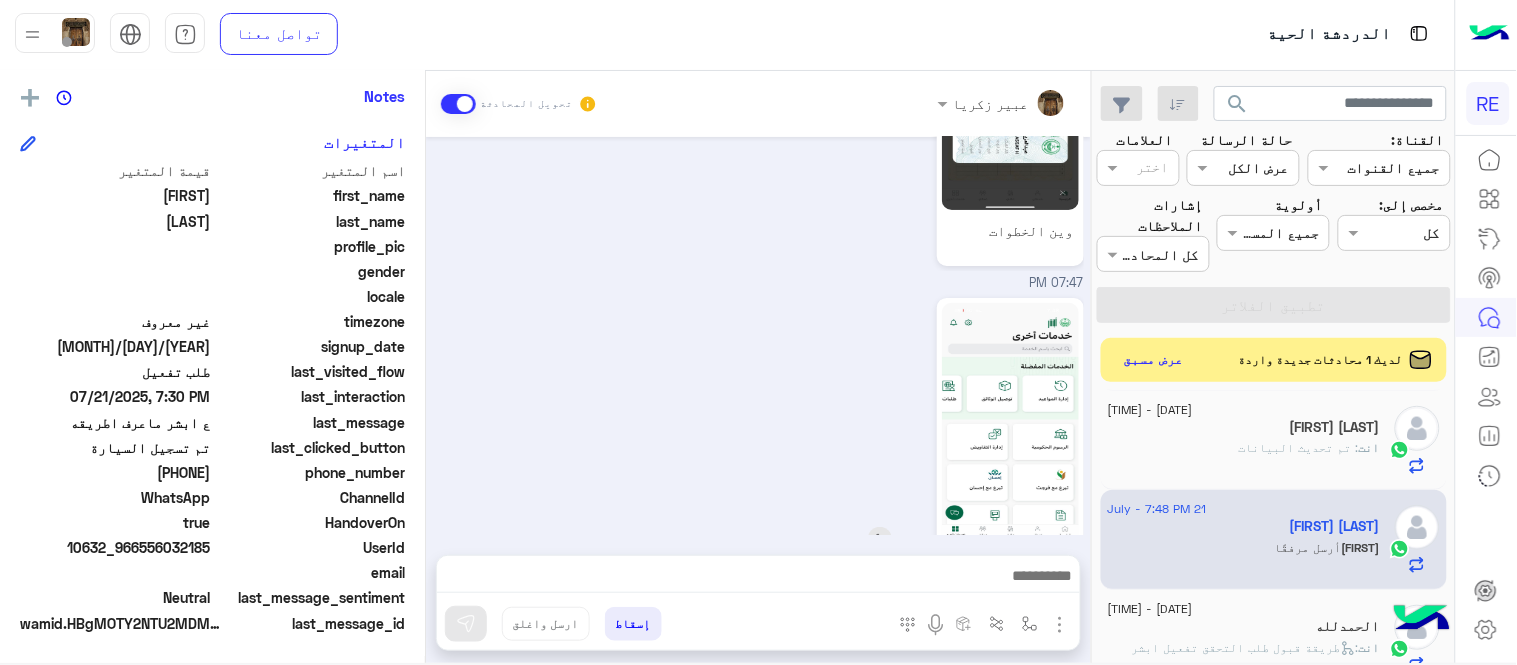 click 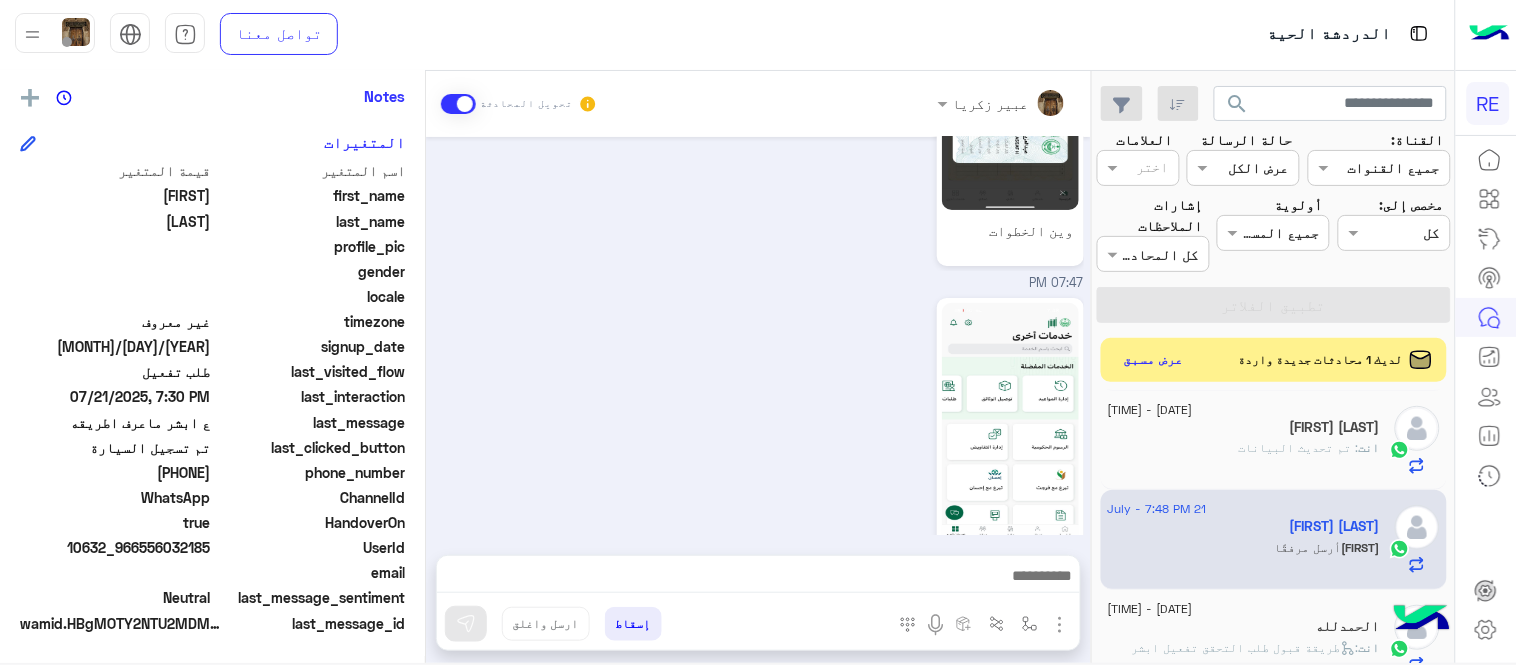 click on "انت  : تم تحديث البيانات" 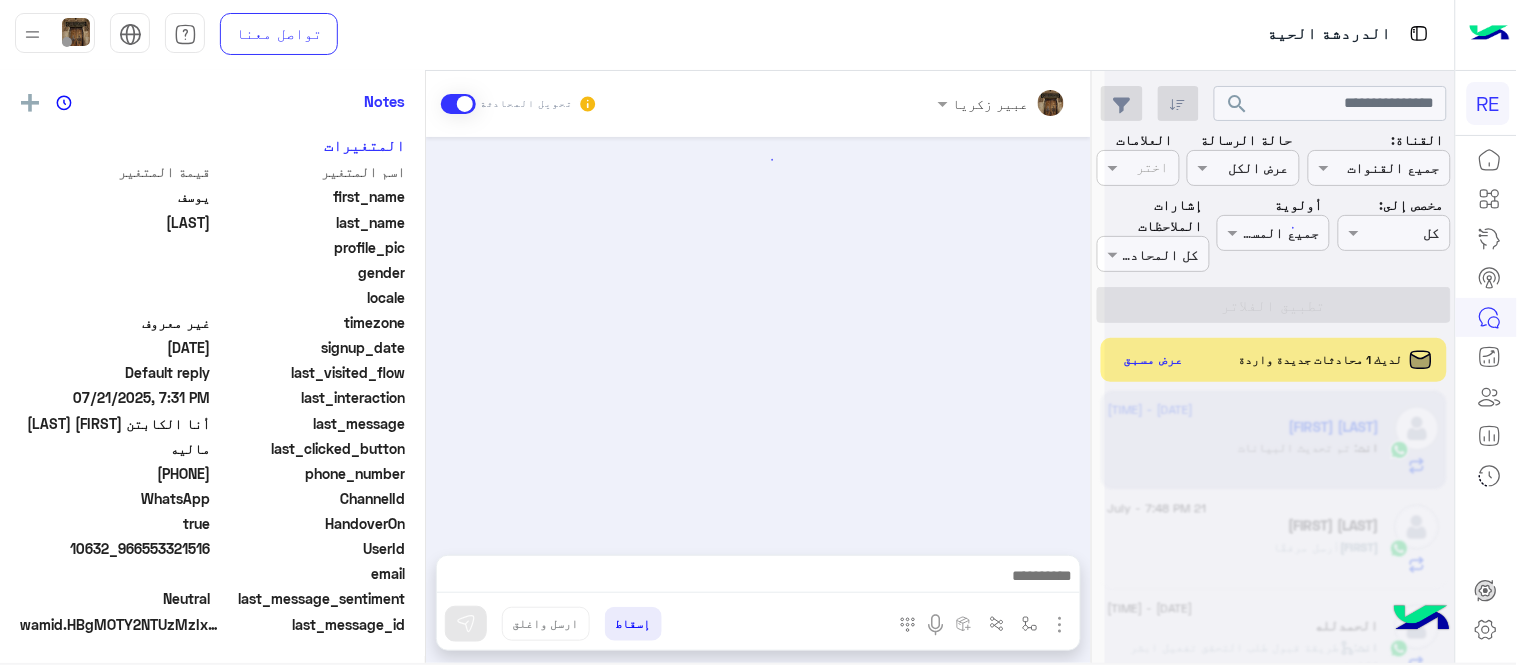 scroll, scrollTop: 405, scrollLeft: 0, axis: vertical 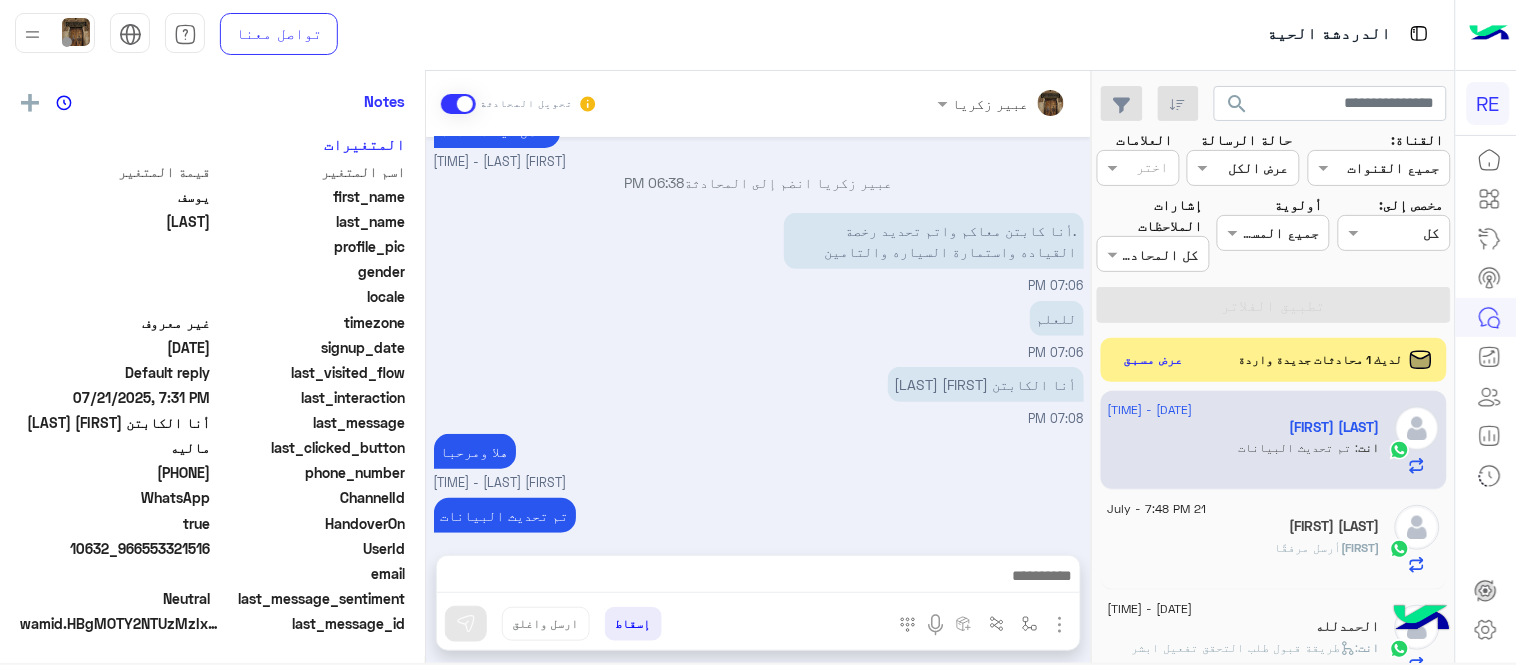 click on "[FIRST] [LAST]" 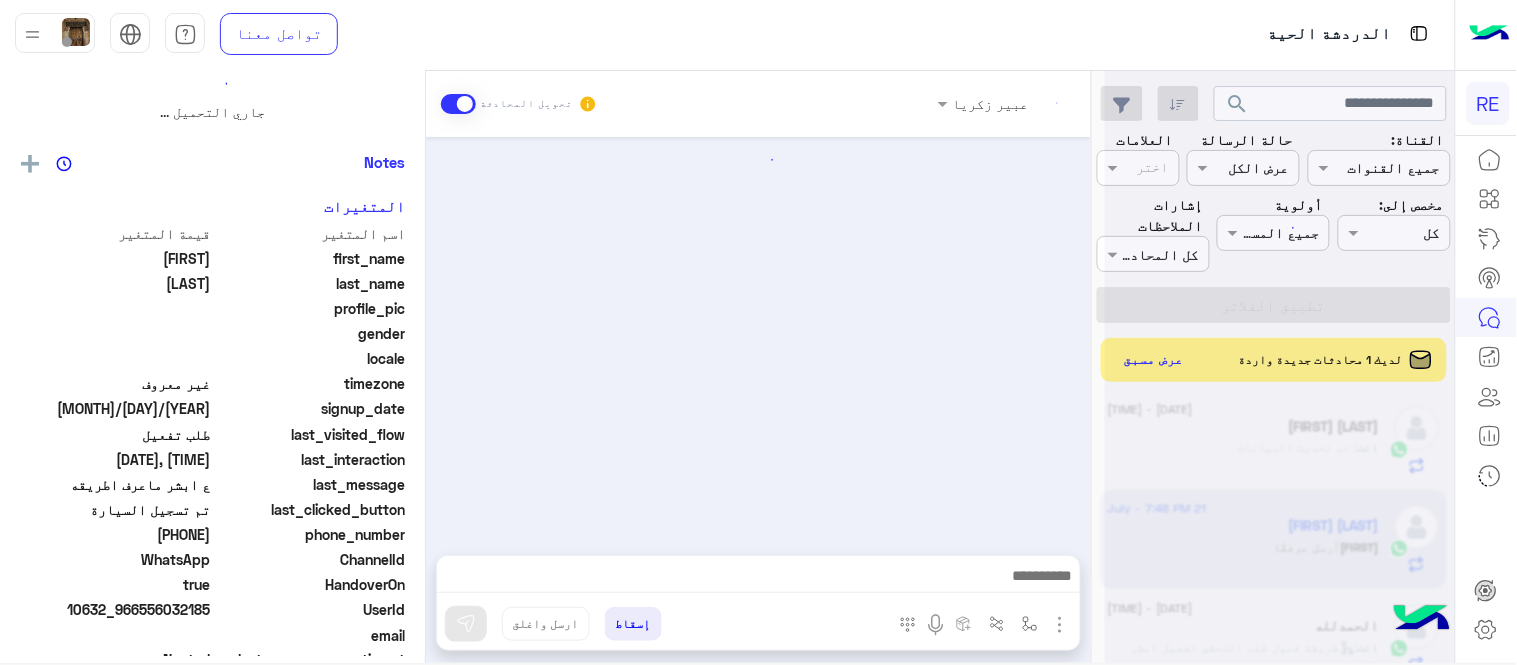 scroll, scrollTop: 468, scrollLeft: 0, axis: vertical 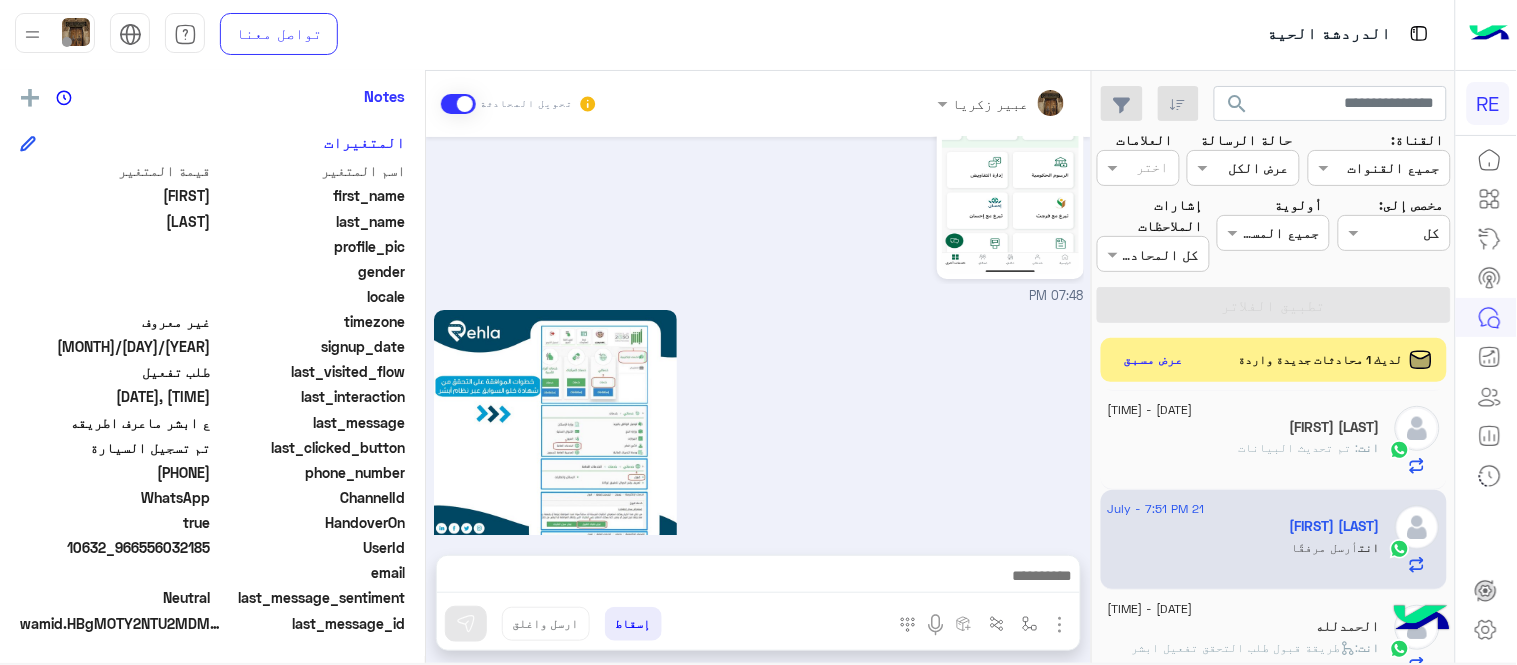 click on "انت  : تم تحديث البيانات" 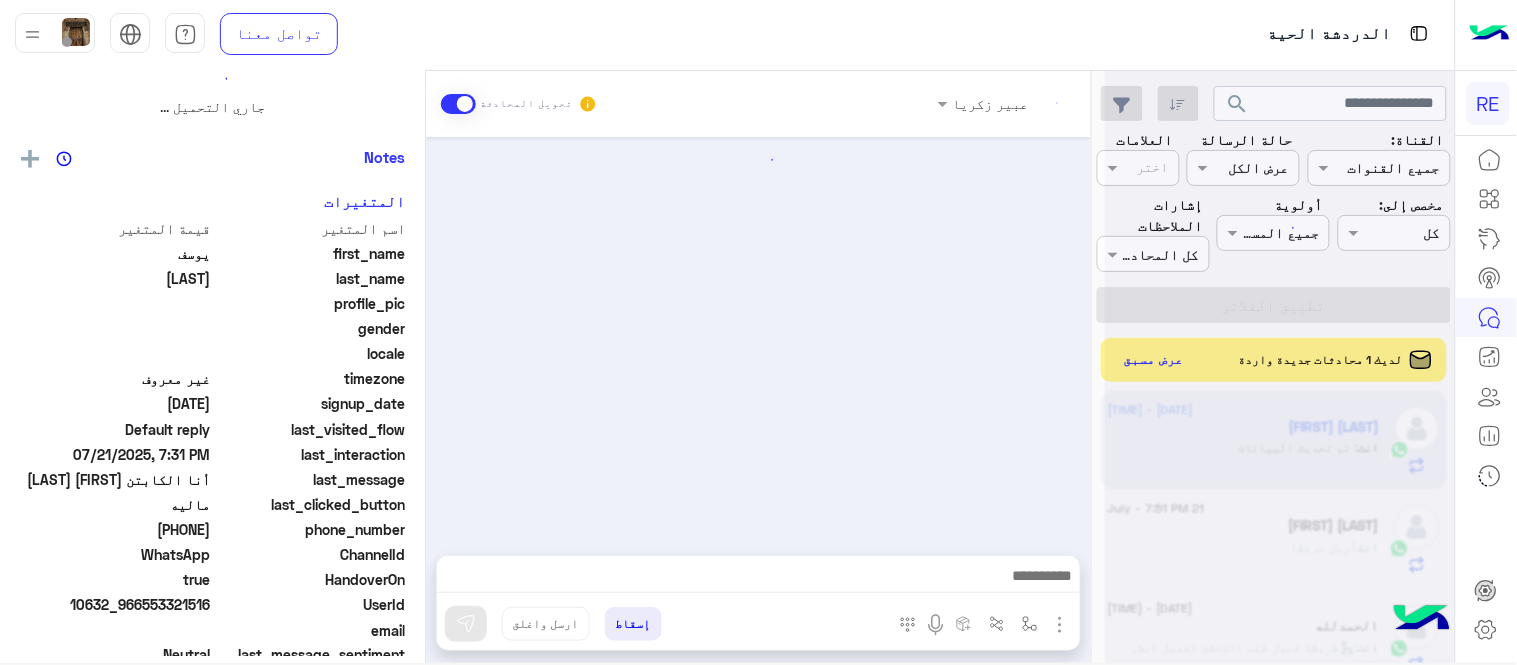 scroll, scrollTop: 0, scrollLeft: 0, axis: both 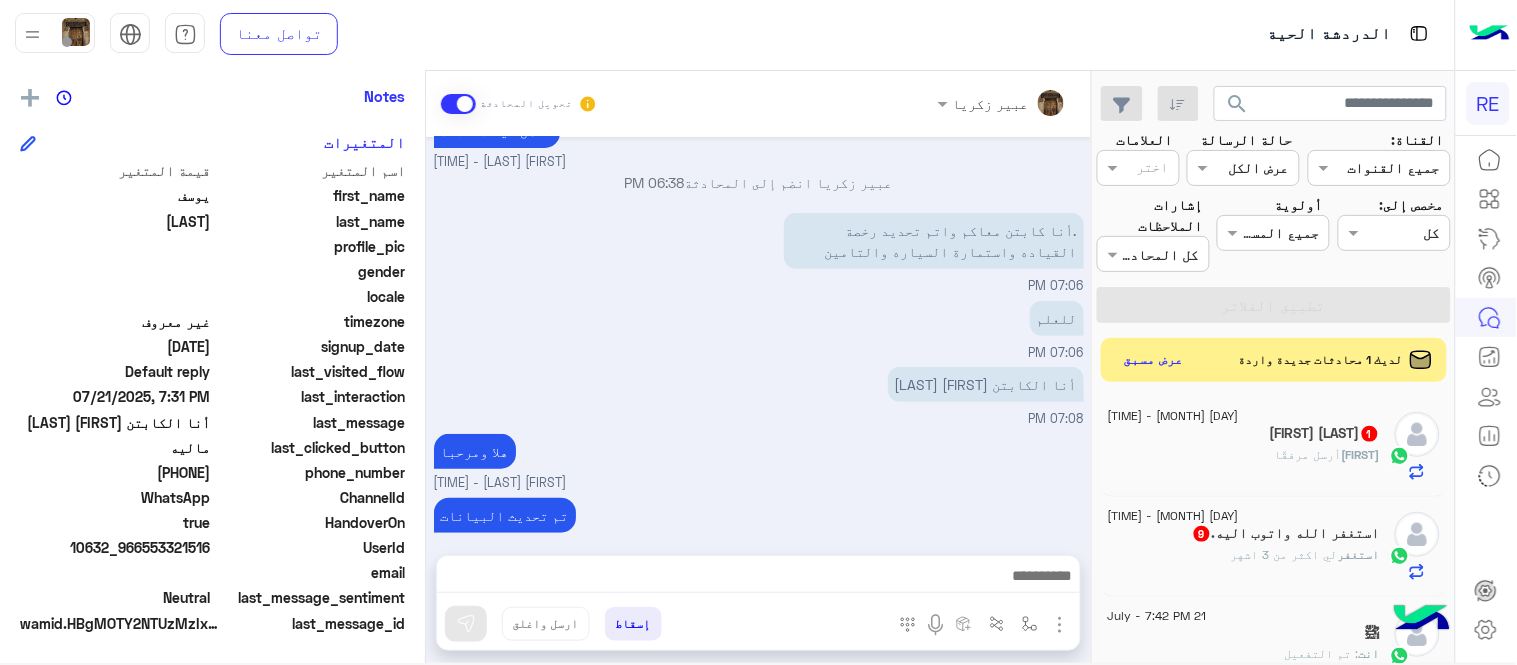 click on "[FIRST] [LAST] 1" 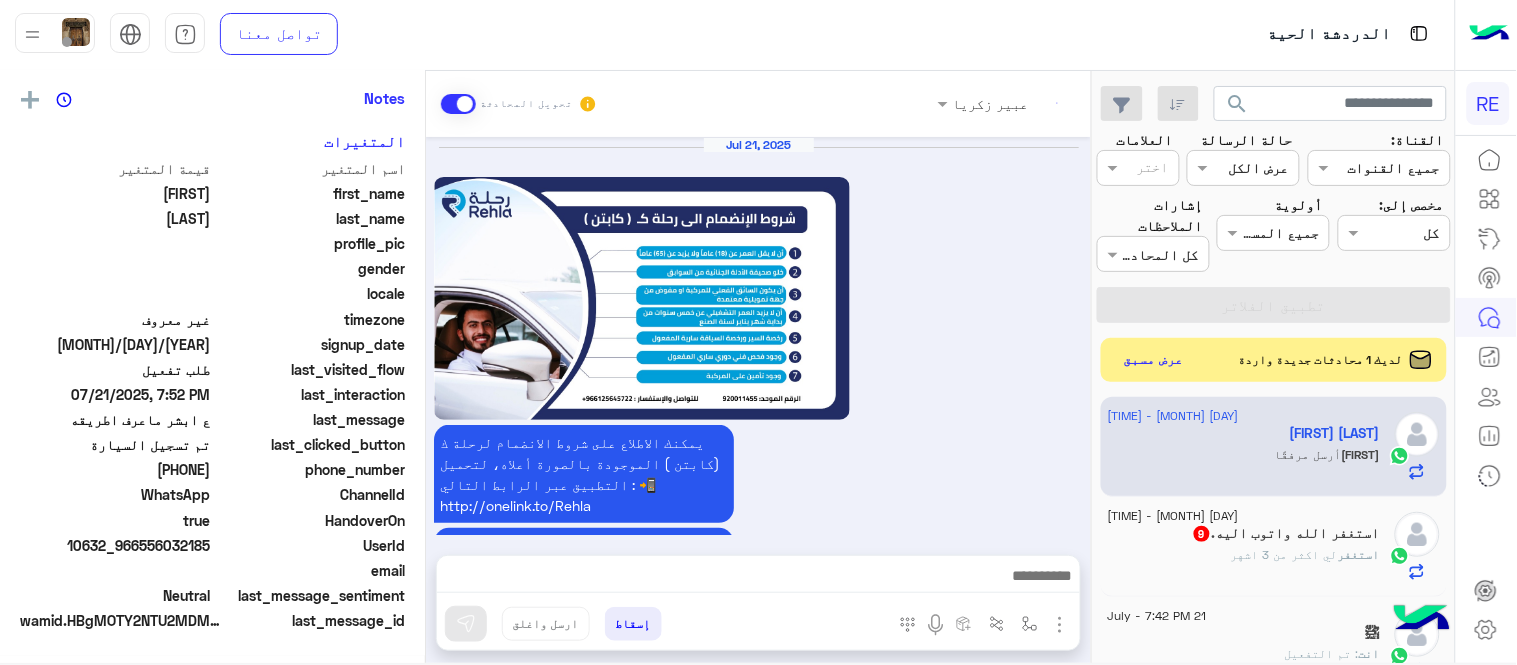 scroll, scrollTop: 405, scrollLeft: 0, axis: vertical 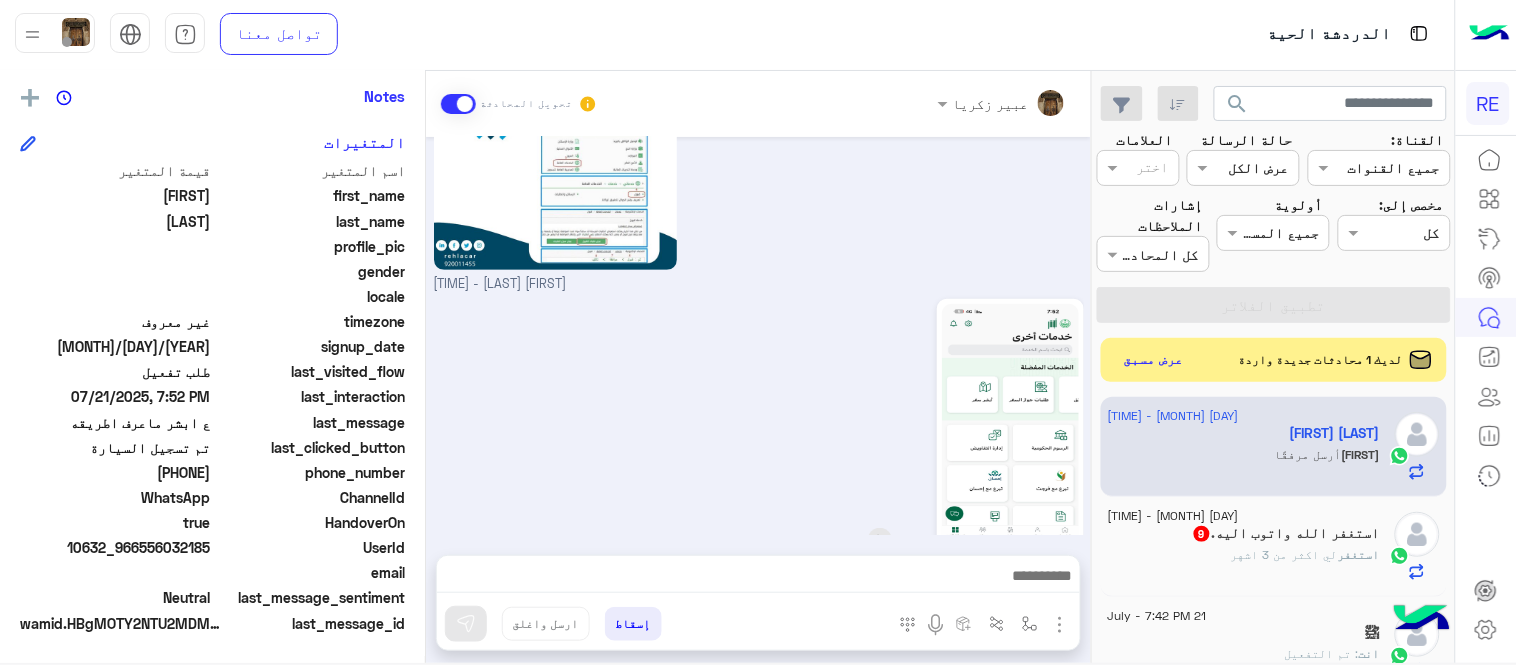 click 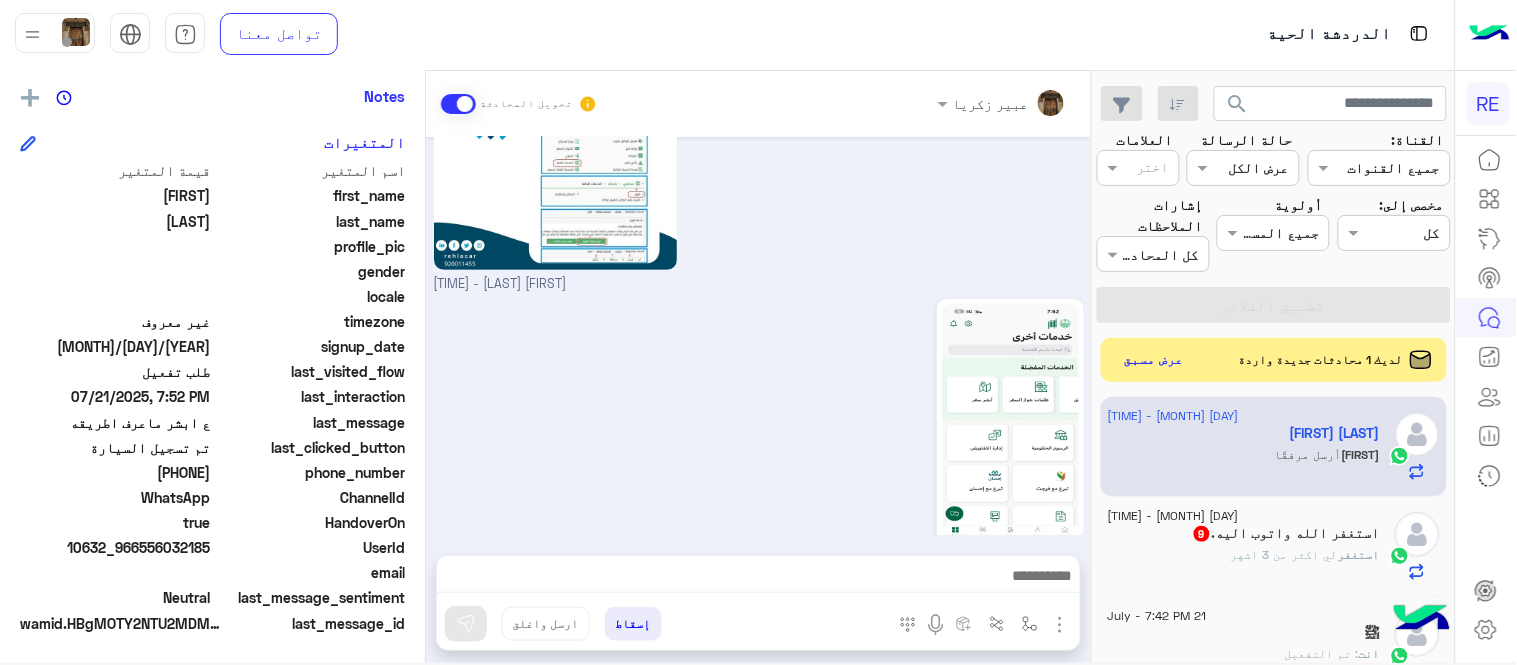 click on "ﷺ" 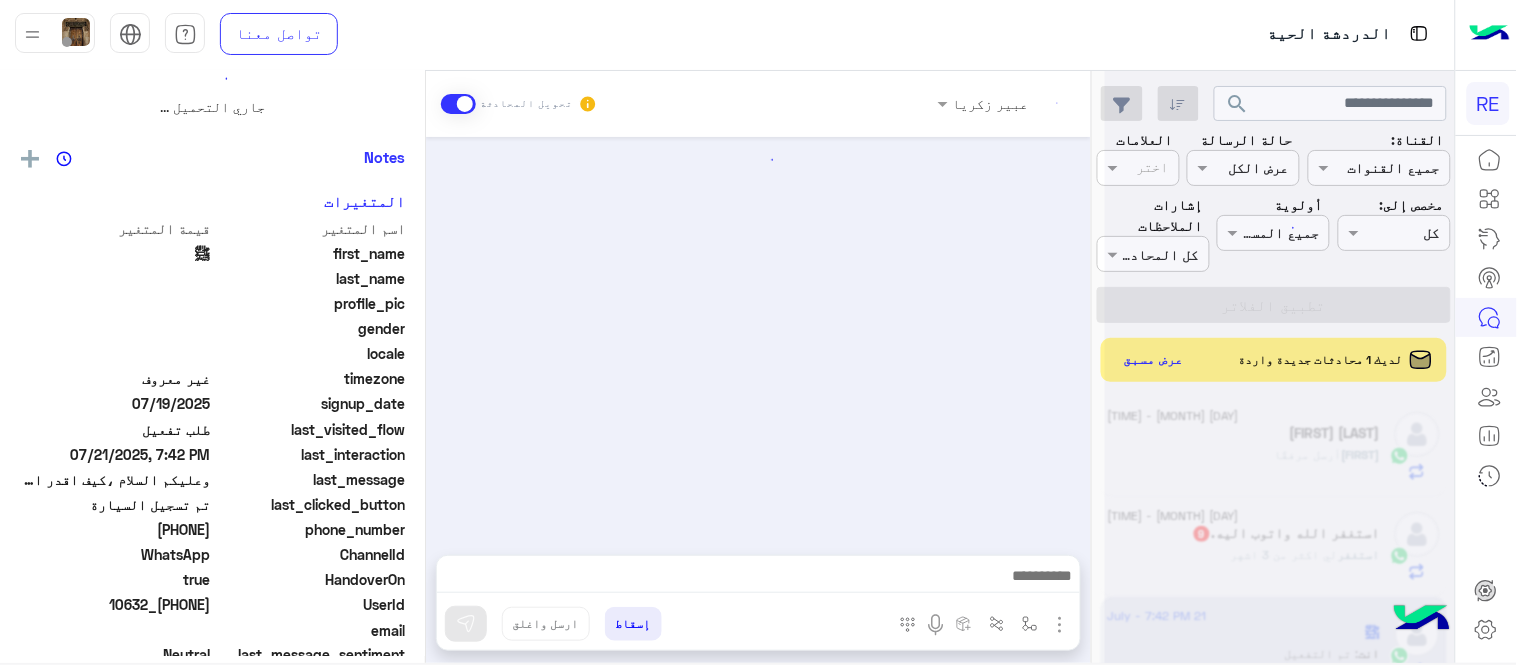 scroll, scrollTop: 0, scrollLeft: 0, axis: both 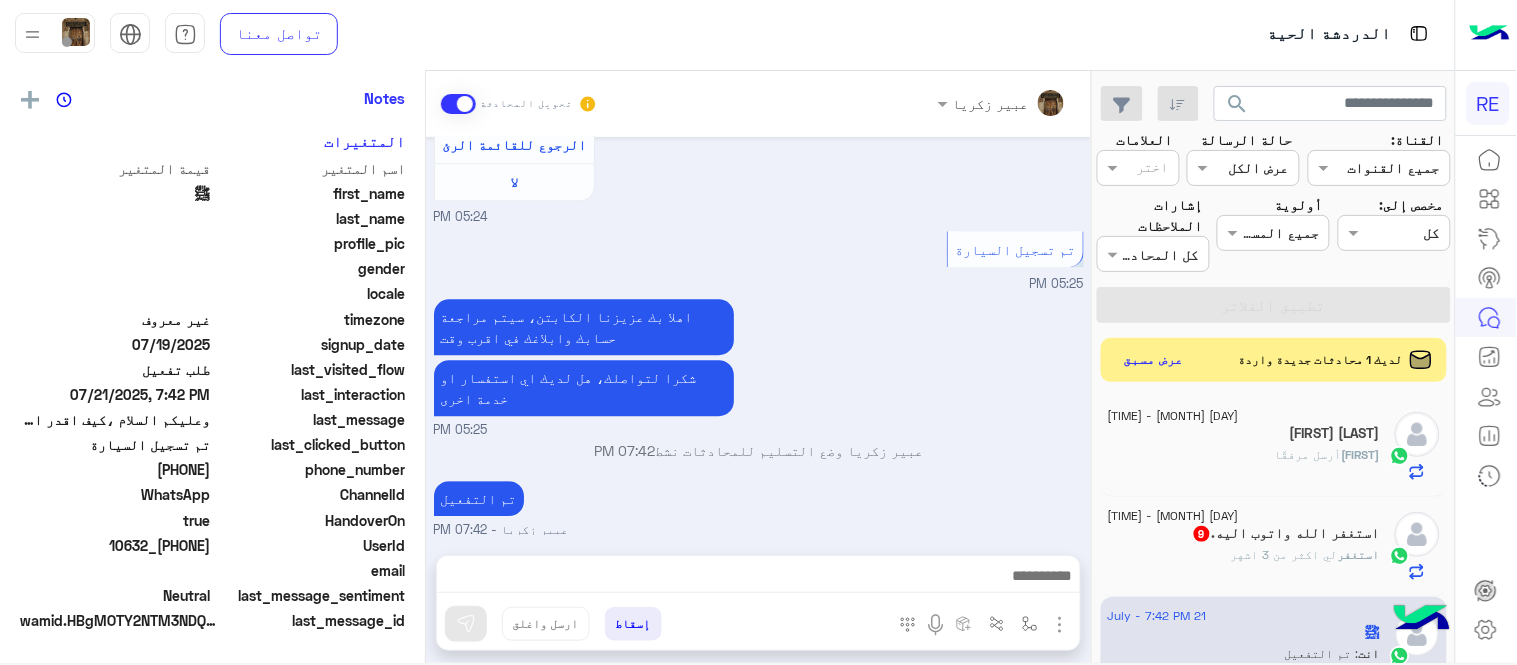 click on "[FIRST]  أرسل مرفقًا" 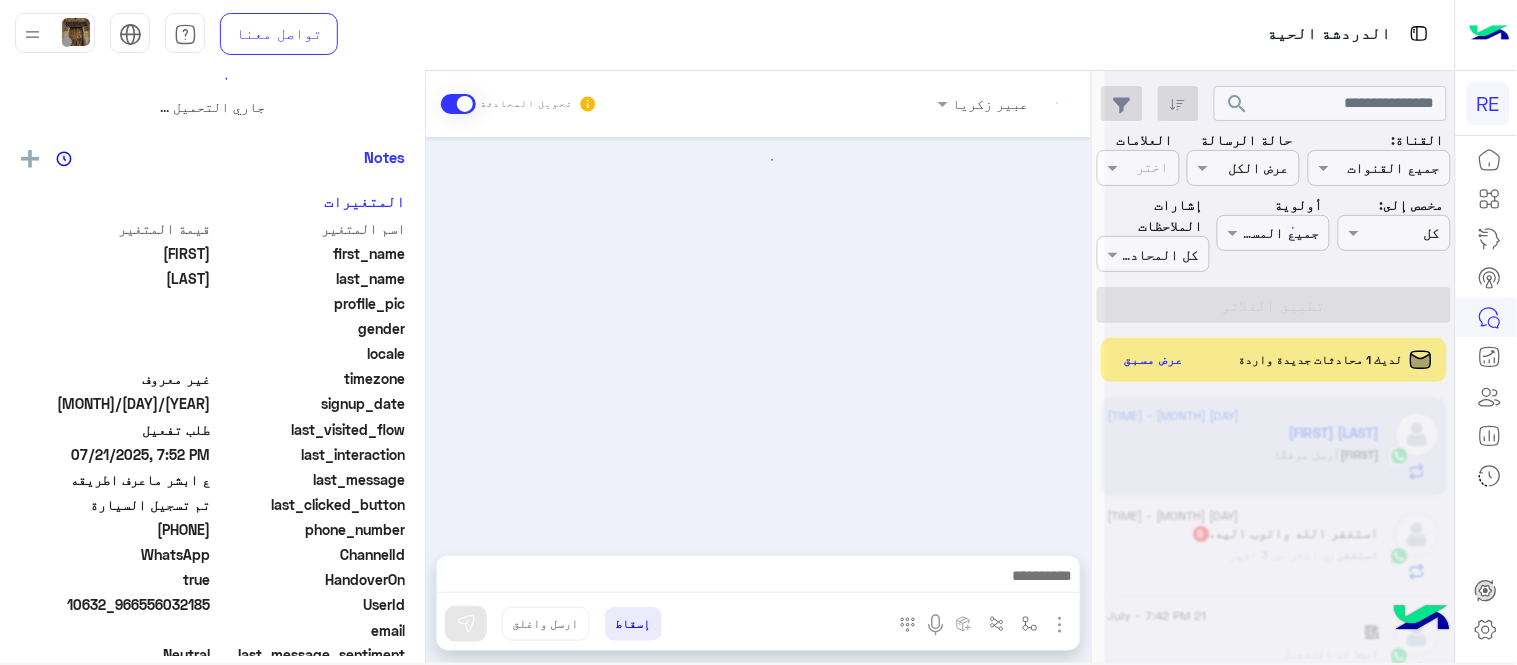 scroll, scrollTop: 0, scrollLeft: 0, axis: both 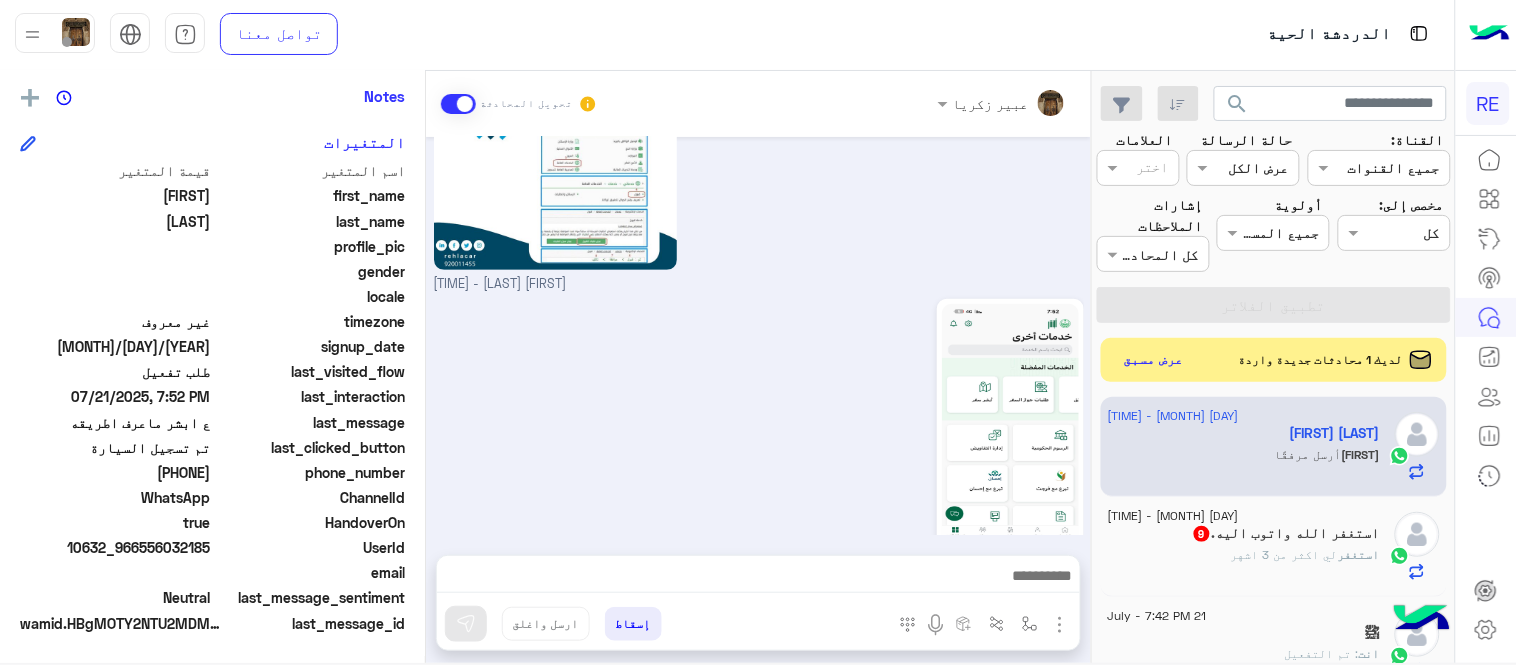 click on "ﷺ" 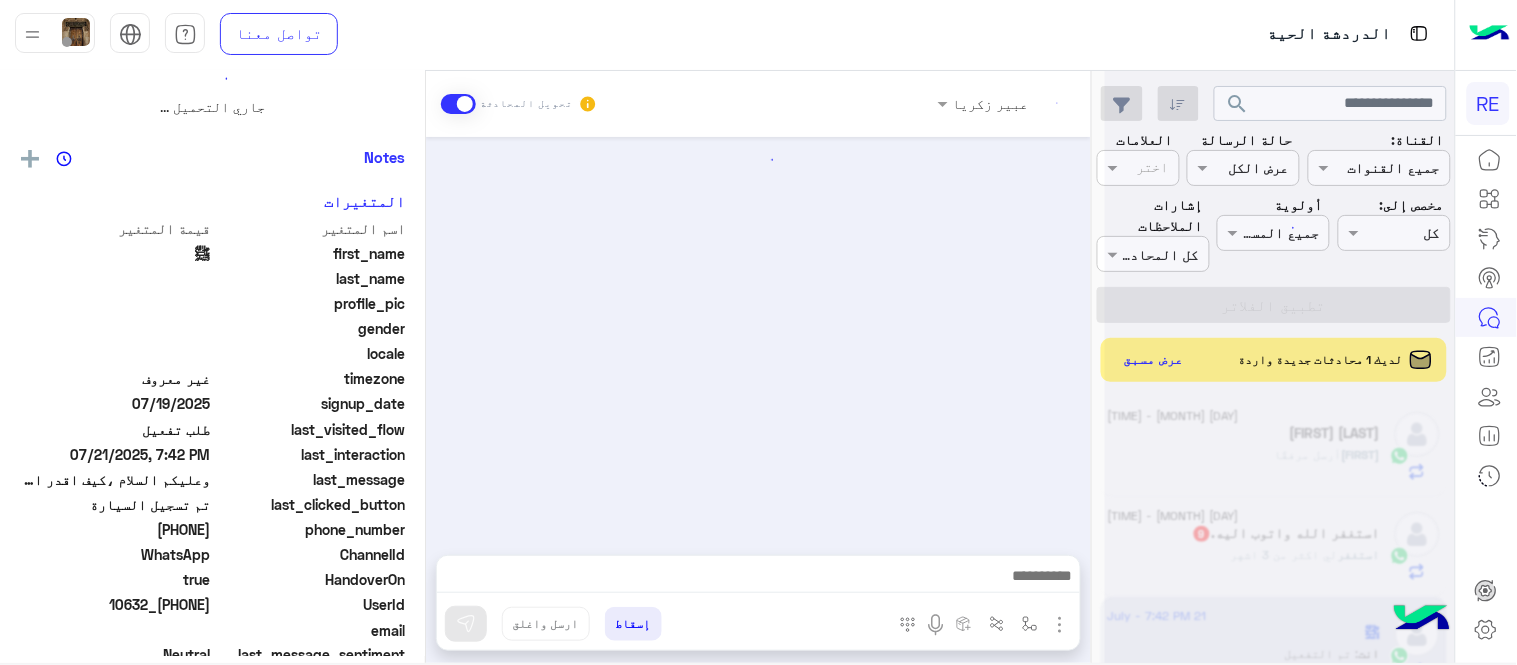 scroll, scrollTop: 0, scrollLeft: 0, axis: both 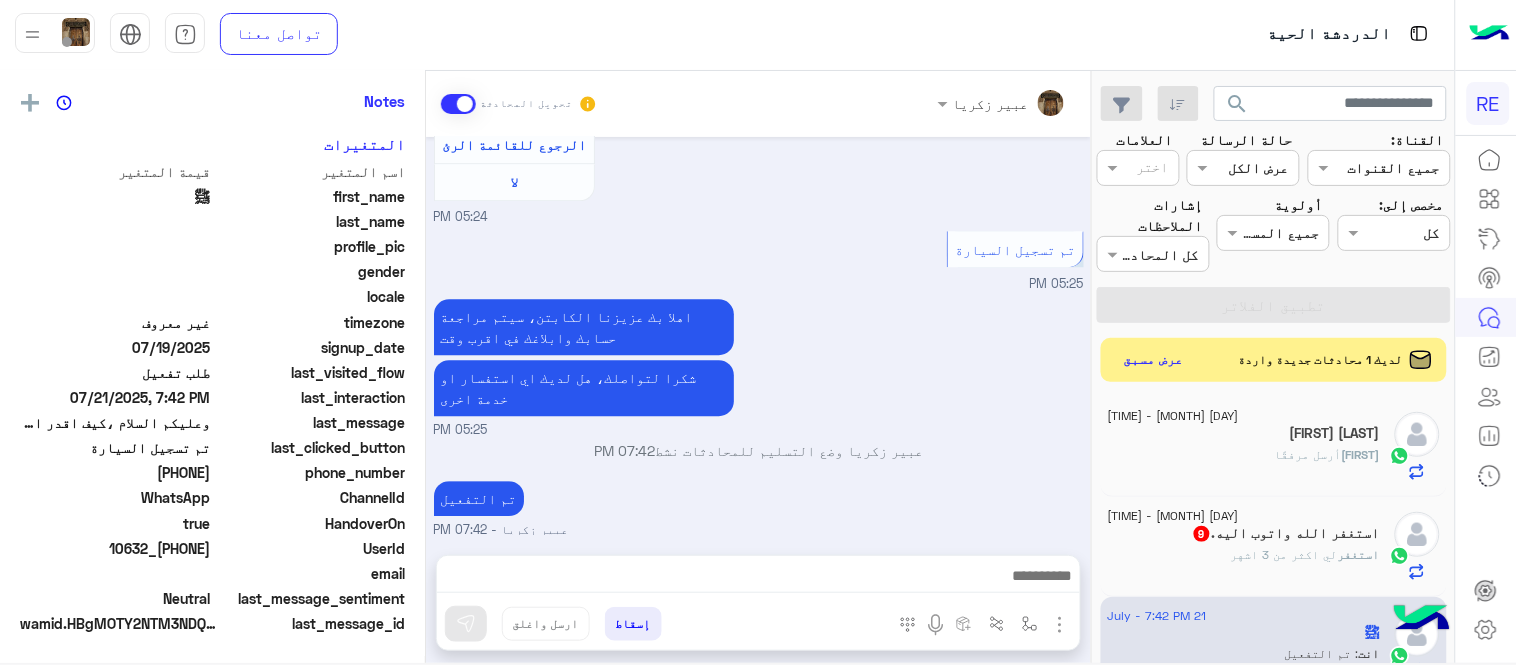 click on "[FIRST]  أرسل مرفقًا" 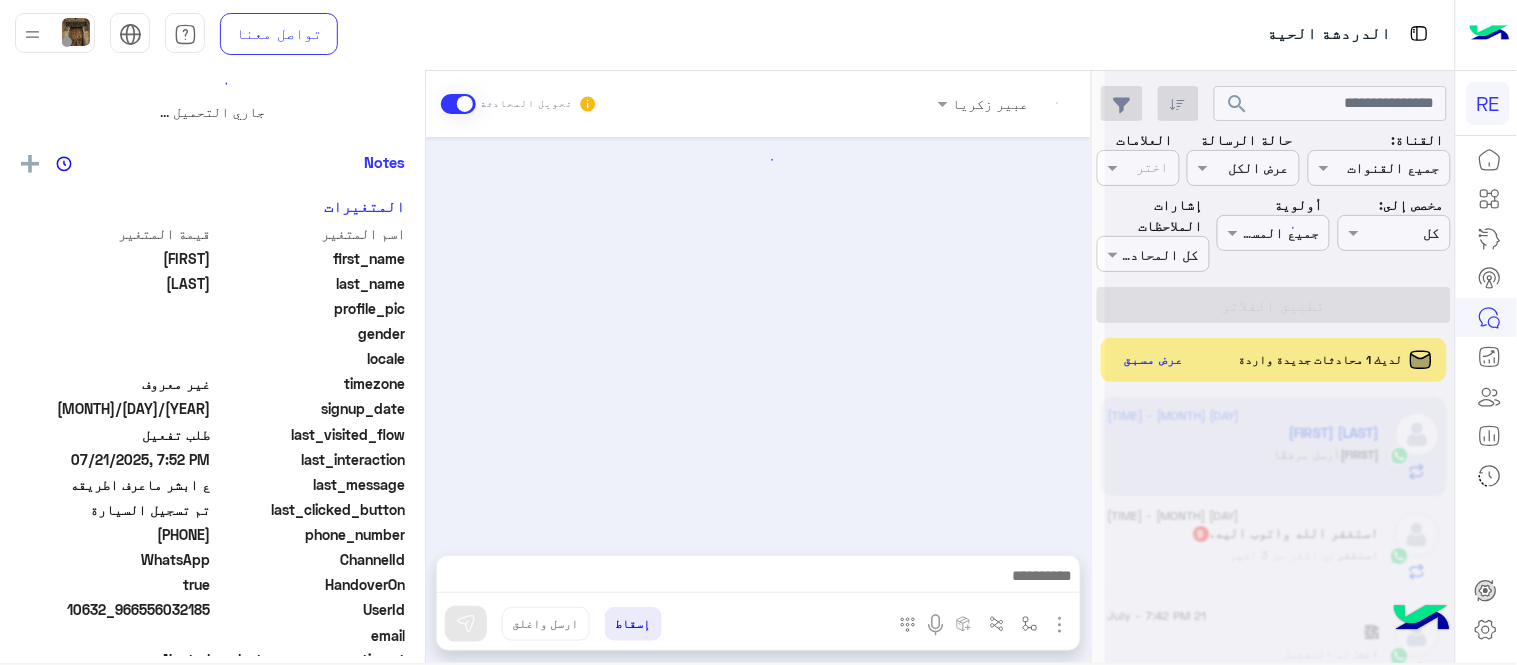 scroll, scrollTop: 0, scrollLeft: 0, axis: both 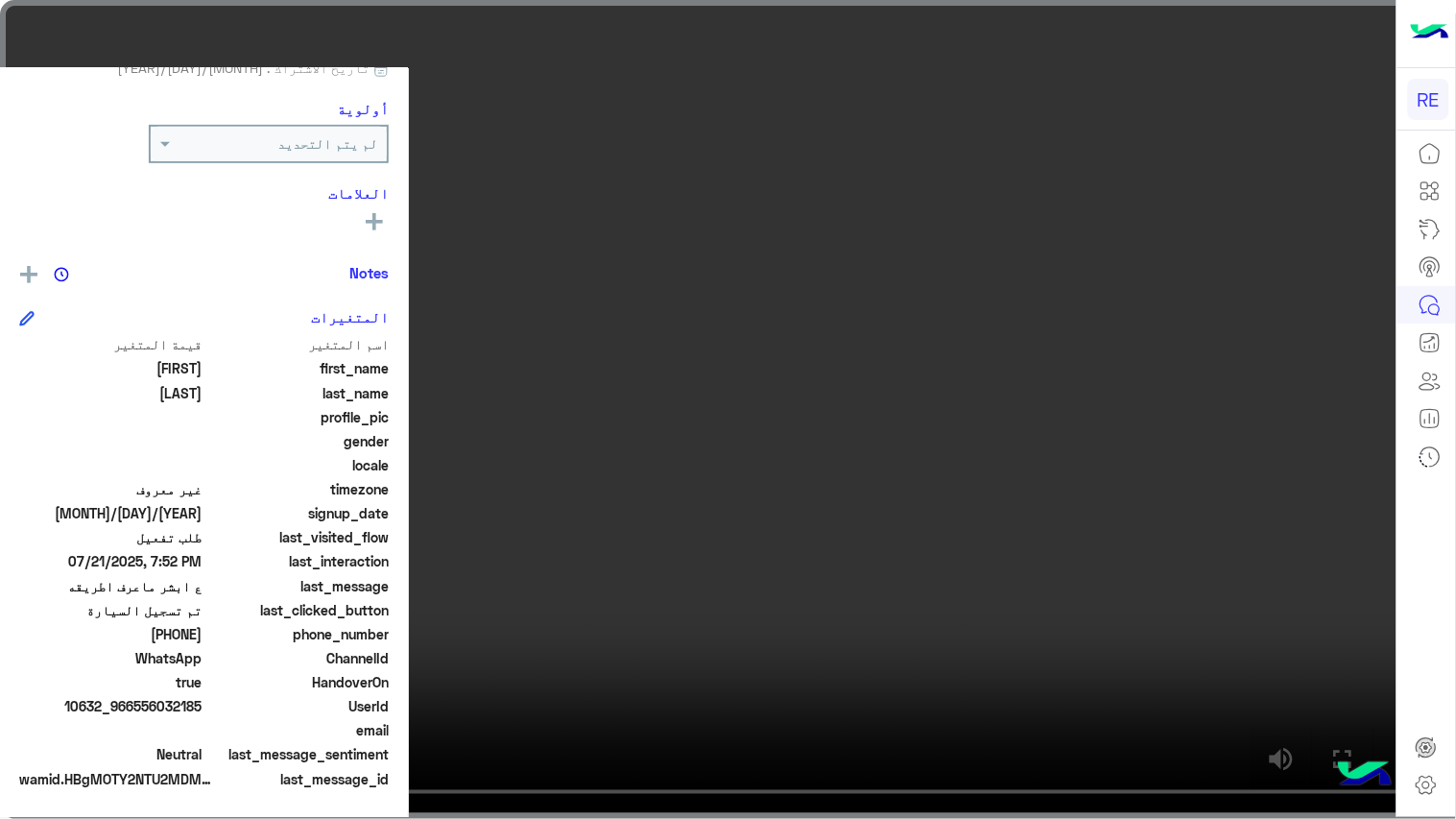 click 